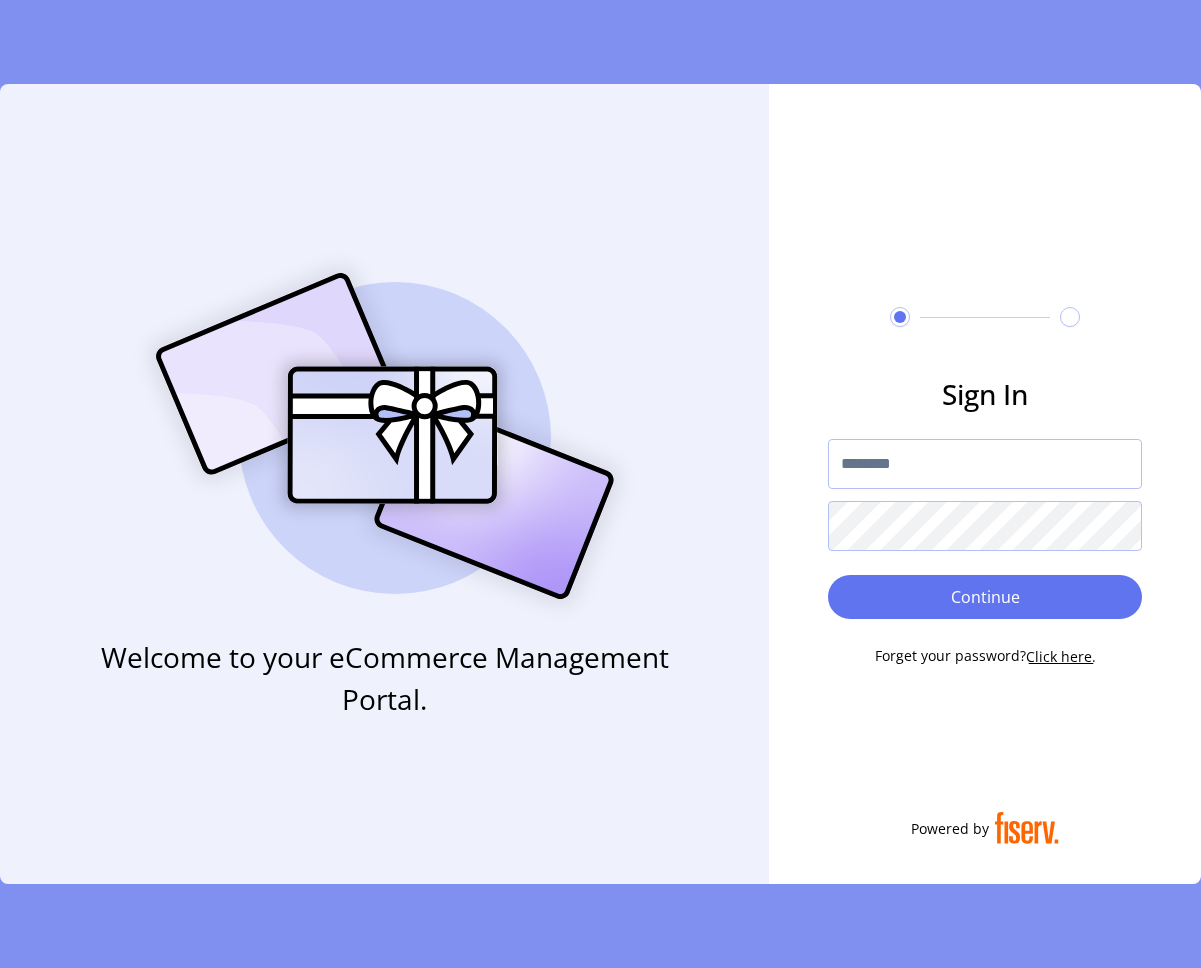 scroll, scrollTop: 0, scrollLeft: 0, axis: both 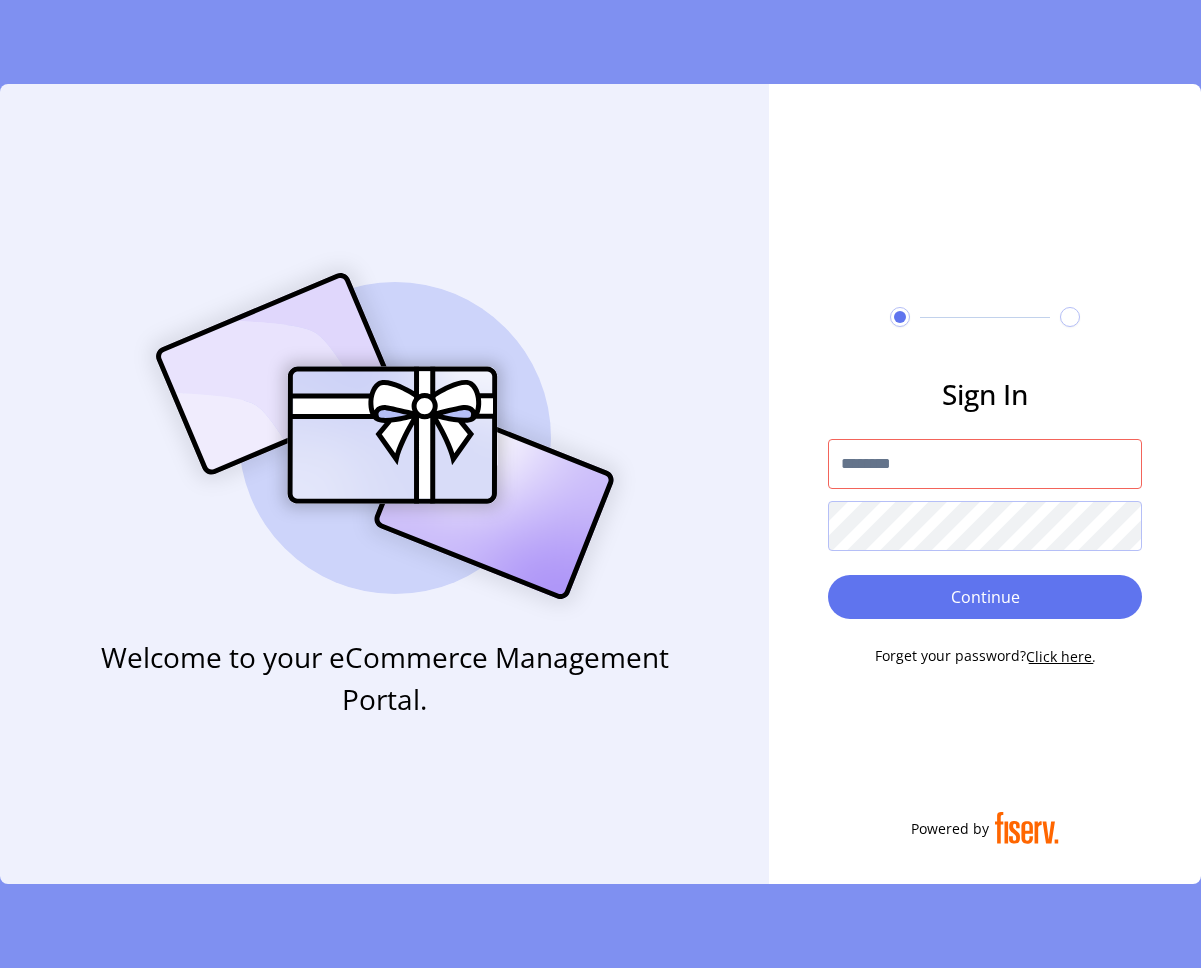 type on "**********" 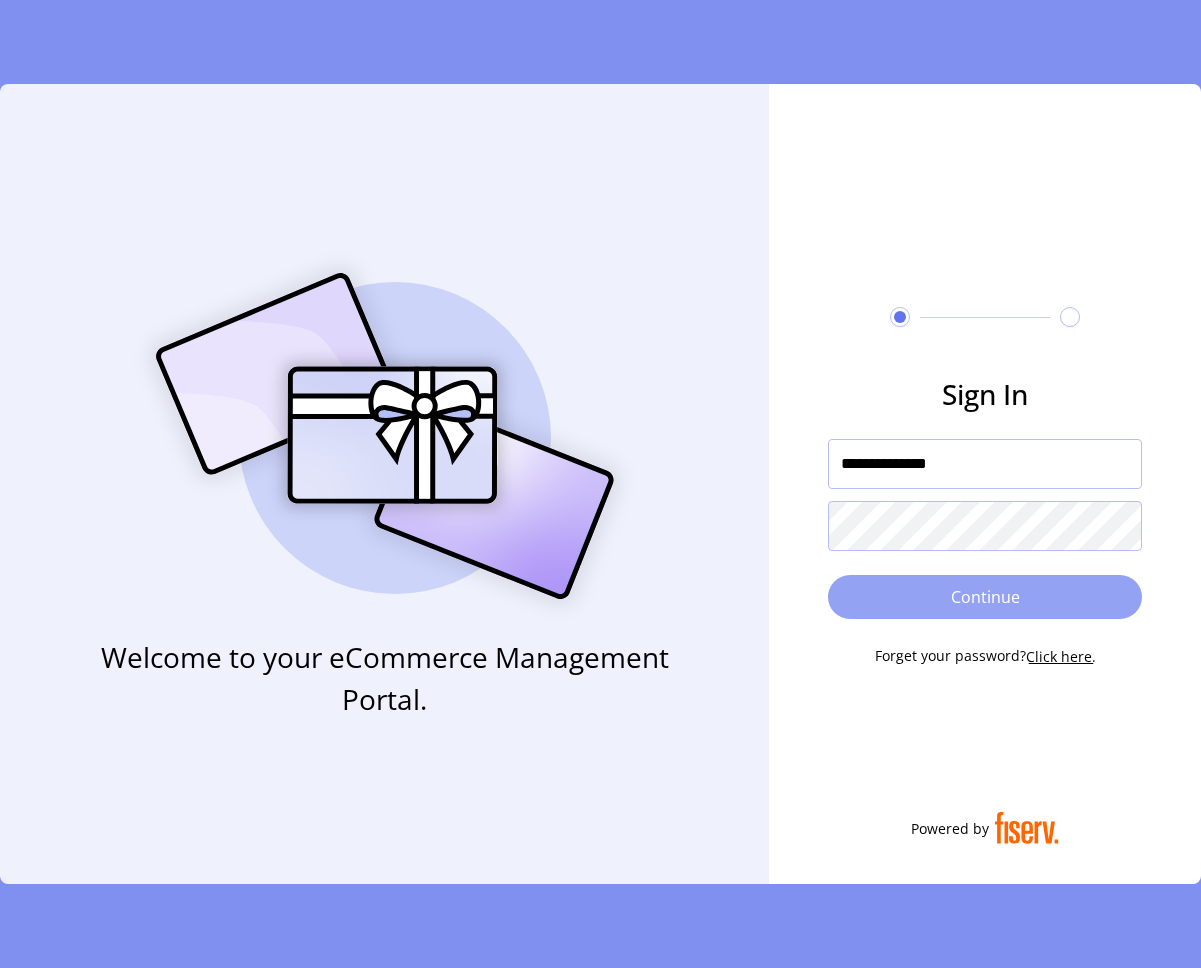 click on "Continue" at bounding box center [985, 597] 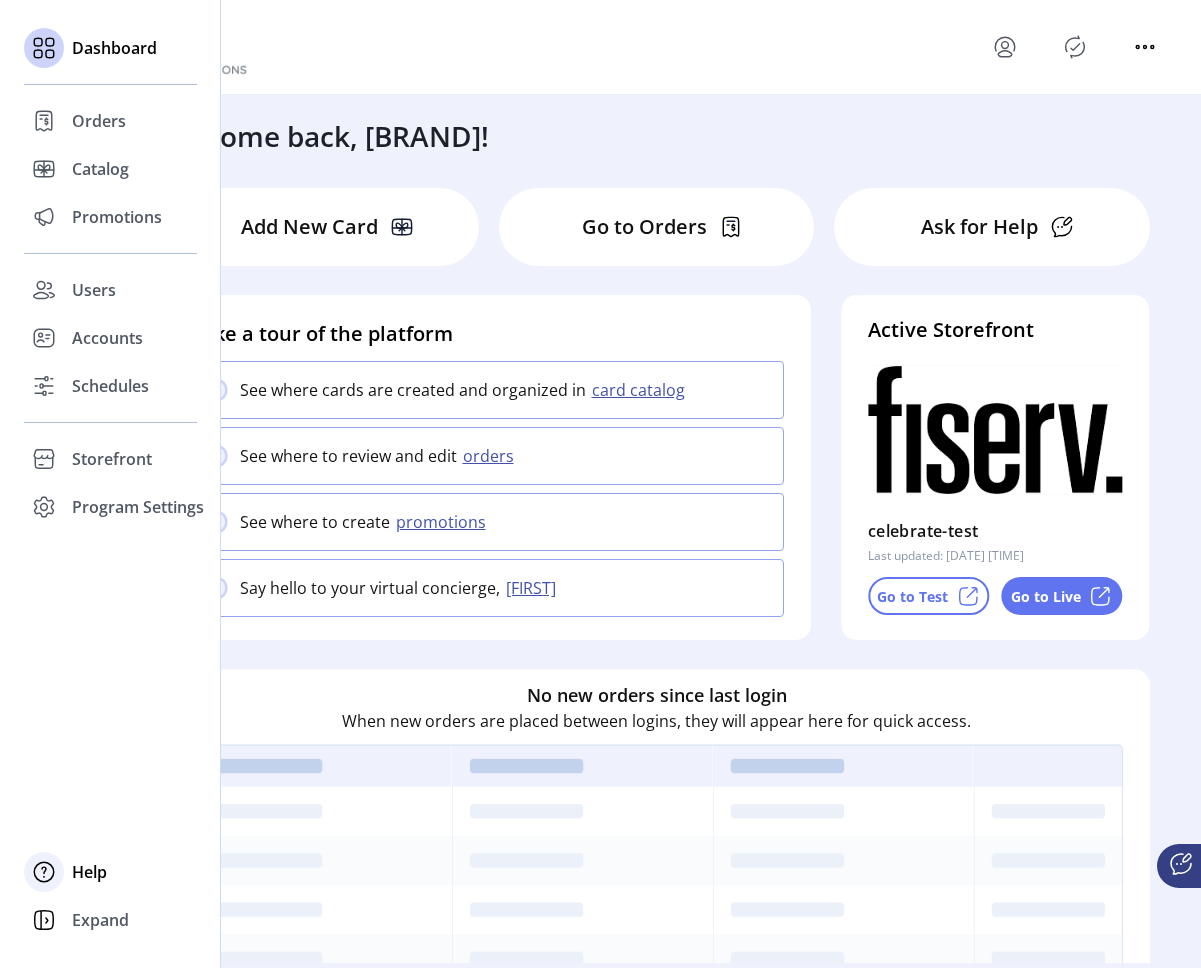click on "Help" at bounding box center (99, 121) 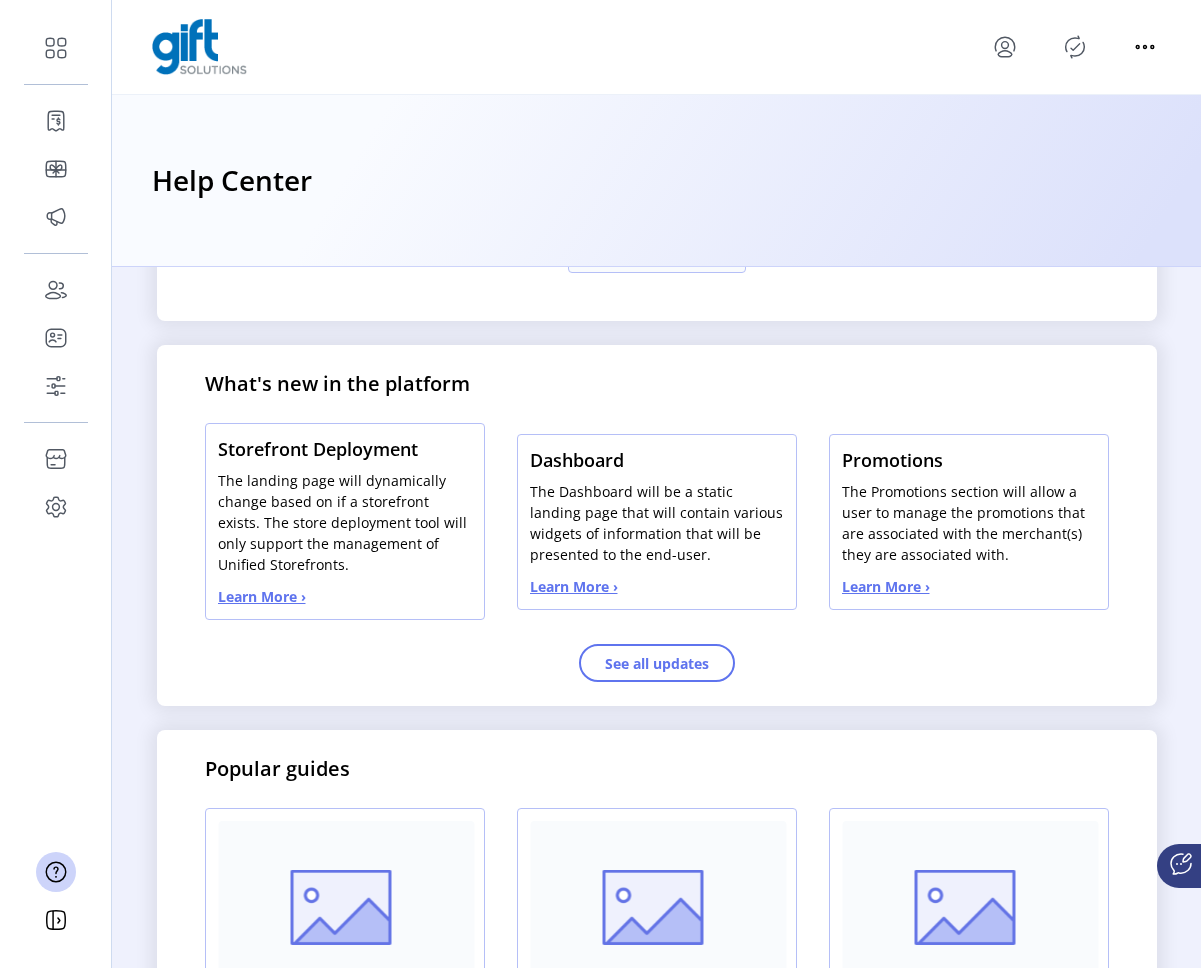 scroll, scrollTop: 547, scrollLeft: 0, axis: vertical 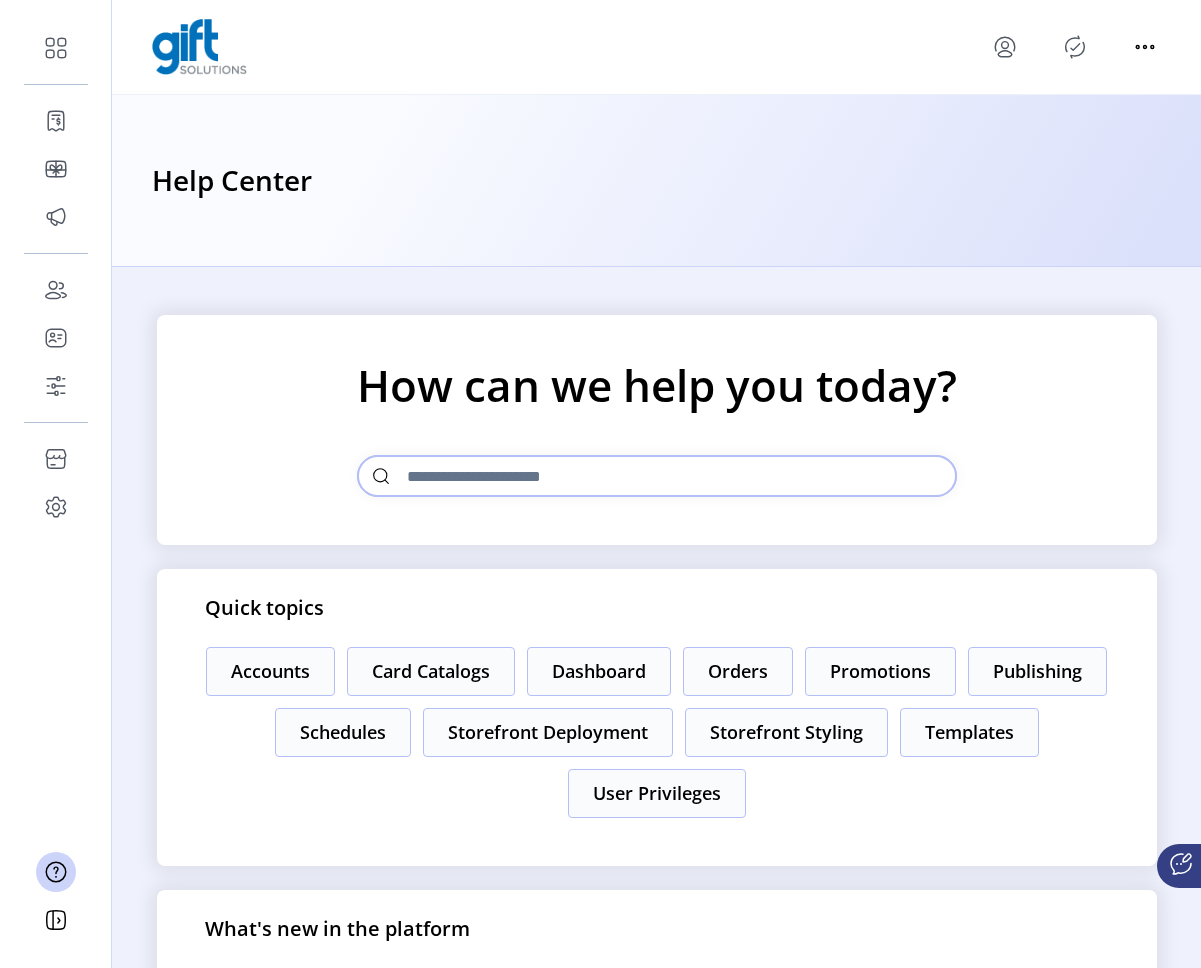 click at bounding box center [657, 476] 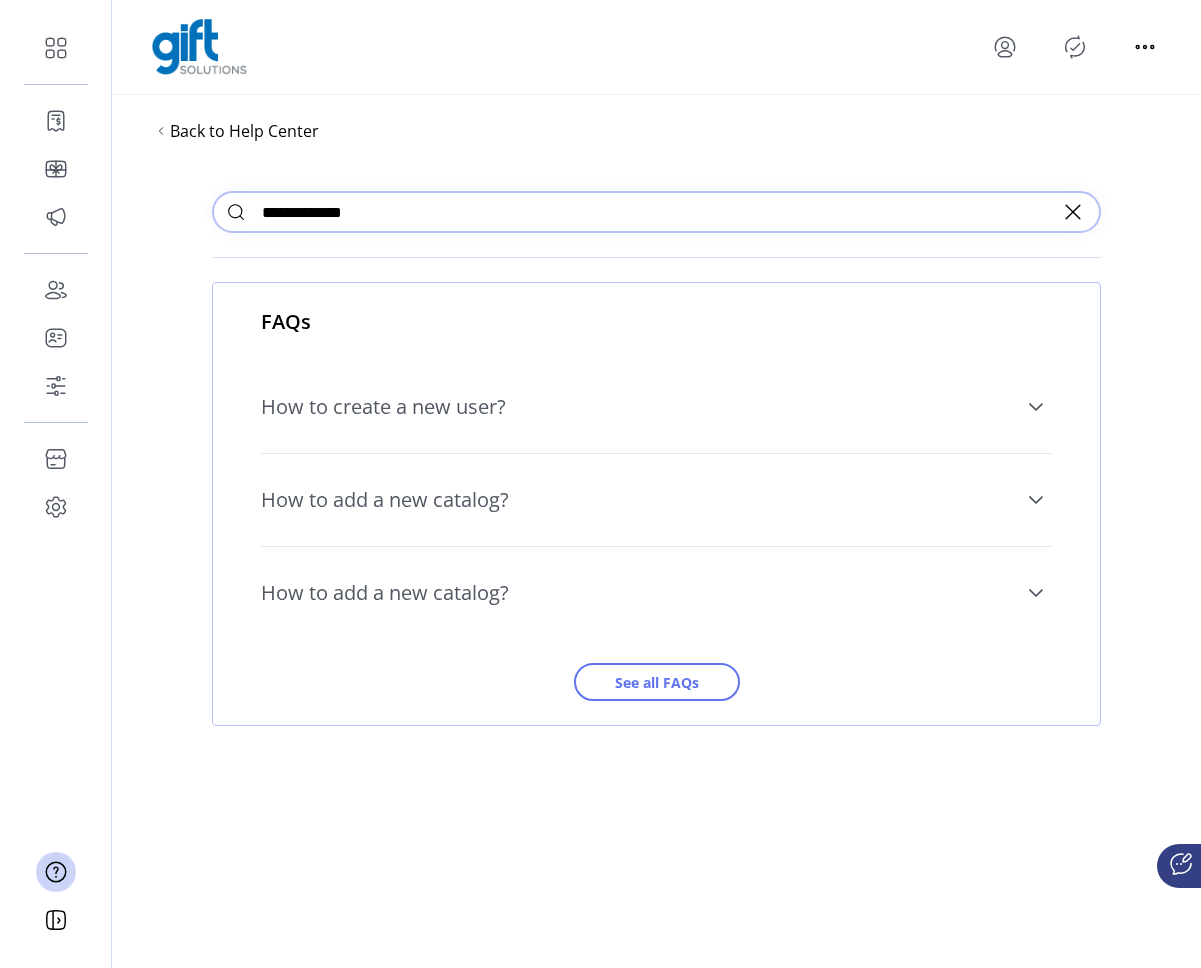 click on "**********" at bounding box center (656, 212) 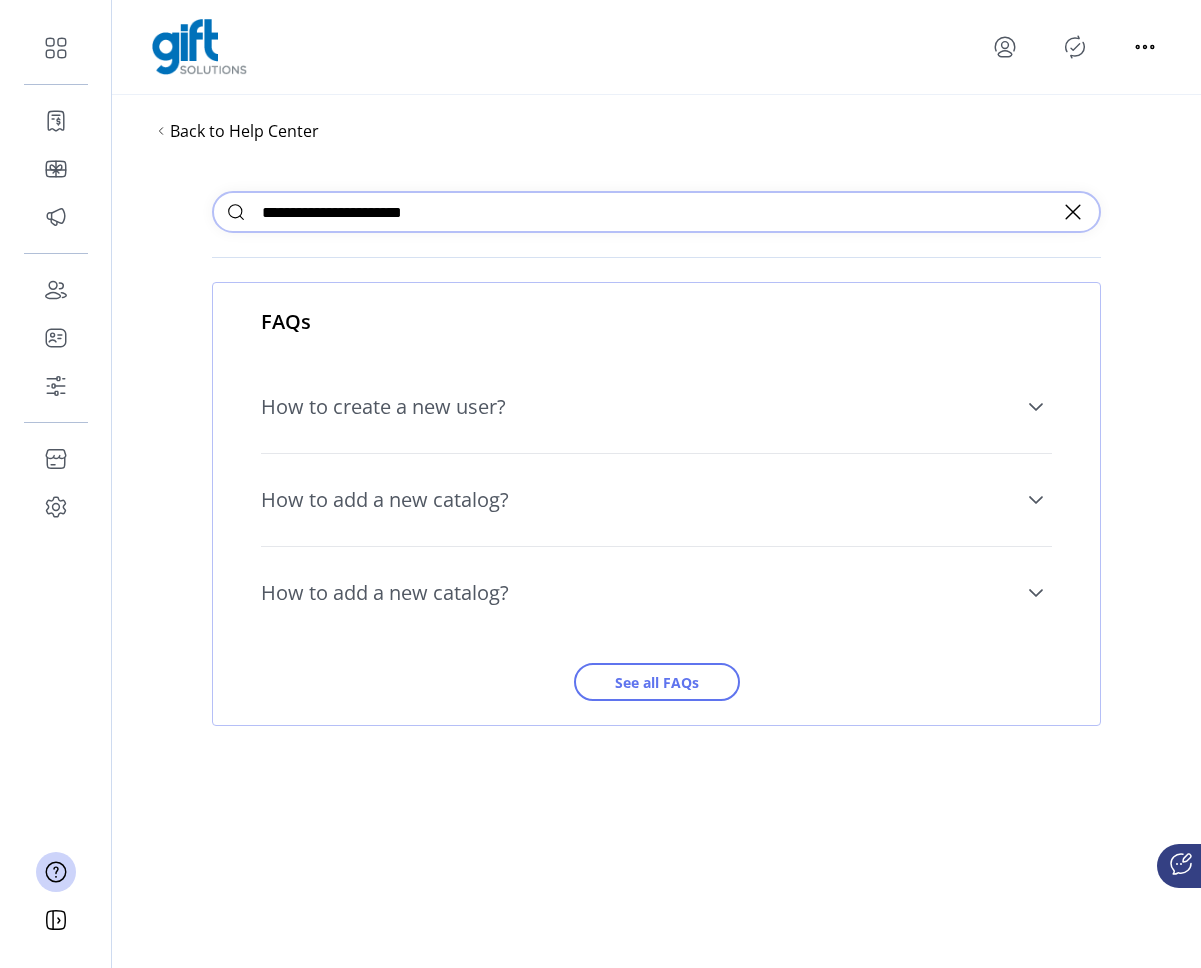 type on "**********" 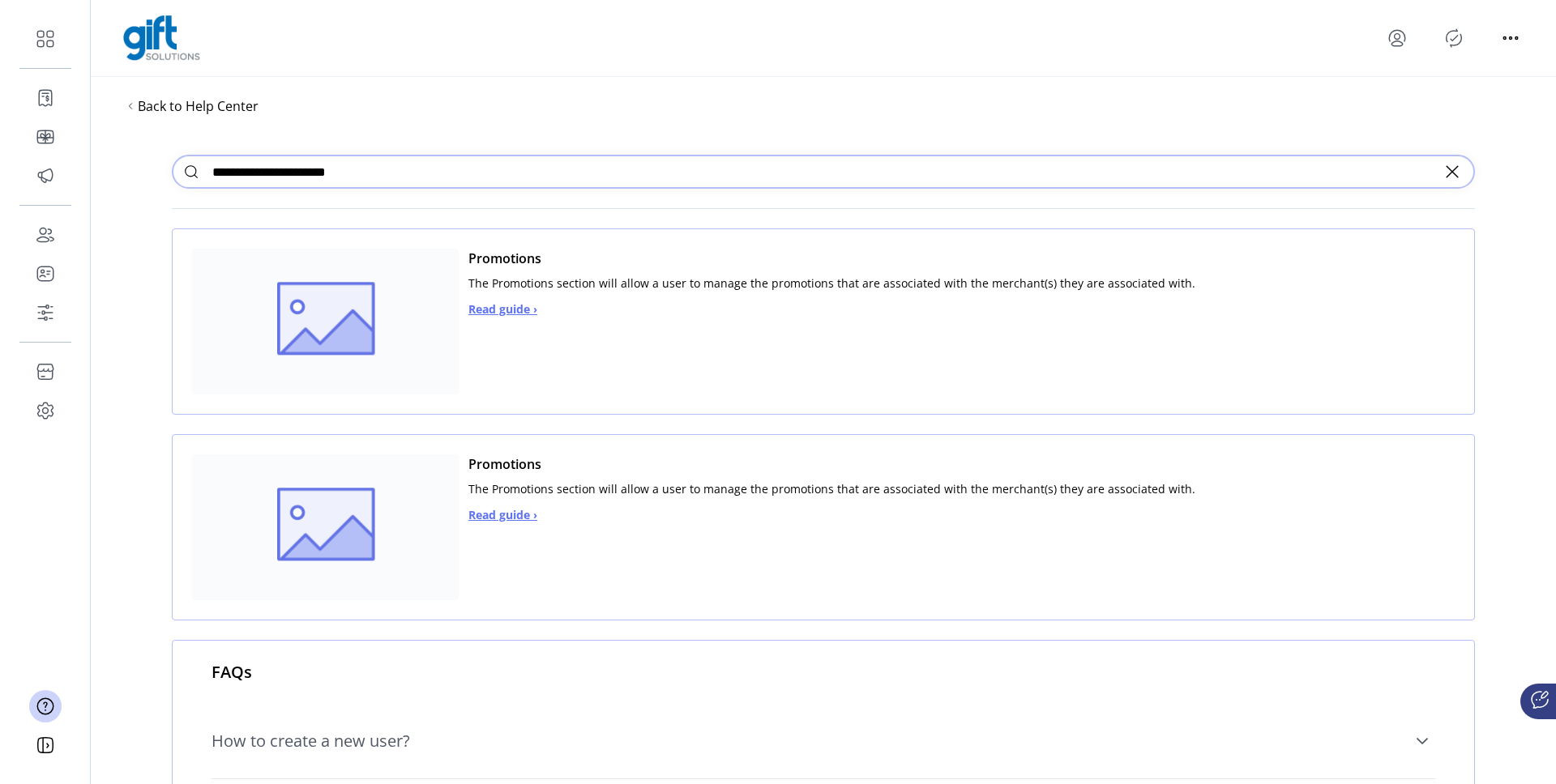 click at bounding box center [823, 38] 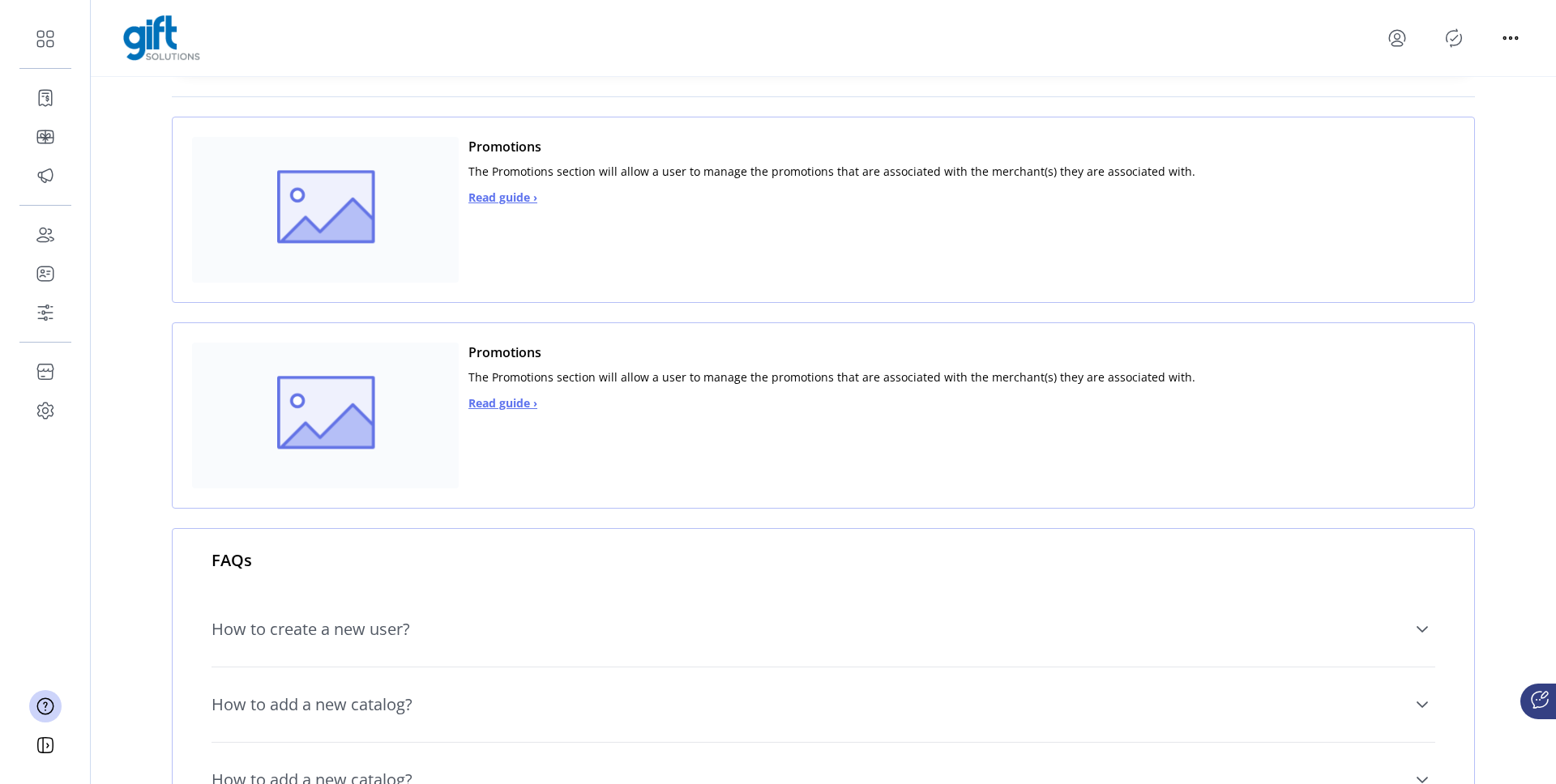 scroll, scrollTop: 115, scrollLeft: 0, axis: vertical 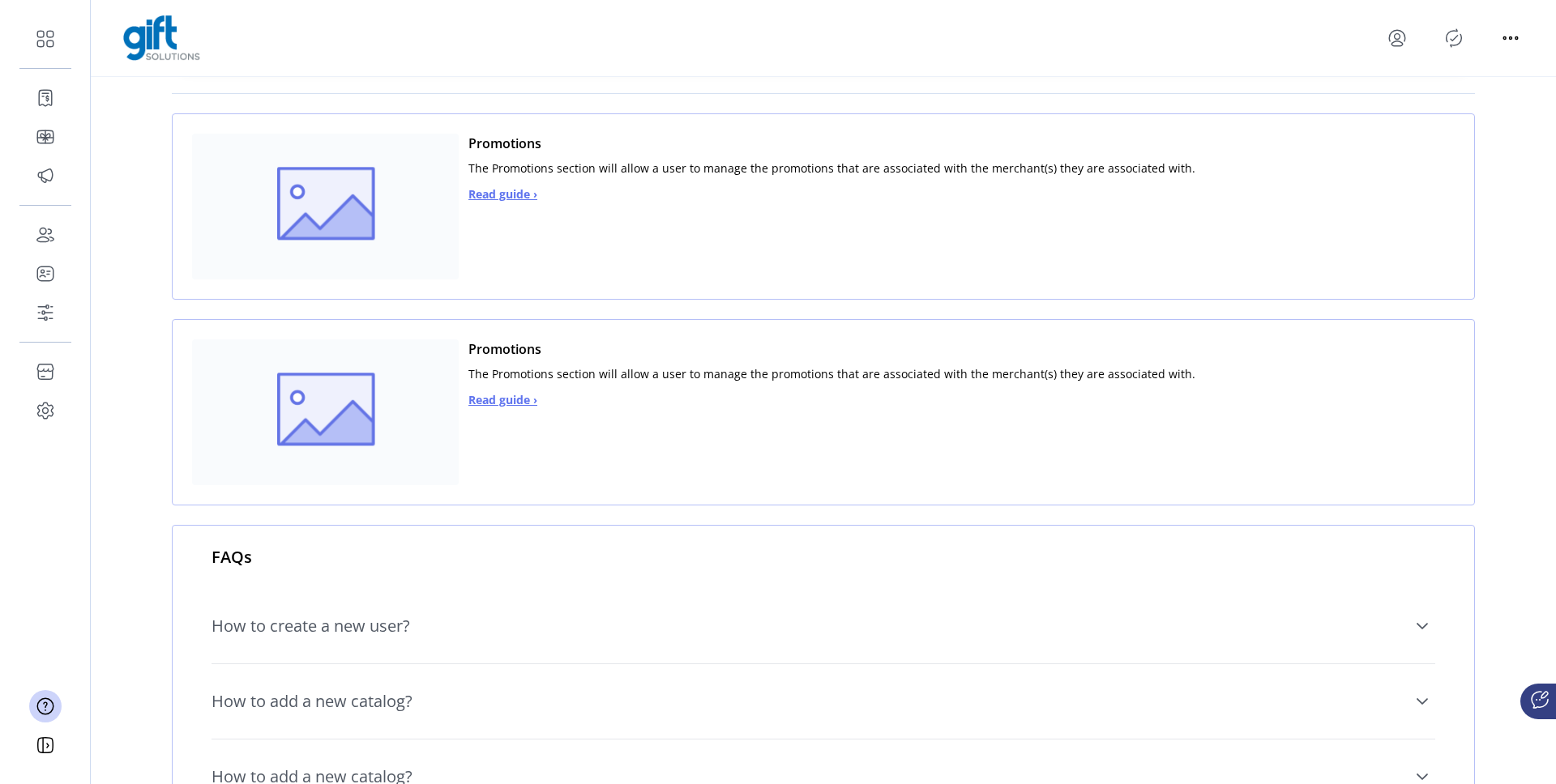click on "Read guide ›" at bounding box center [502, 194] 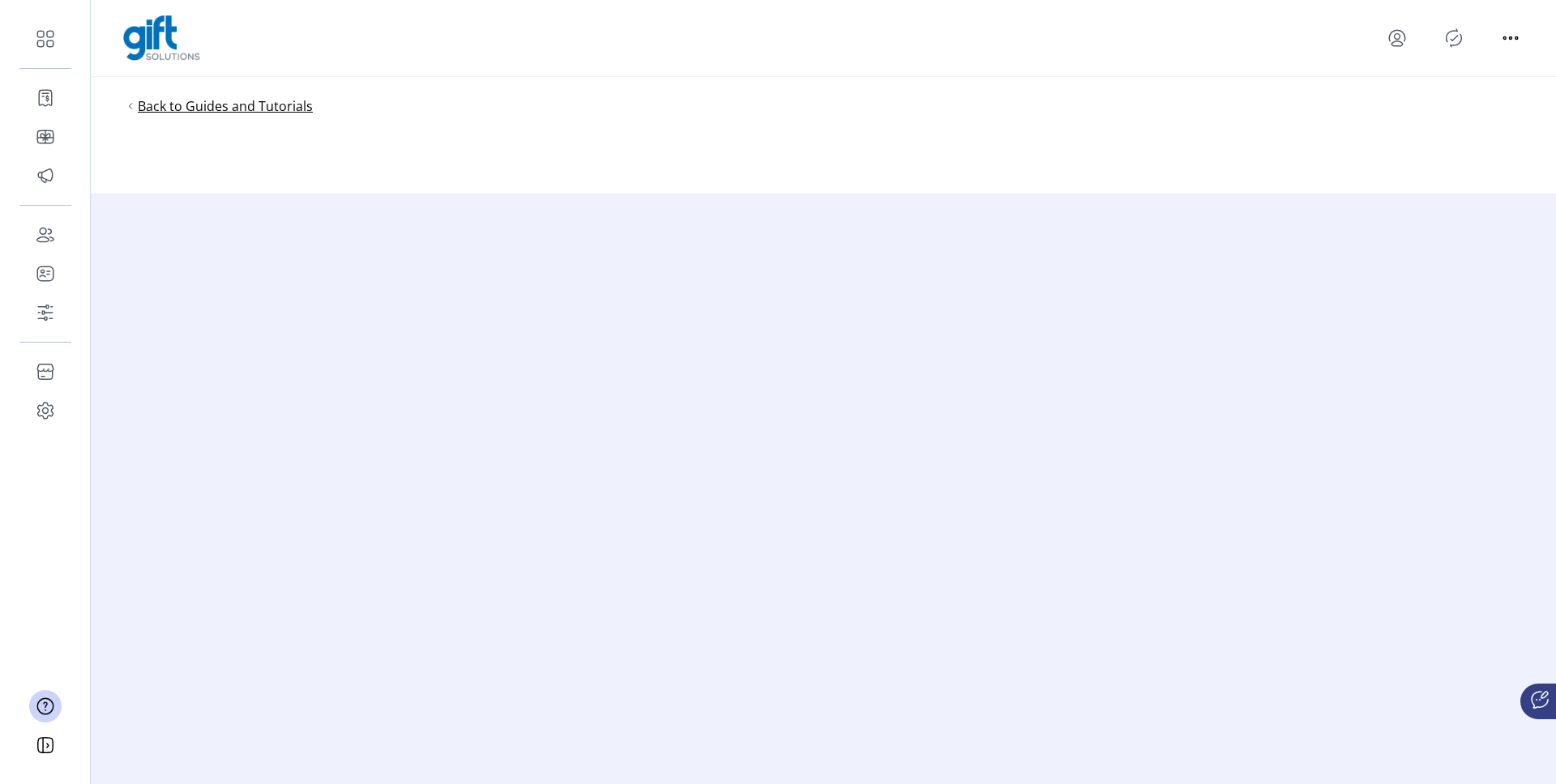 click on "Back to Guides and Tutorials" at bounding box center [225, 106] 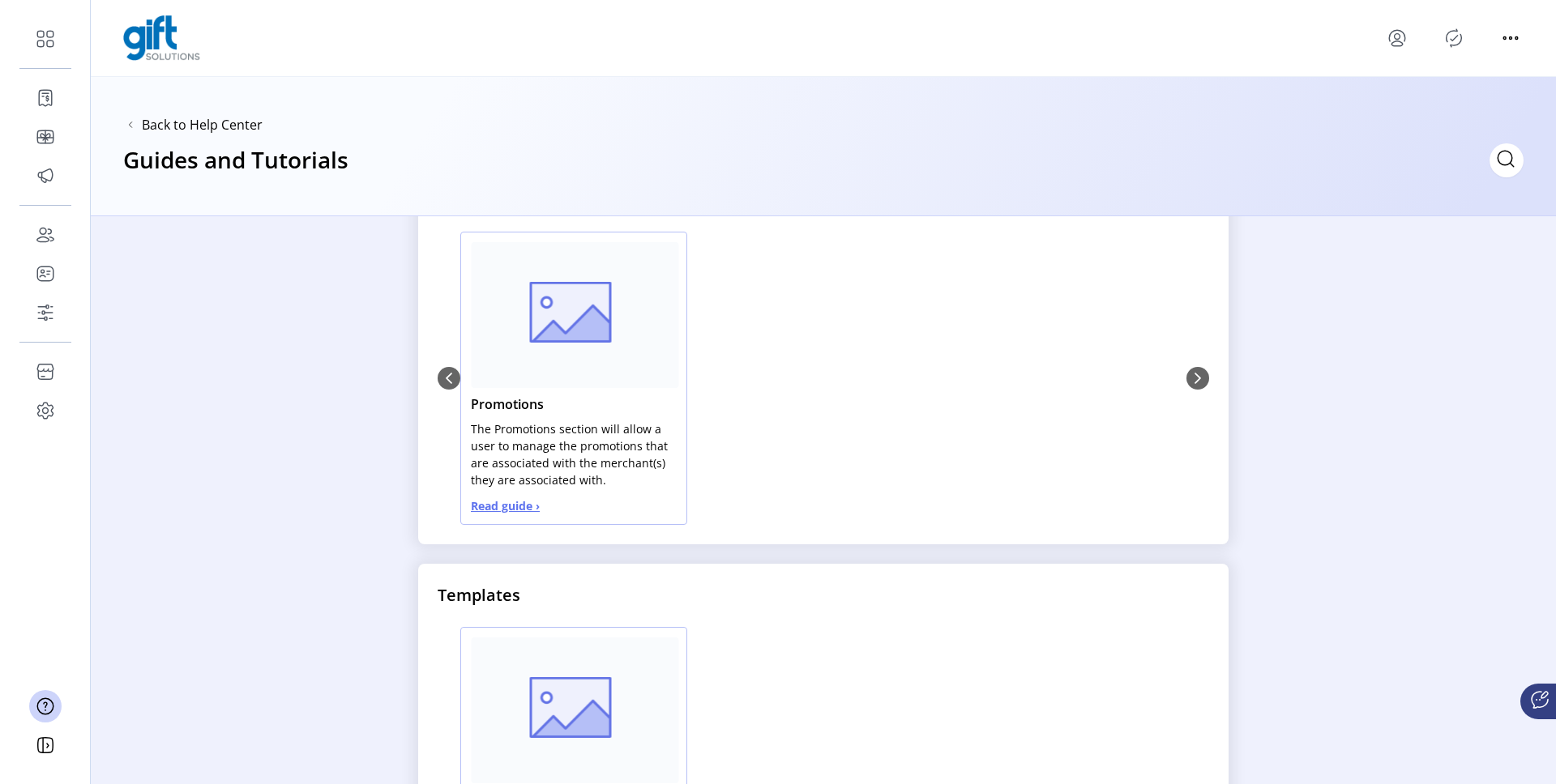 scroll, scrollTop: 3466, scrollLeft: 0, axis: vertical 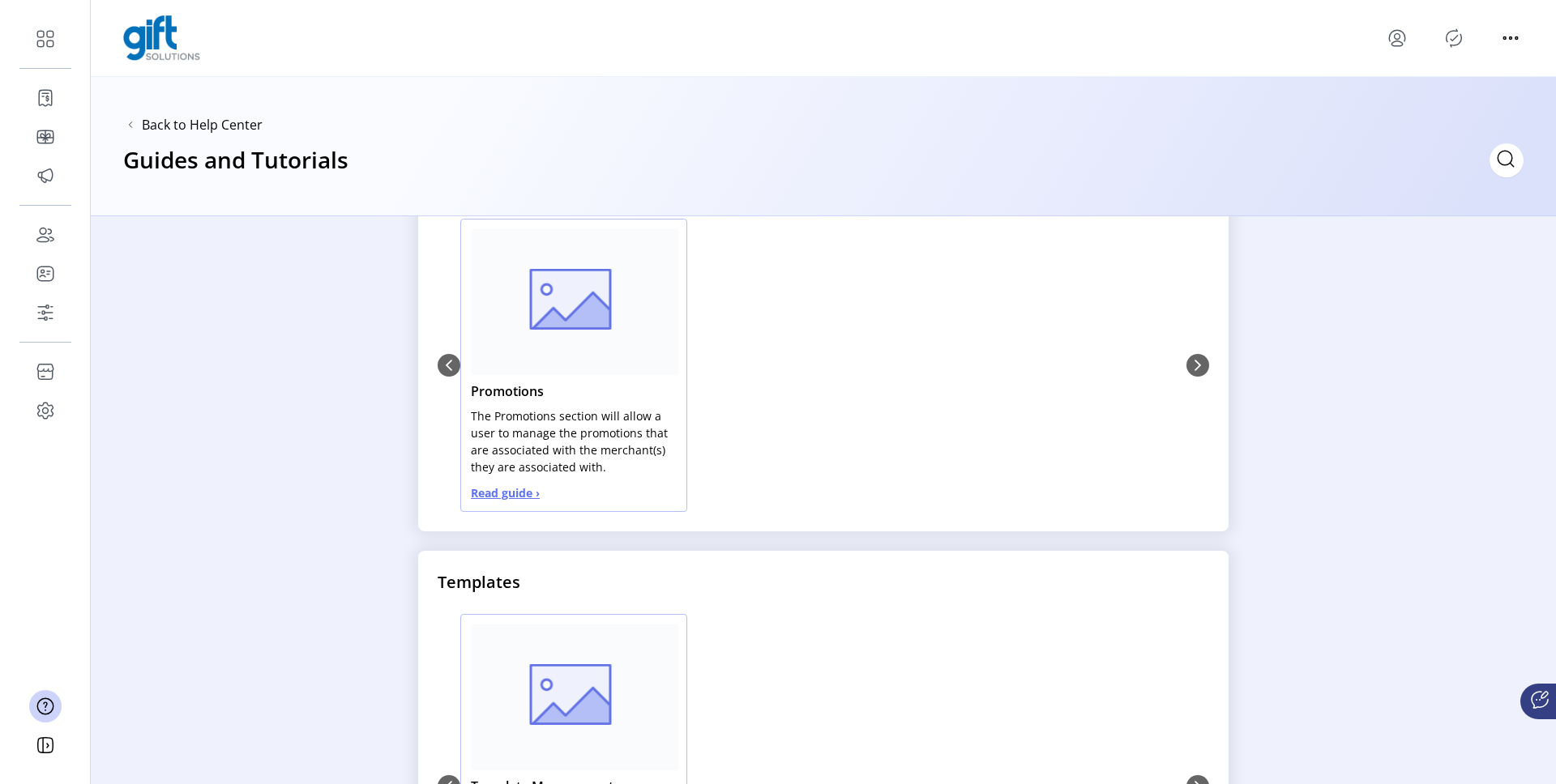 click on "Read guide ›" at bounding box center [505, 492] 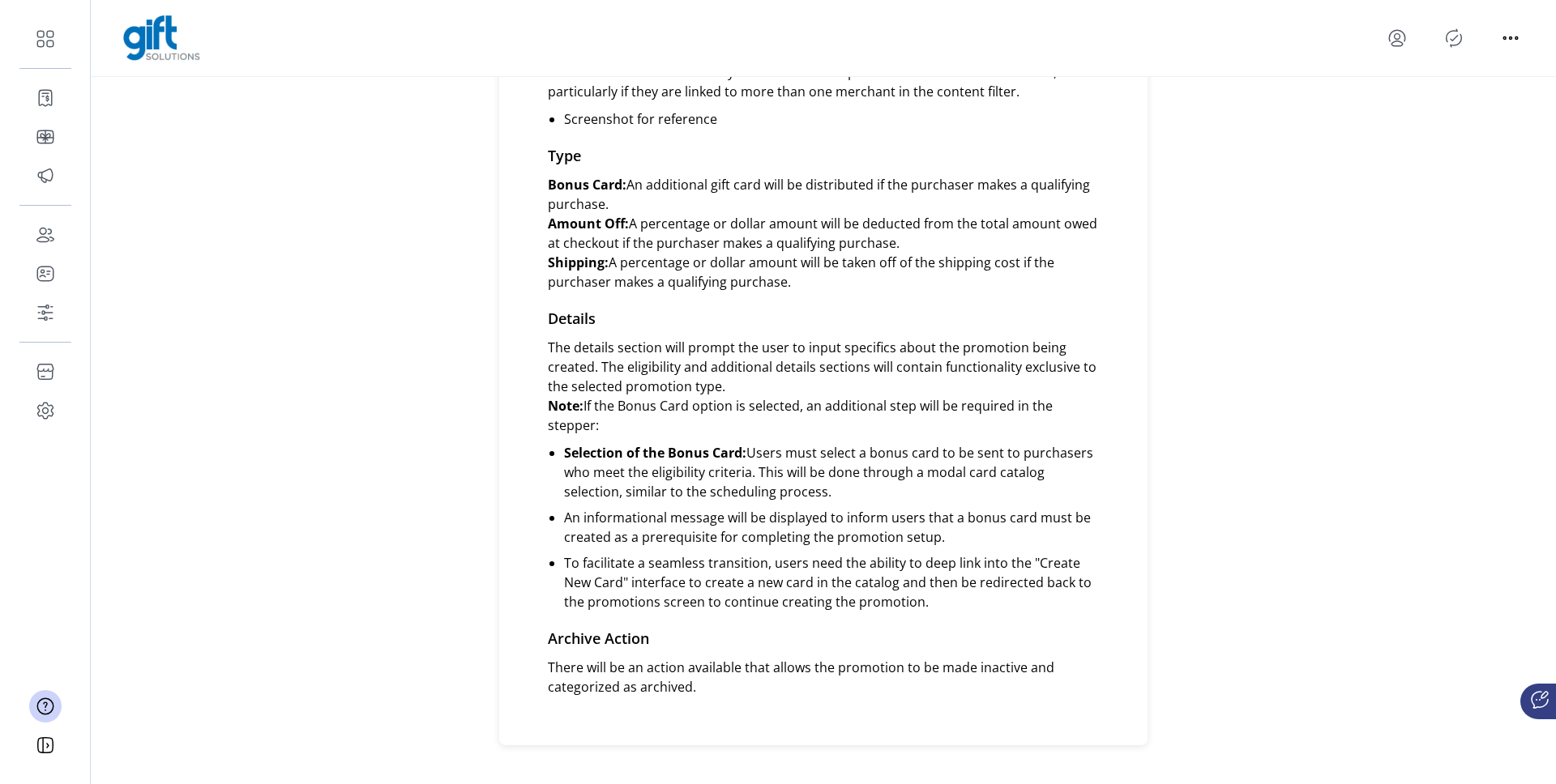 scroll, scrollTop: 0, scrollLeft: 0, axis: both 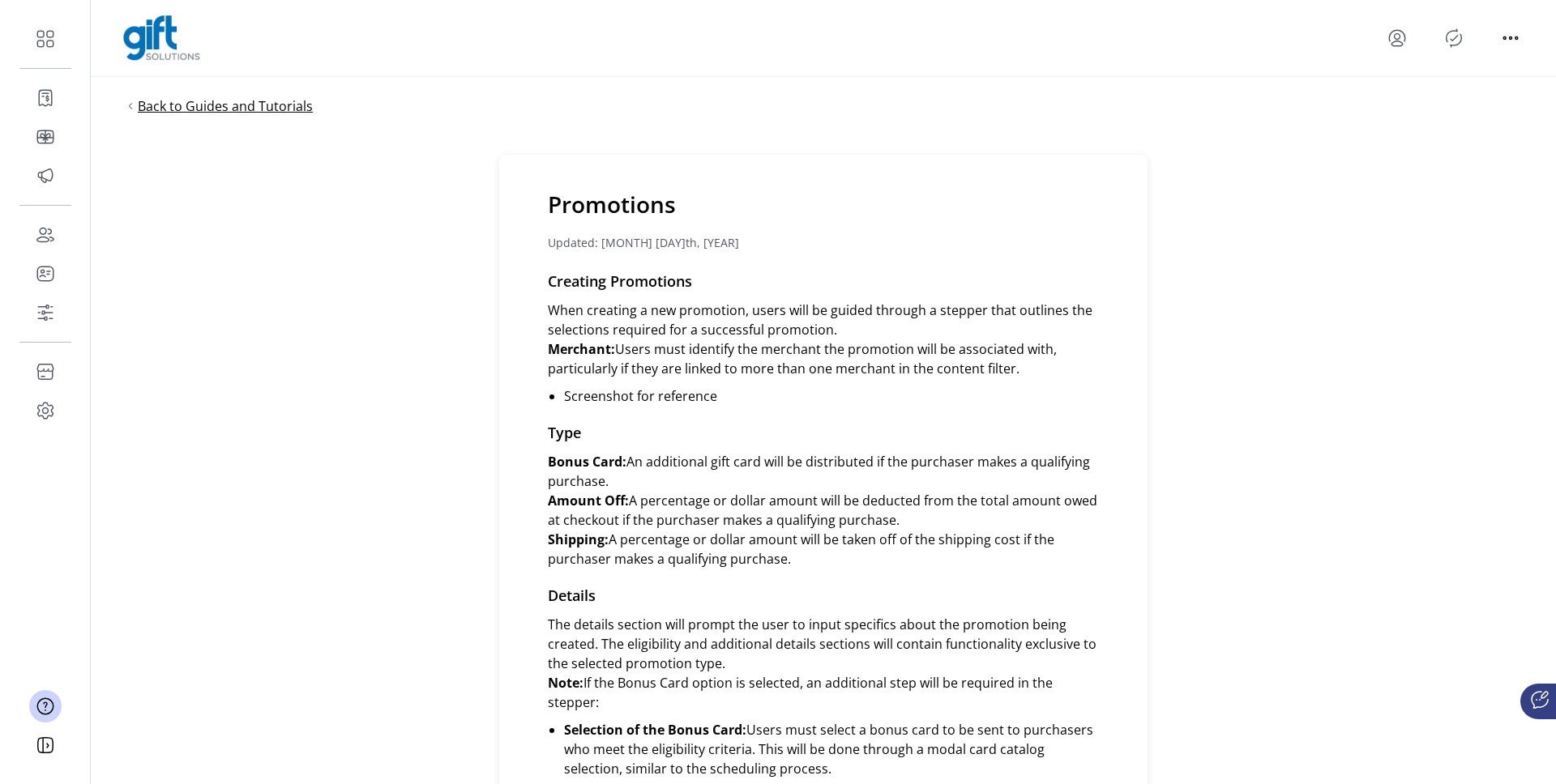 click on "Back to Guides and Tutorials" at bounding box center (225, 106) 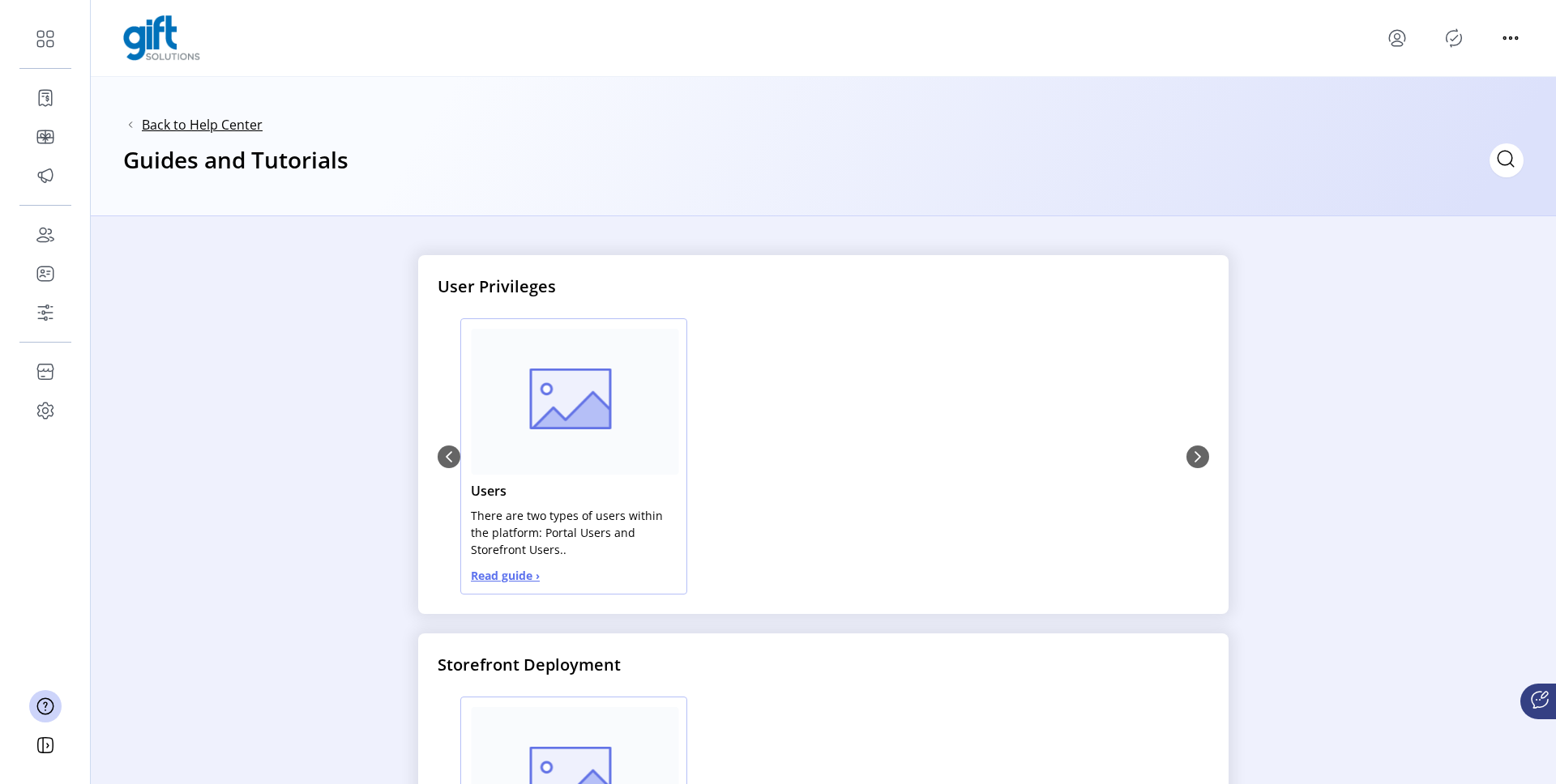 click on "Back to Help Center" at bounding box center [202, 125] 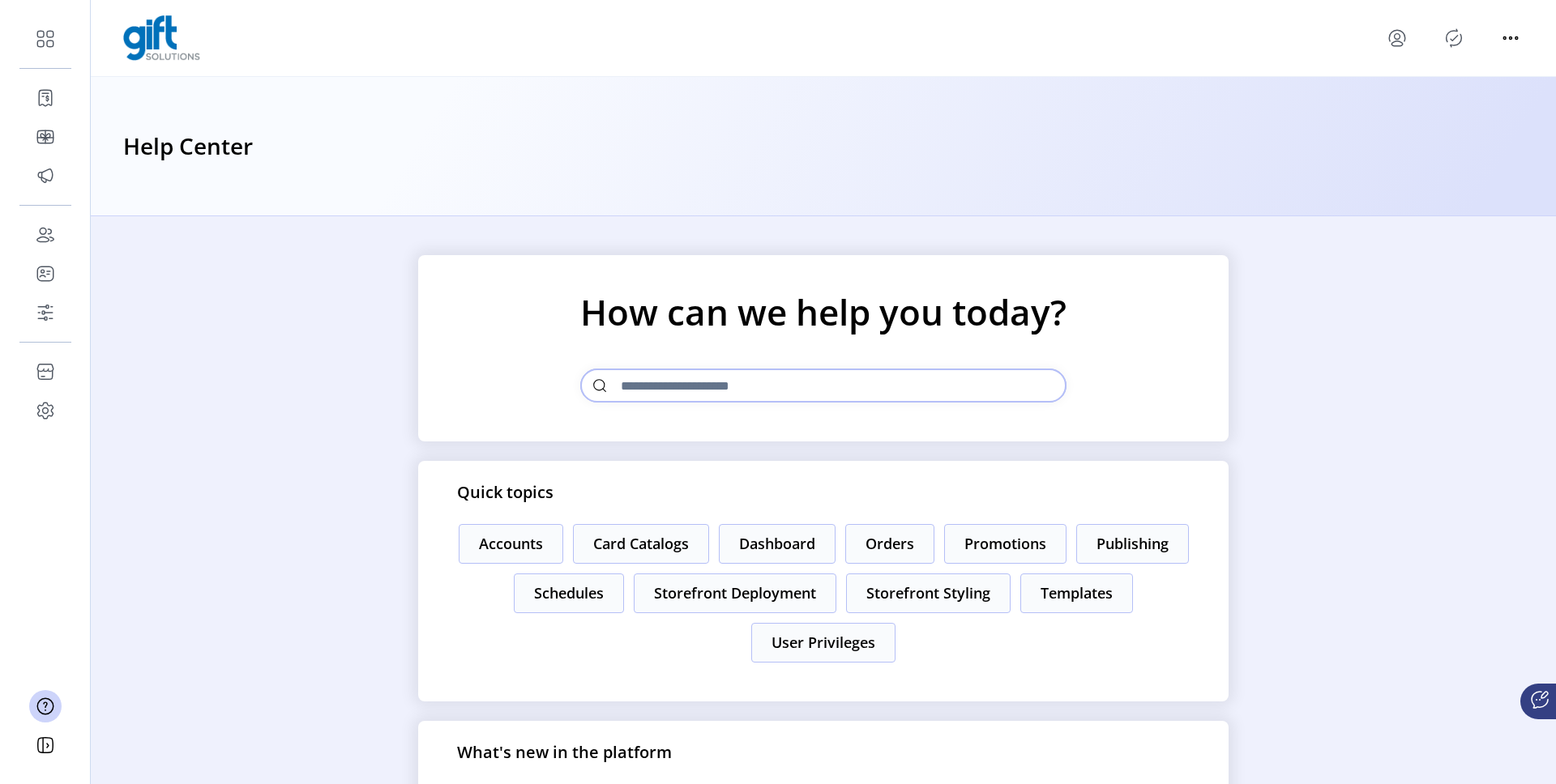 click at bounding box center [823, 386] 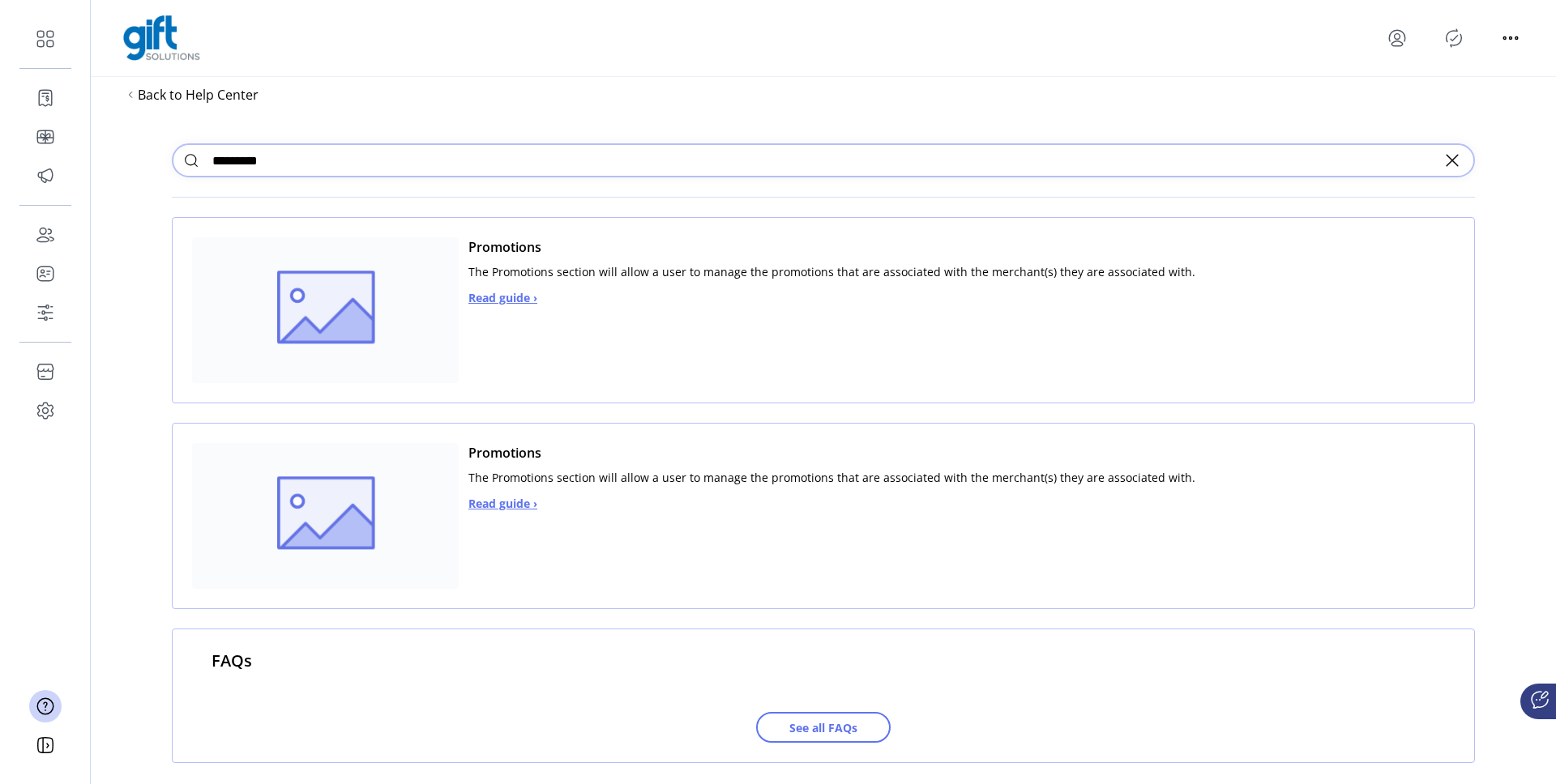 scroll, scrollTop: 0, scrollLeft: 0, axis: both 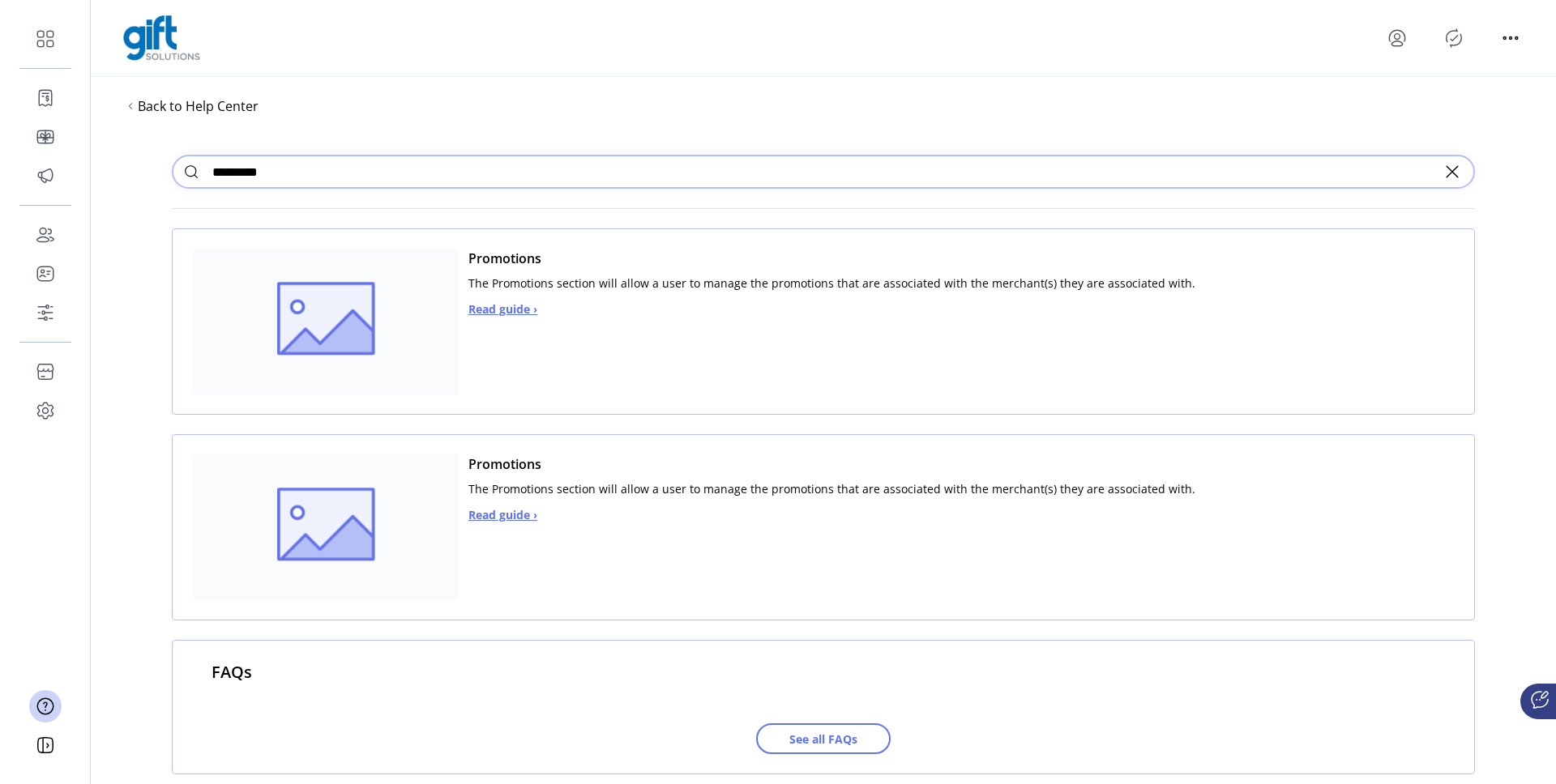 click on "*********" at bounding box center (823, 172) 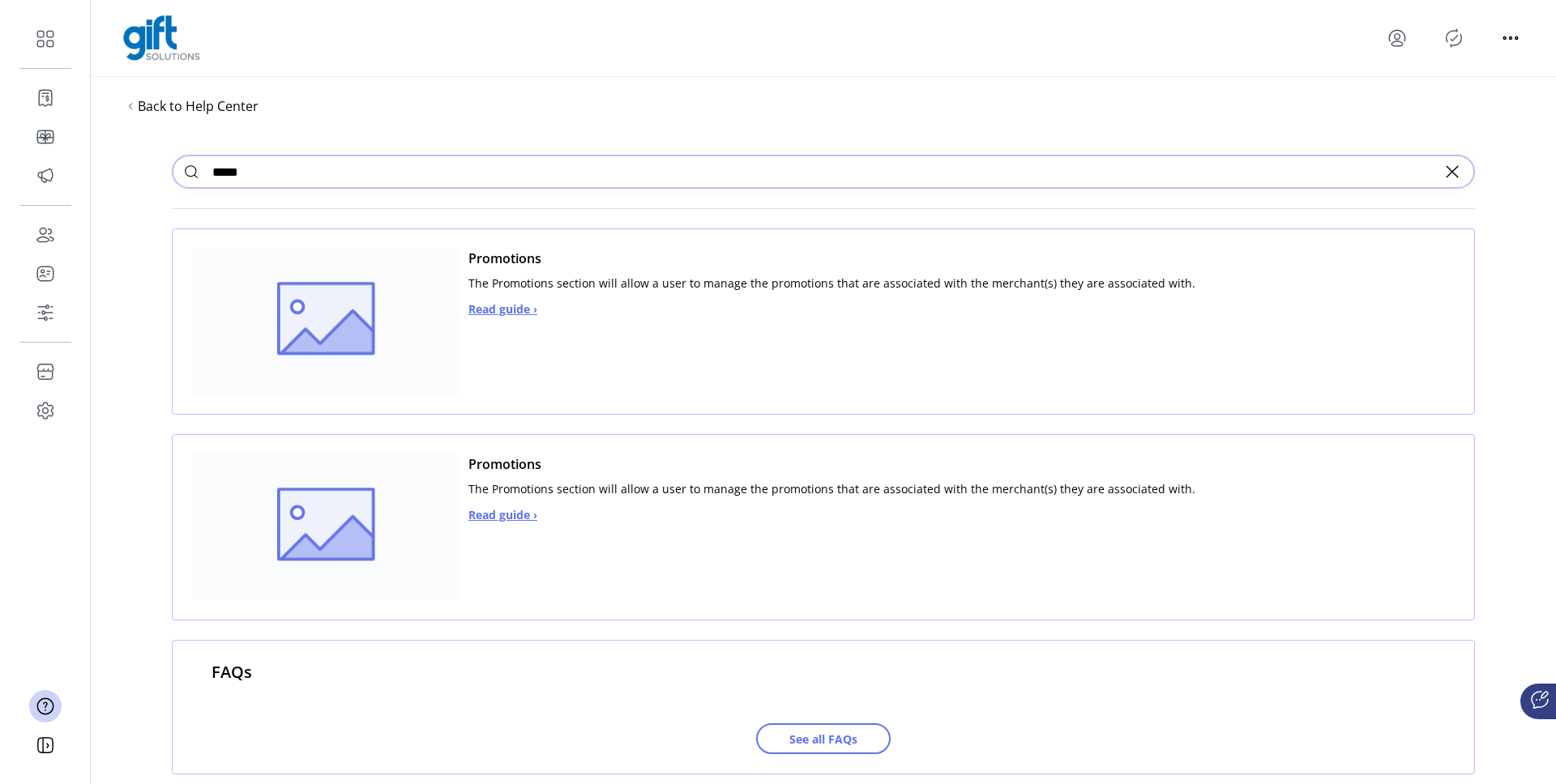 type on "*****" 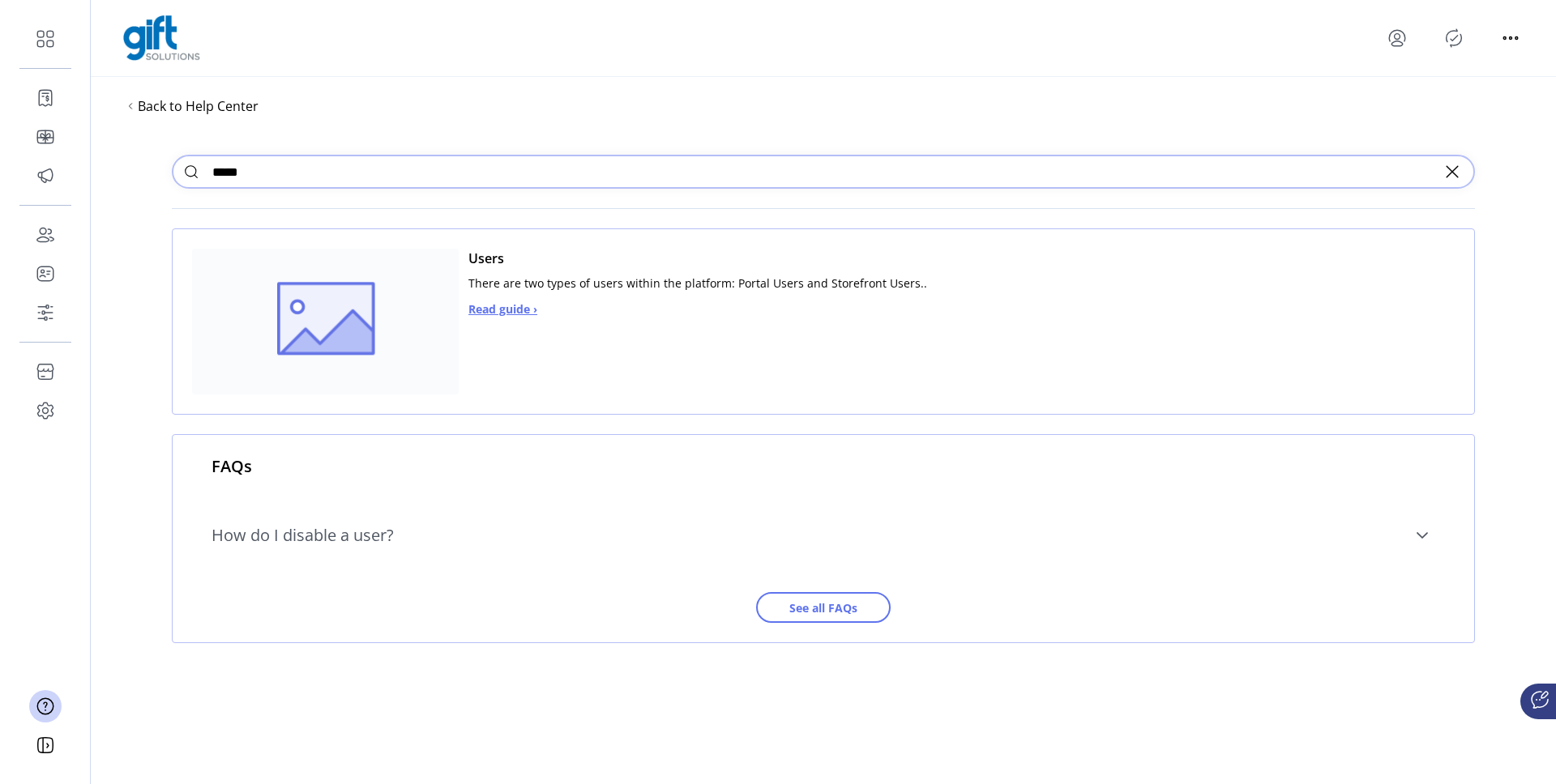 click on "How do I disable a user?" at bounding box center [823, 535] 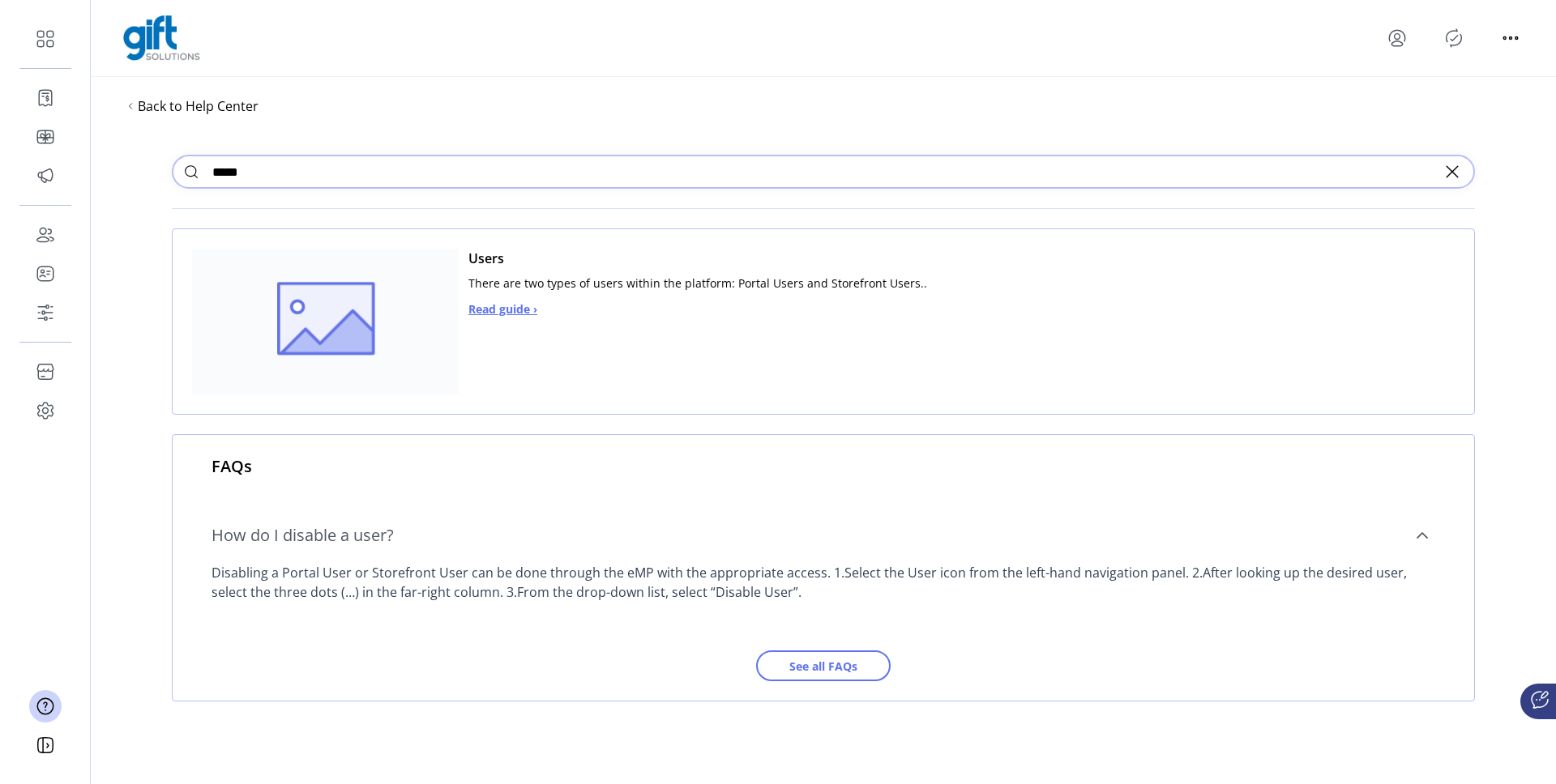 click on "Read guide ›" at bounding box center (502, 309) 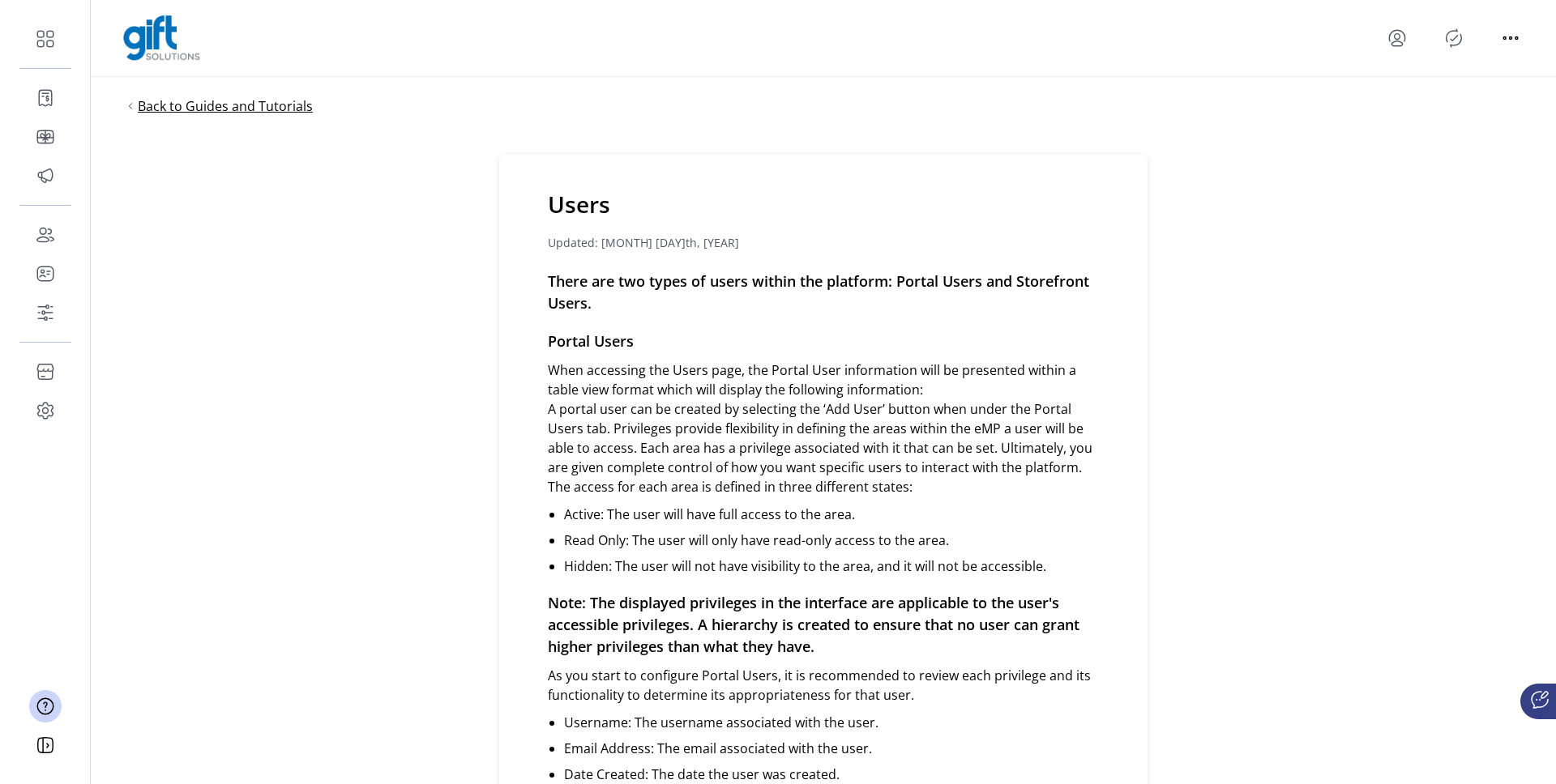 click on "Back to Guides and Tutorials" at bounding box center (225, 106) 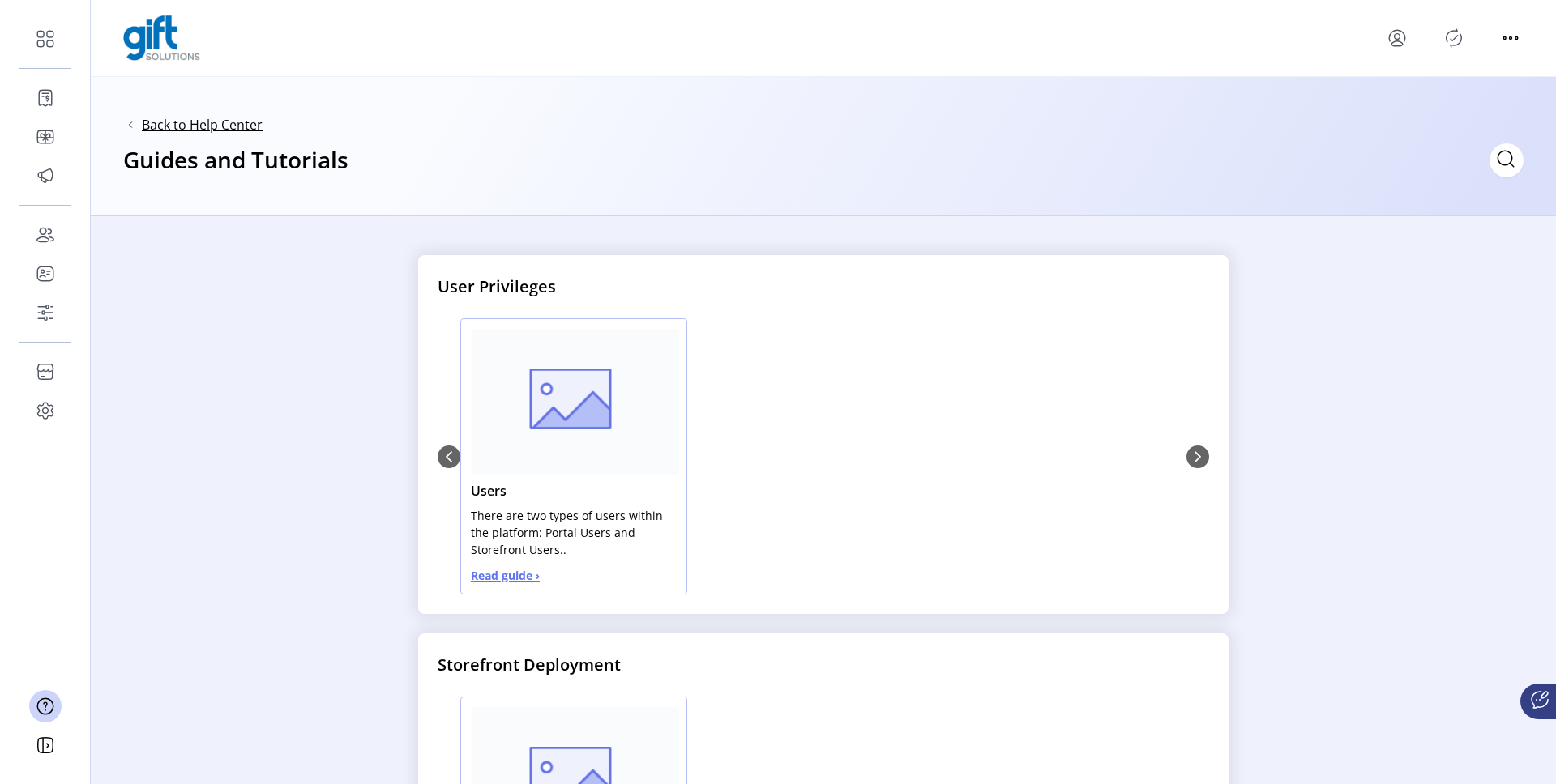 click on "Back to Help Center" at bounding box center [202, 125] 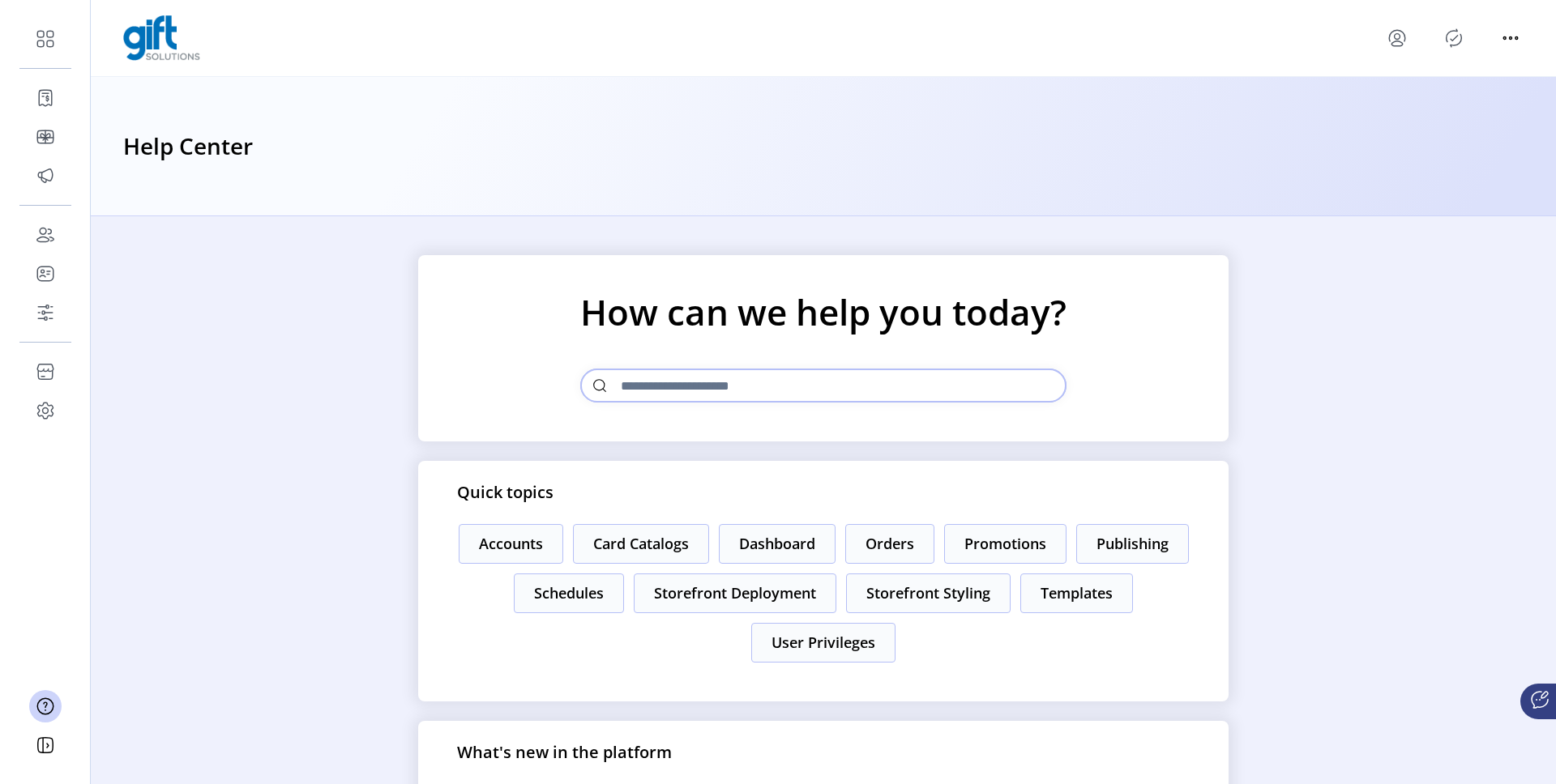 click at bounding box center (823, 386) 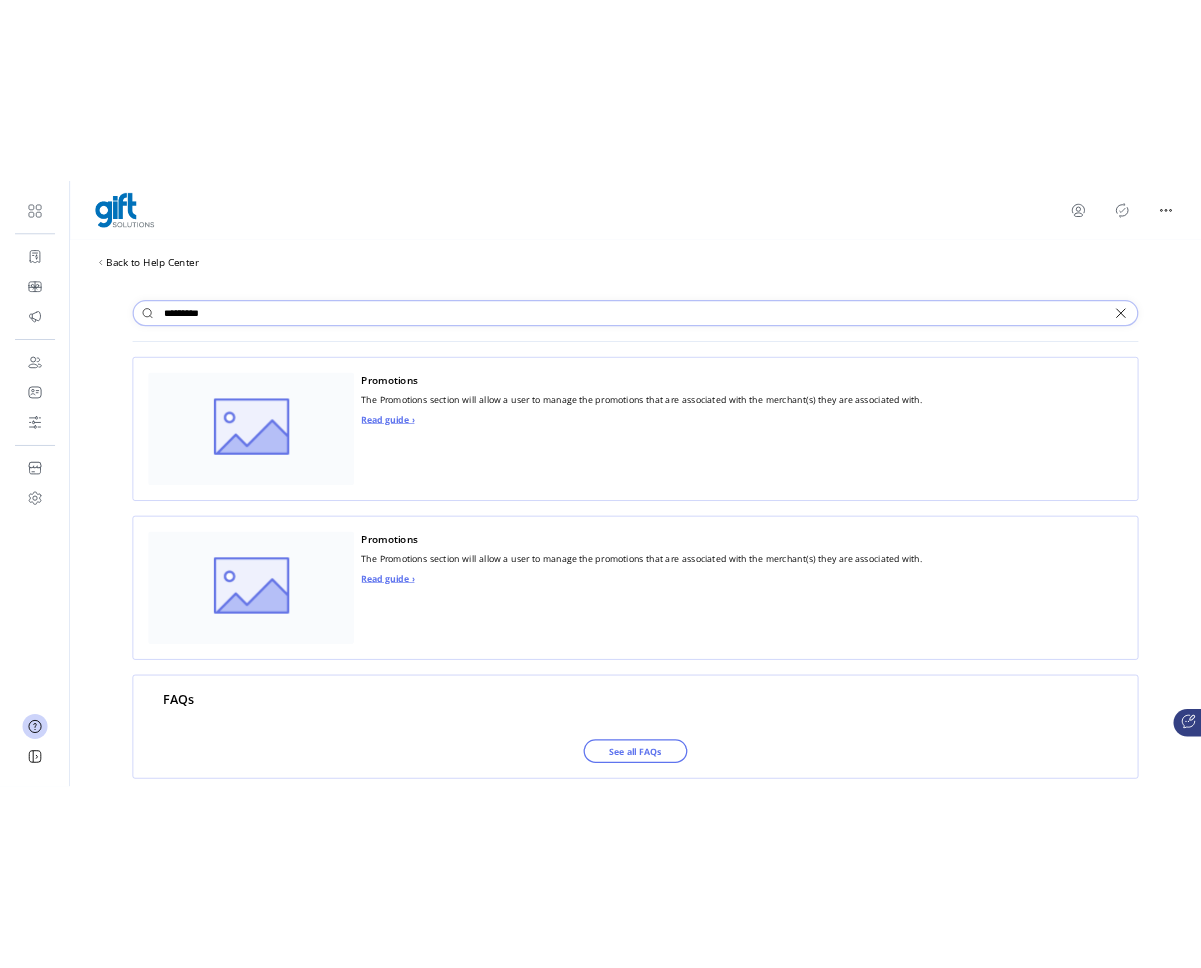 scroll, scrollTop: 36, scrollLeft: 0, axis: vertical 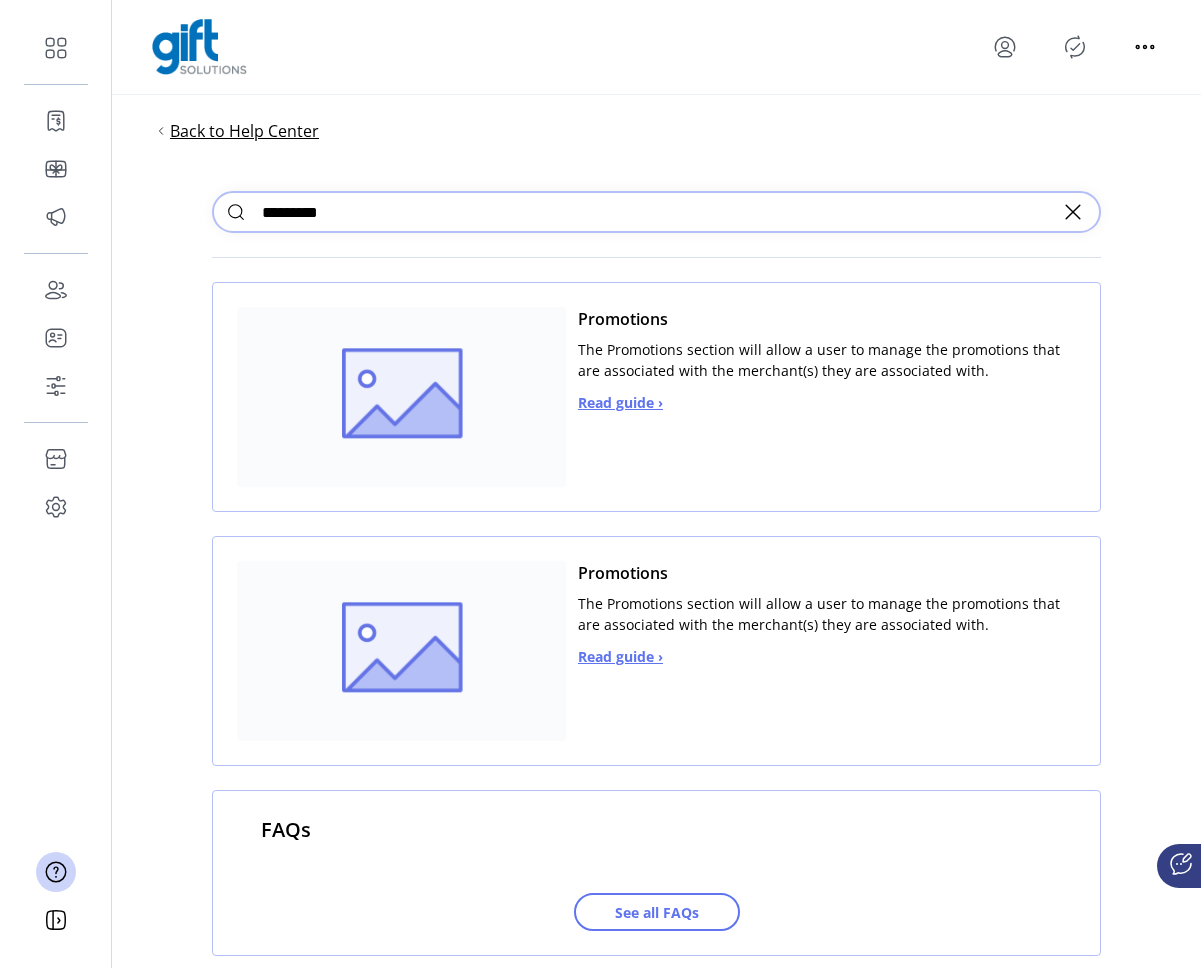 click on "Back to Help Center" at bounding box center (244, 131) 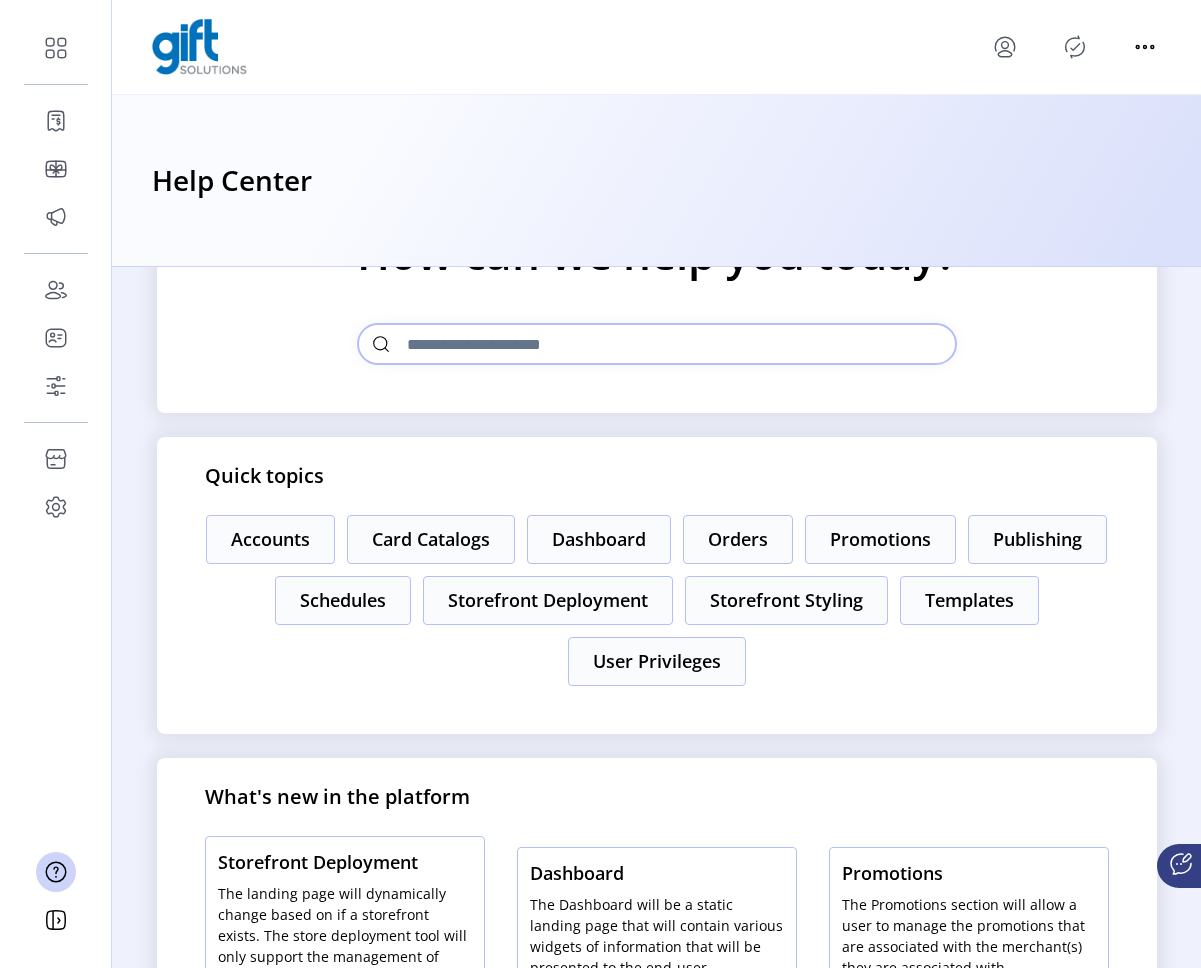 scroll, scrollTop: 137, scrollLeft: 0, axis: vertical 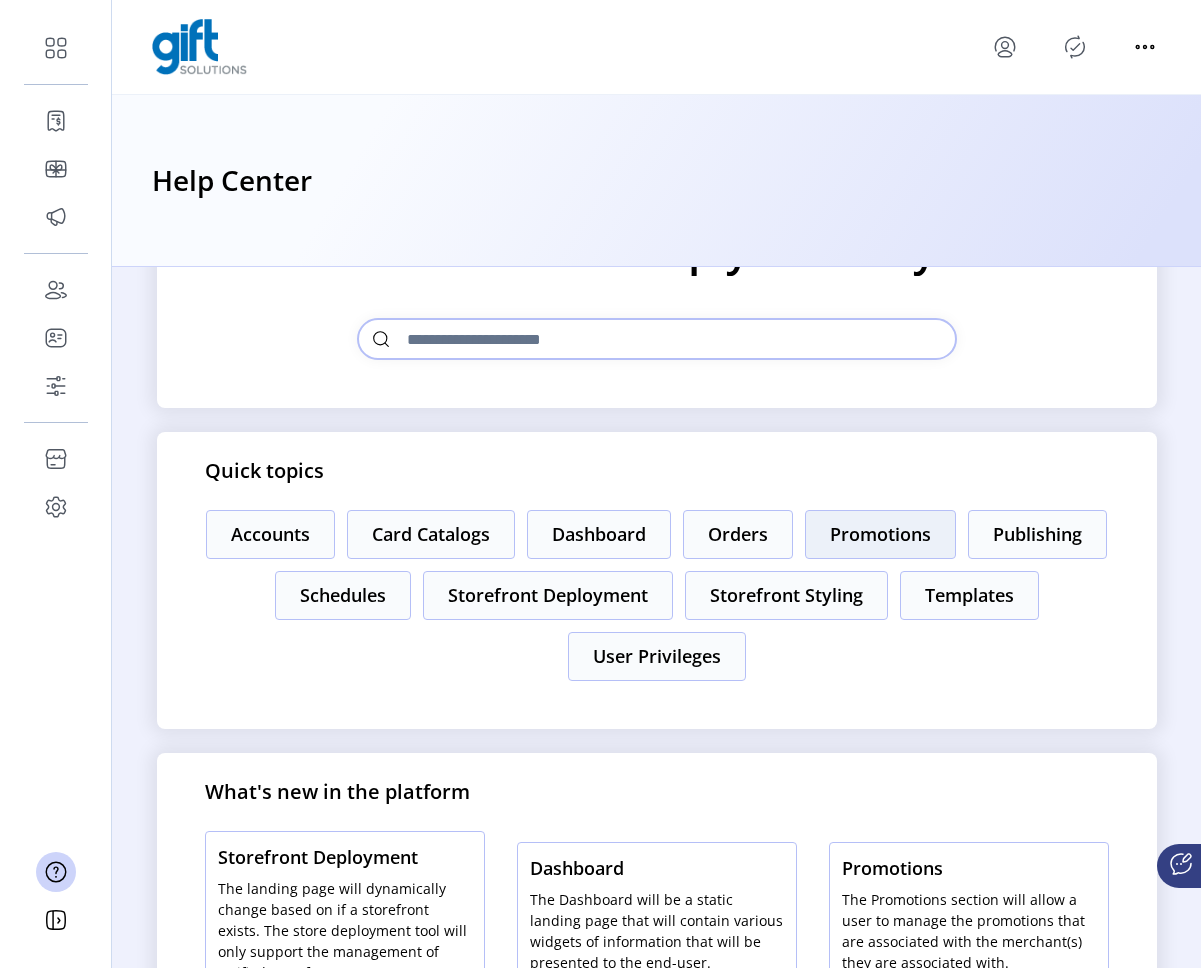 click on "Promotions" at bounding box center (270, 534) 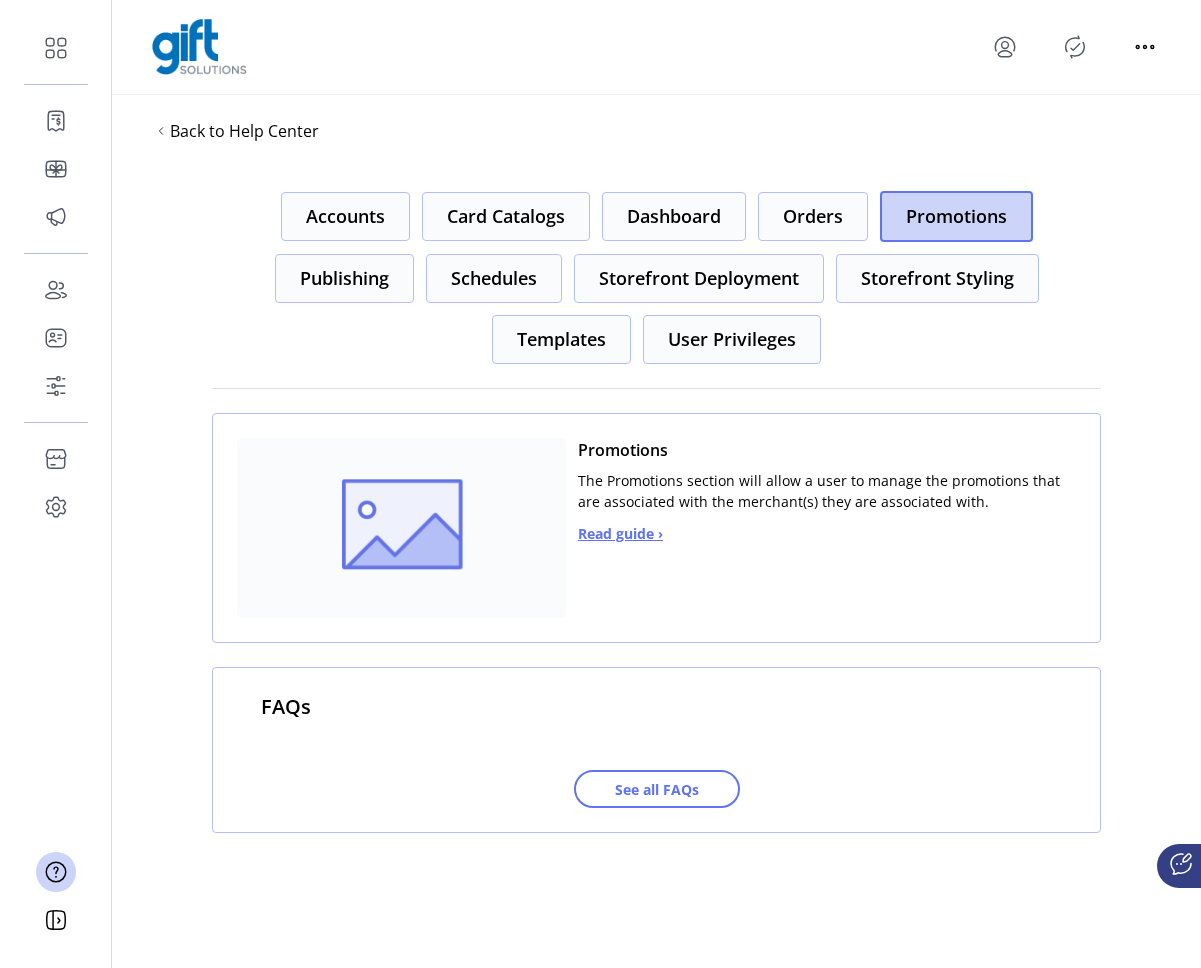 click on "Read guide ›" at bounding box center [620, 533] 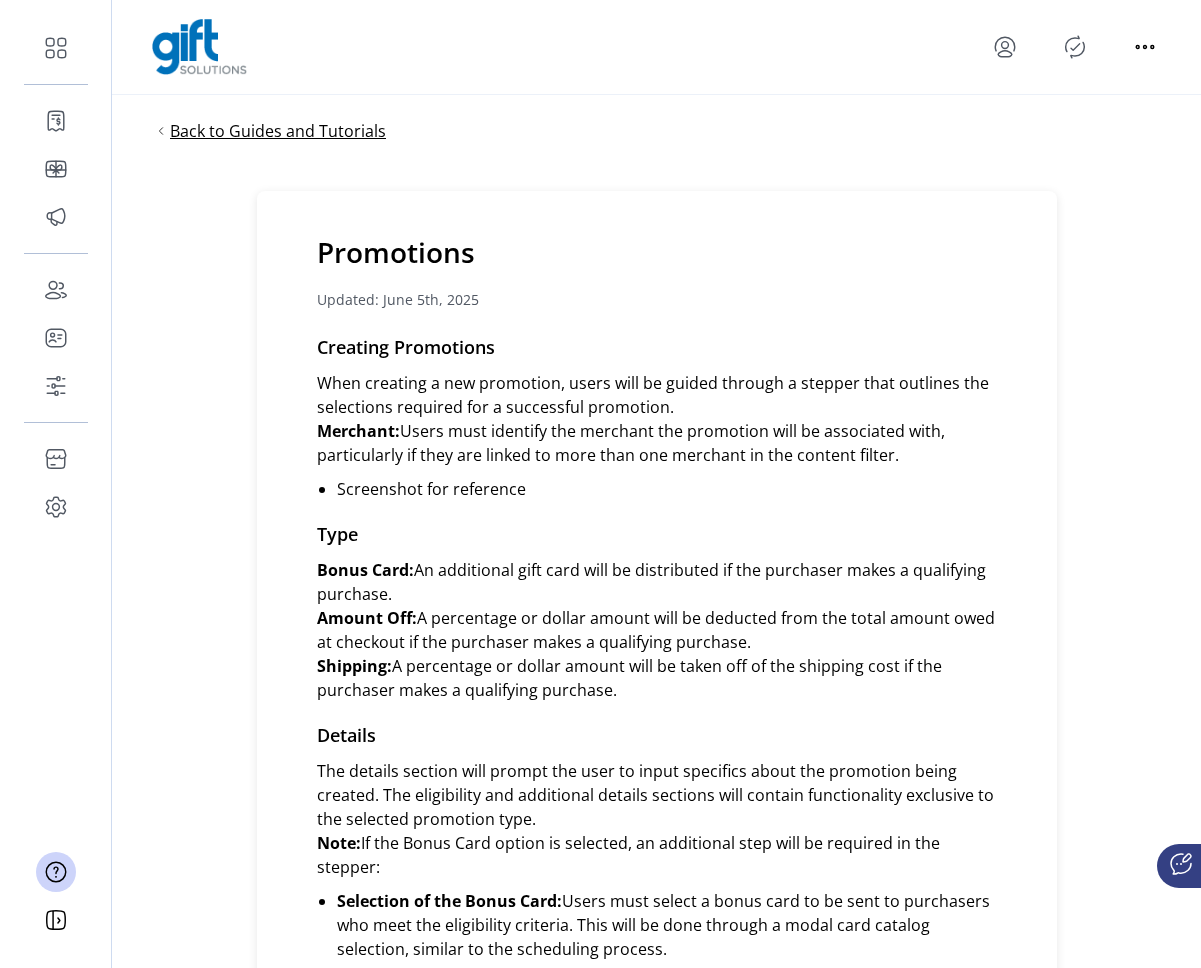 click on "Back to Guides and Tutorials" at bounding box center (278, 131) 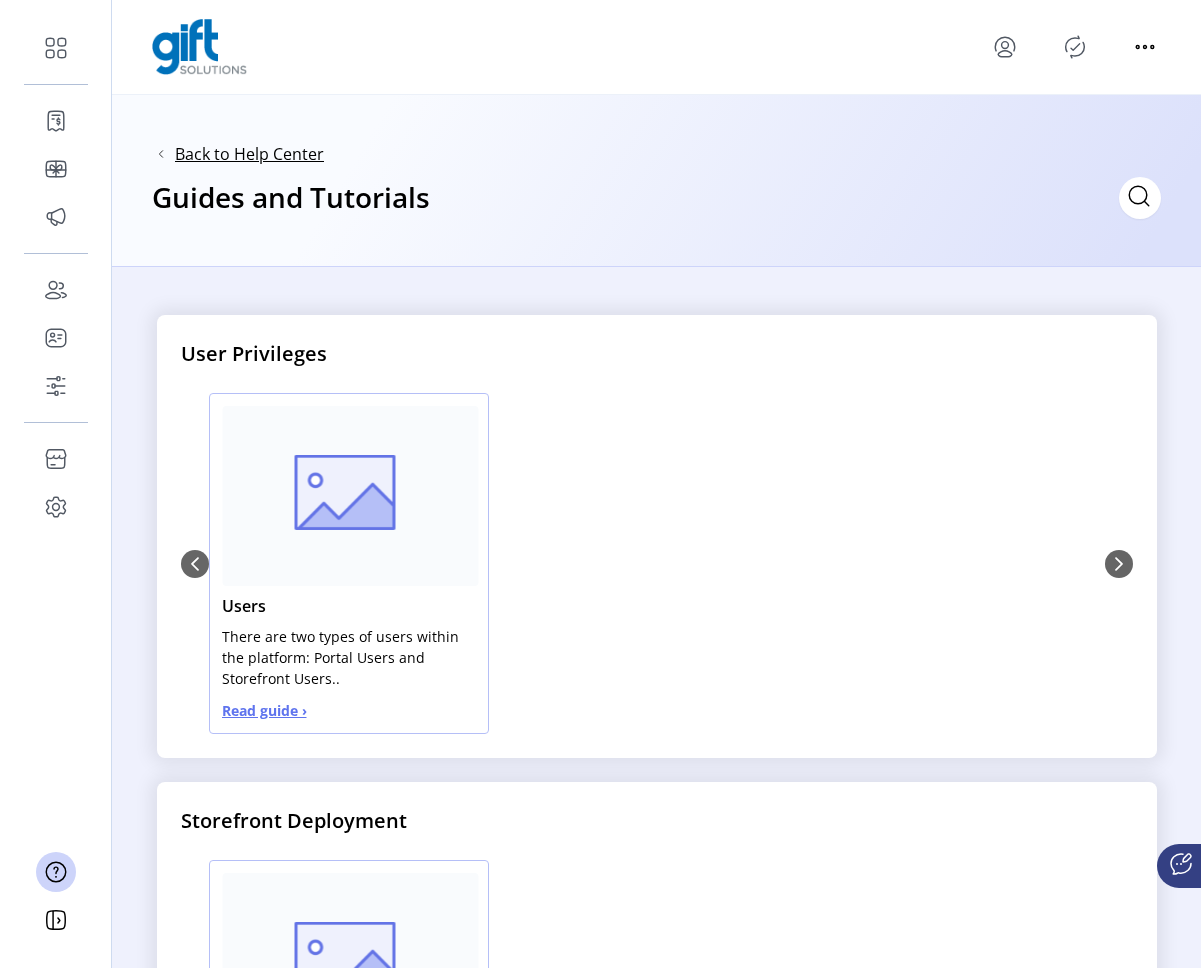 click on "Back to Help Center" at bounding box center [249, 154] 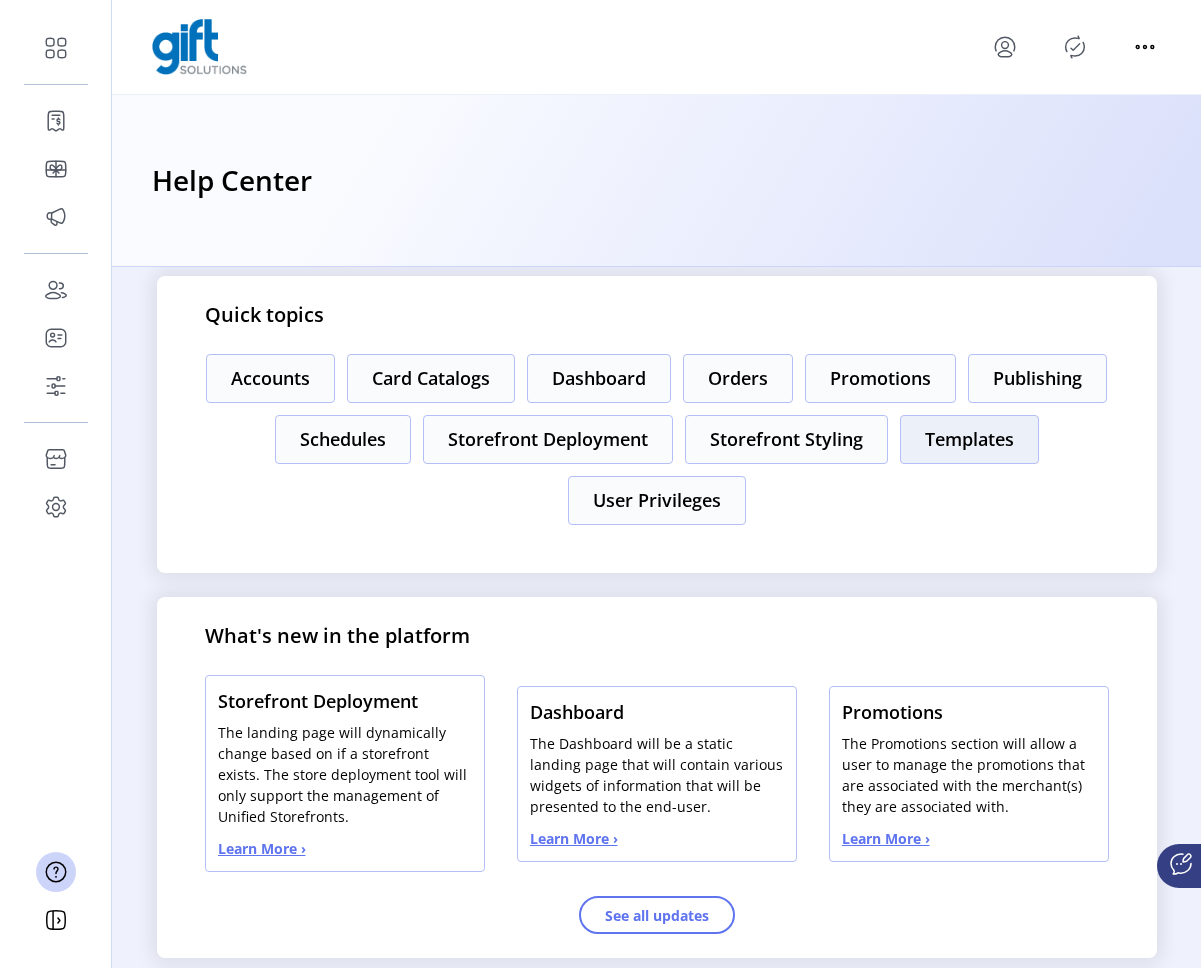 scroll, scrollTop: 316, scrollLeft: 0, axis: vertical 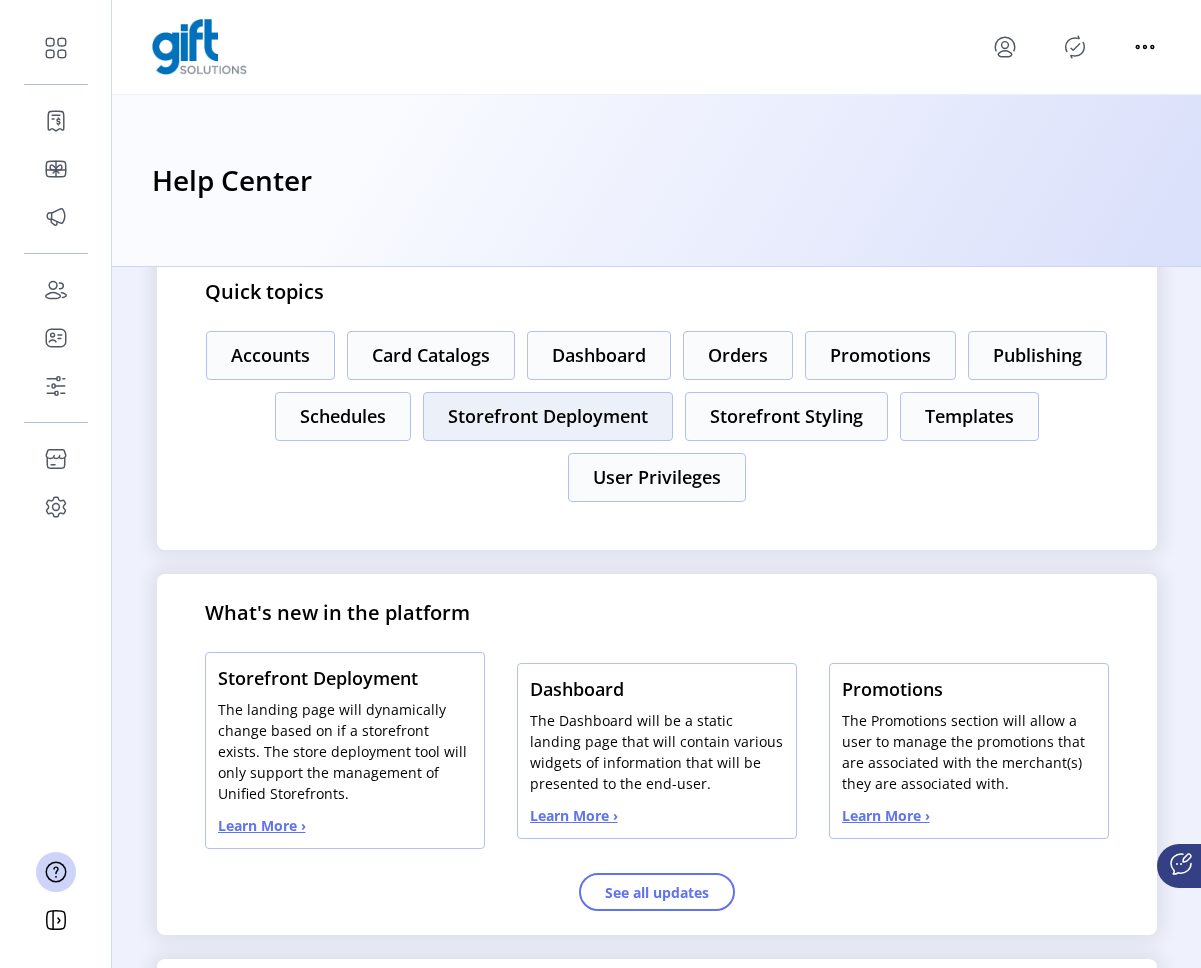 click on "Storefront Deployment" at bounding box center (270, 355) 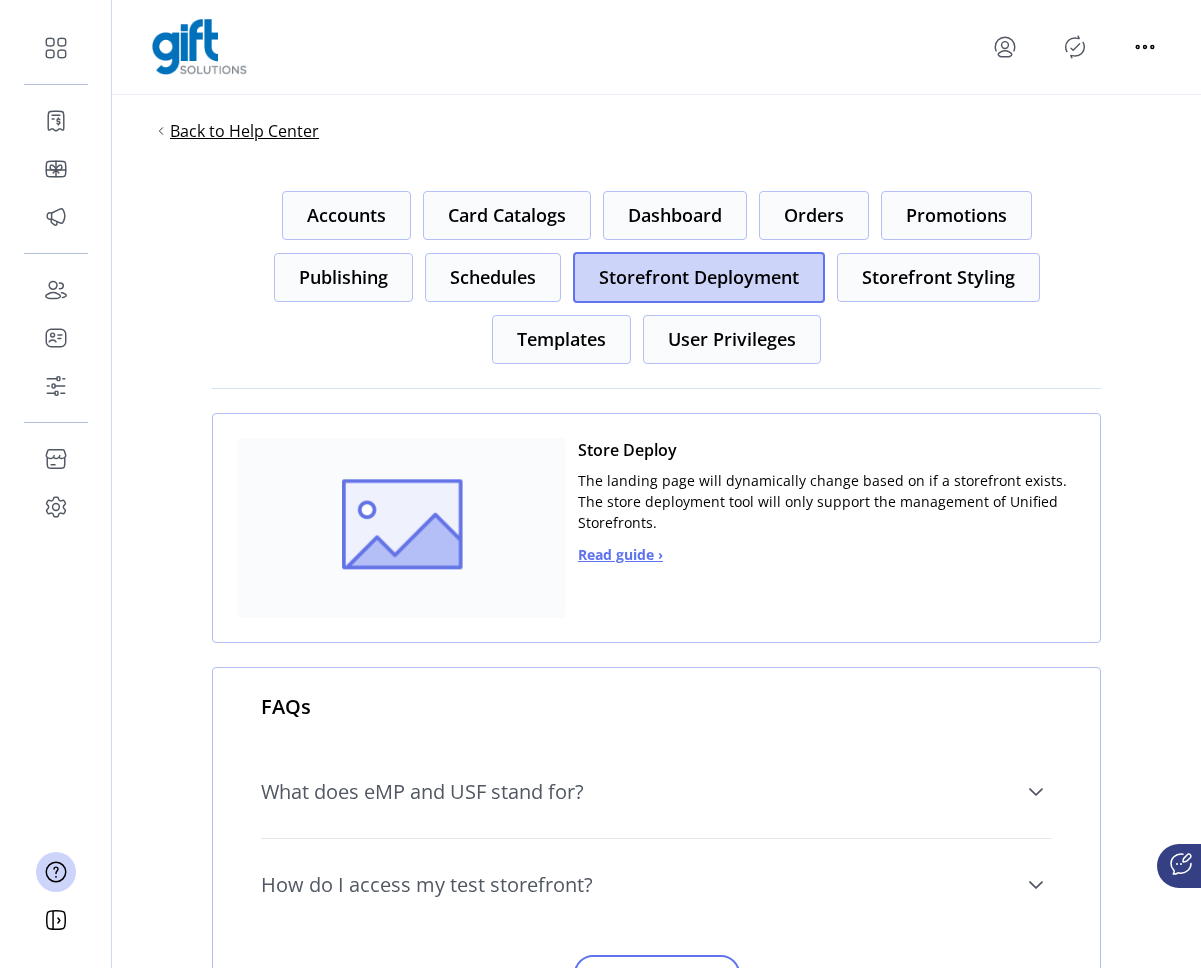 click on "Back to Help Center" at bounding box center [244, 131] 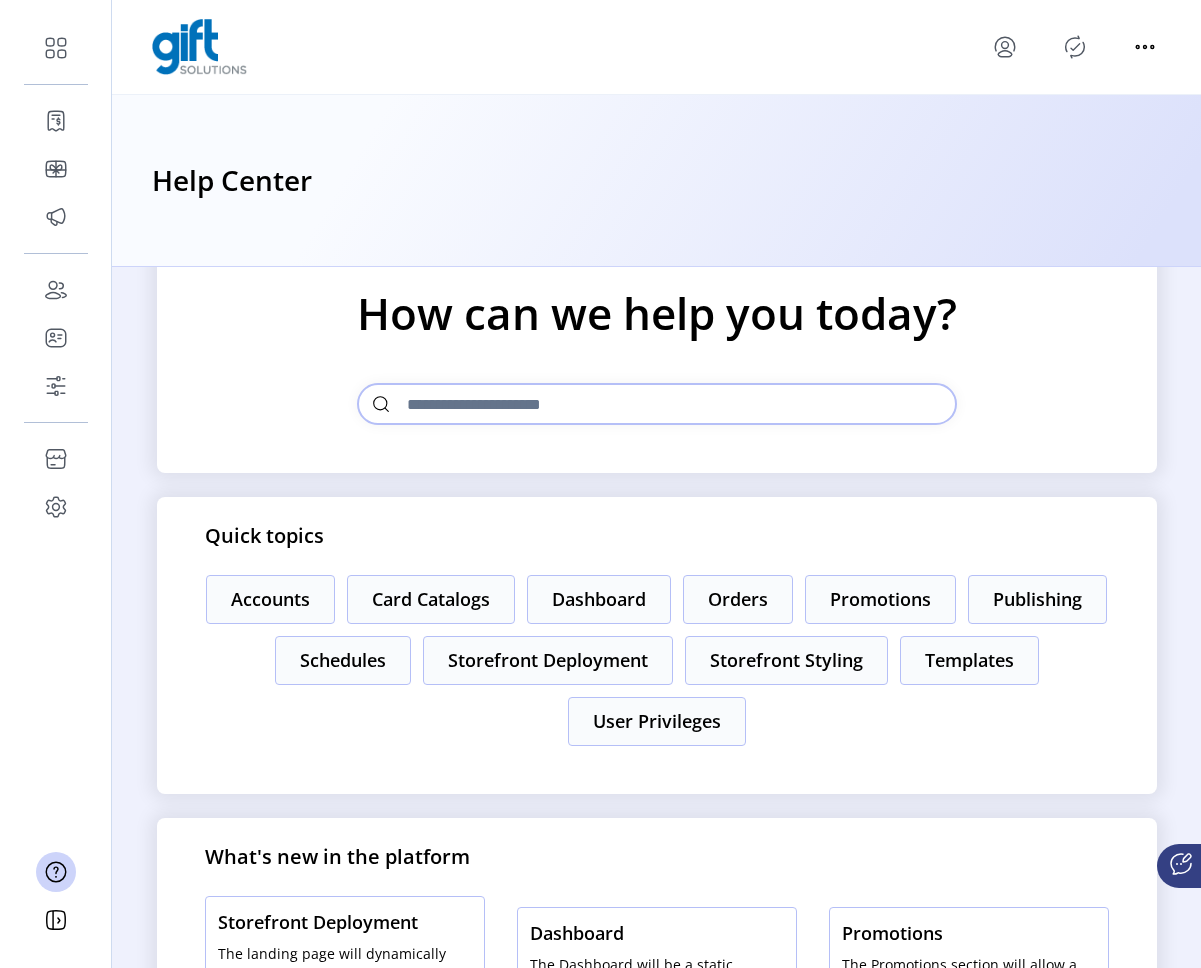 scroll, scrollTop: 98, scrollLeft: 0, axis: vertical 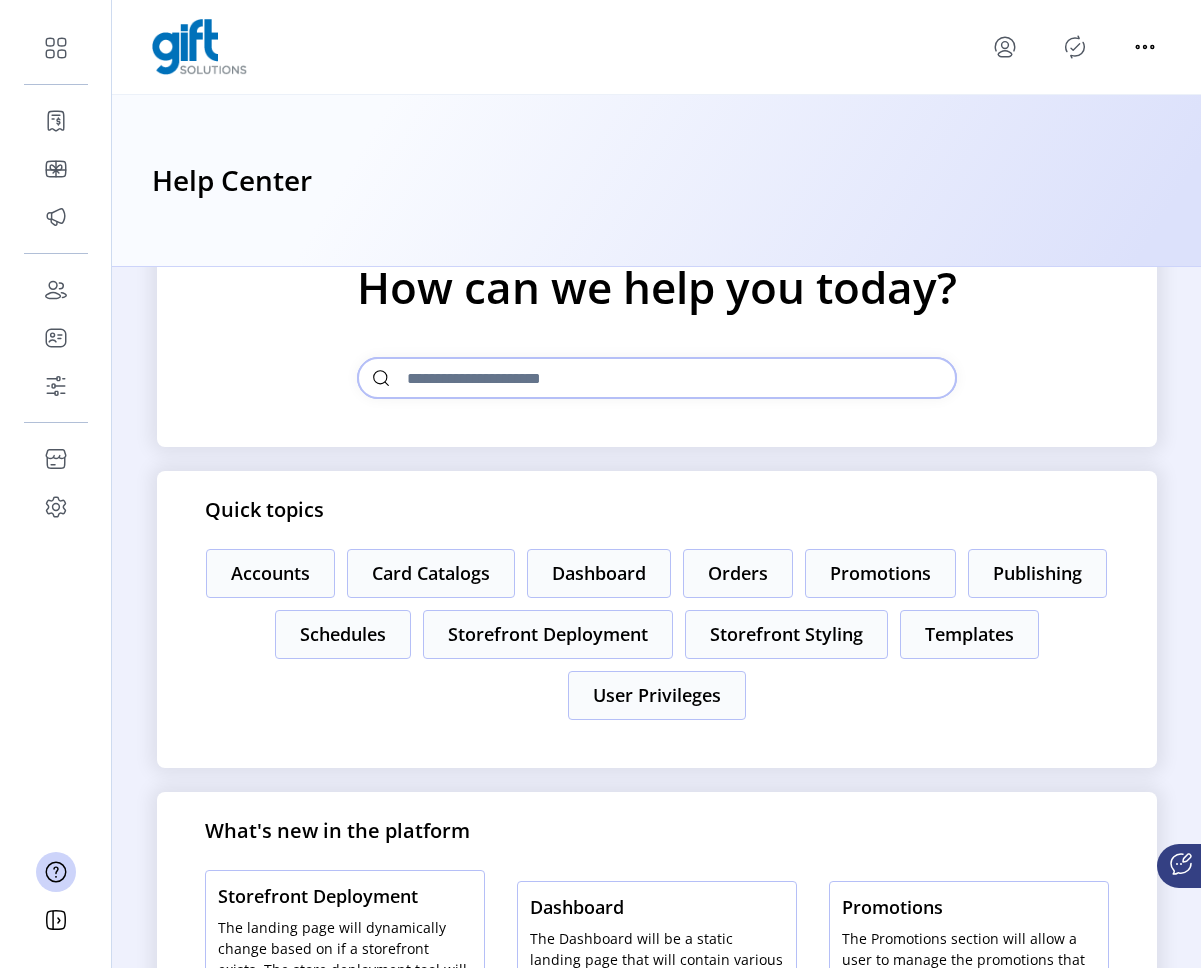 click at bounding box center (657, 378) 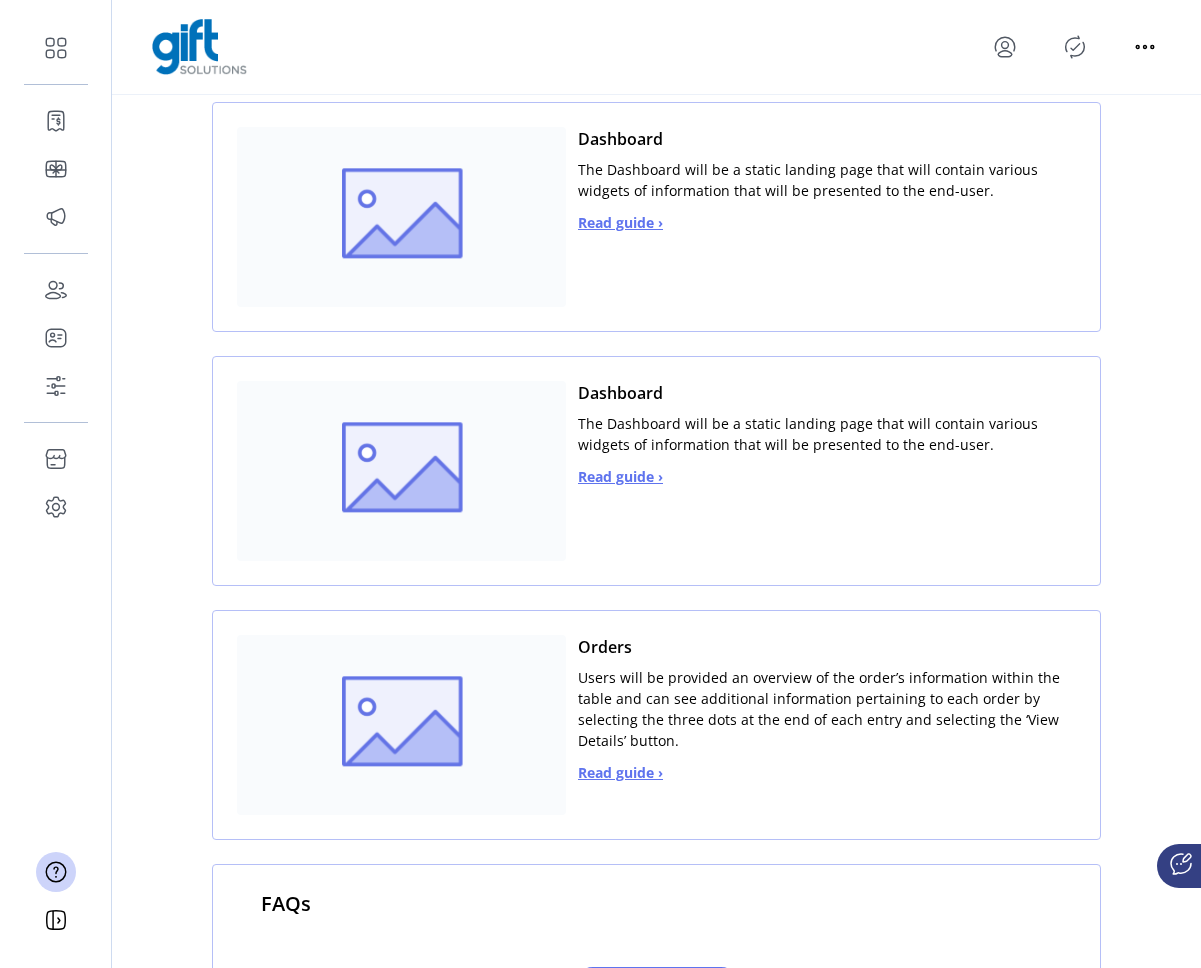 scroll, scrollTop: 138, scrollLeft: 0, axis: vertical 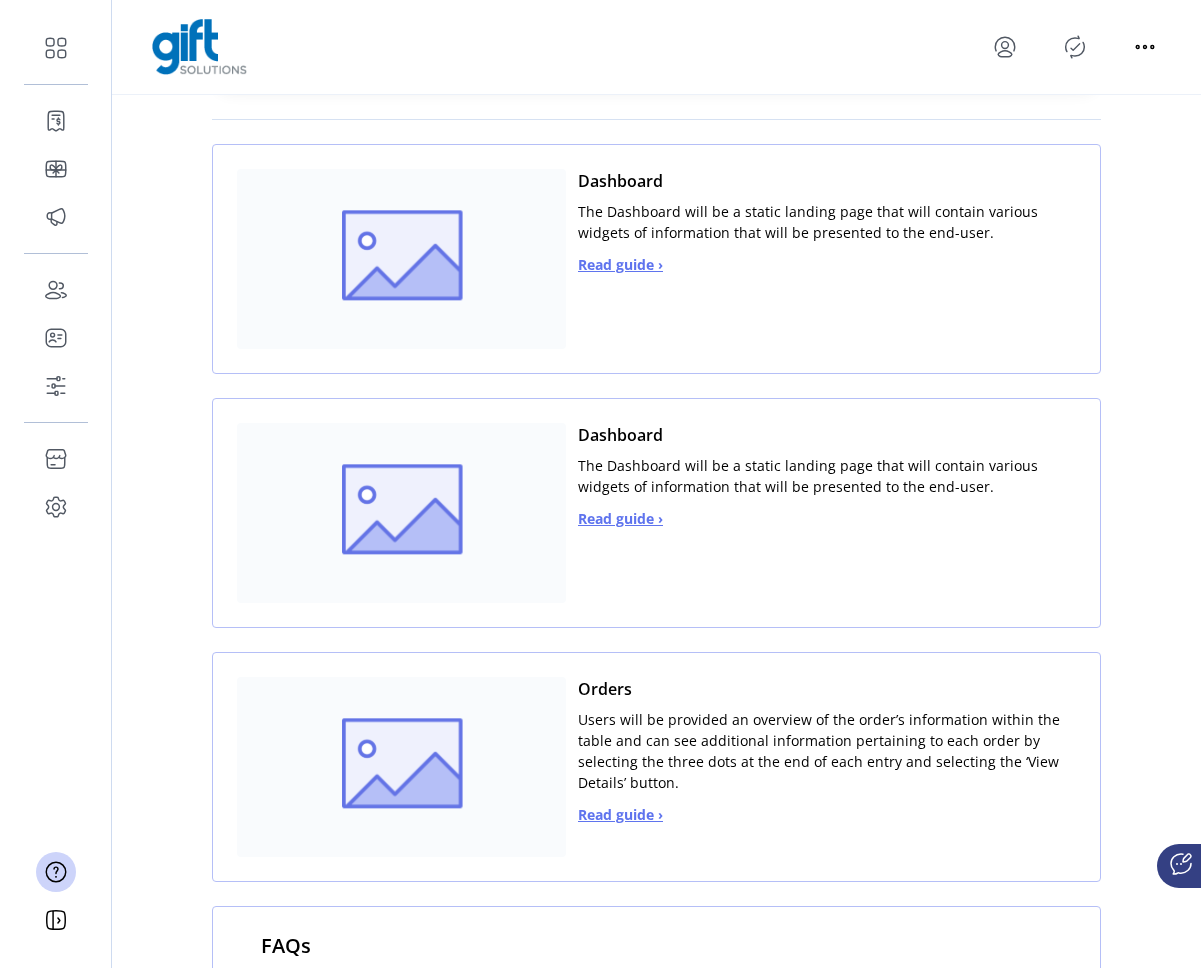click on "Read guide ›" at bounding box center (620, 264) 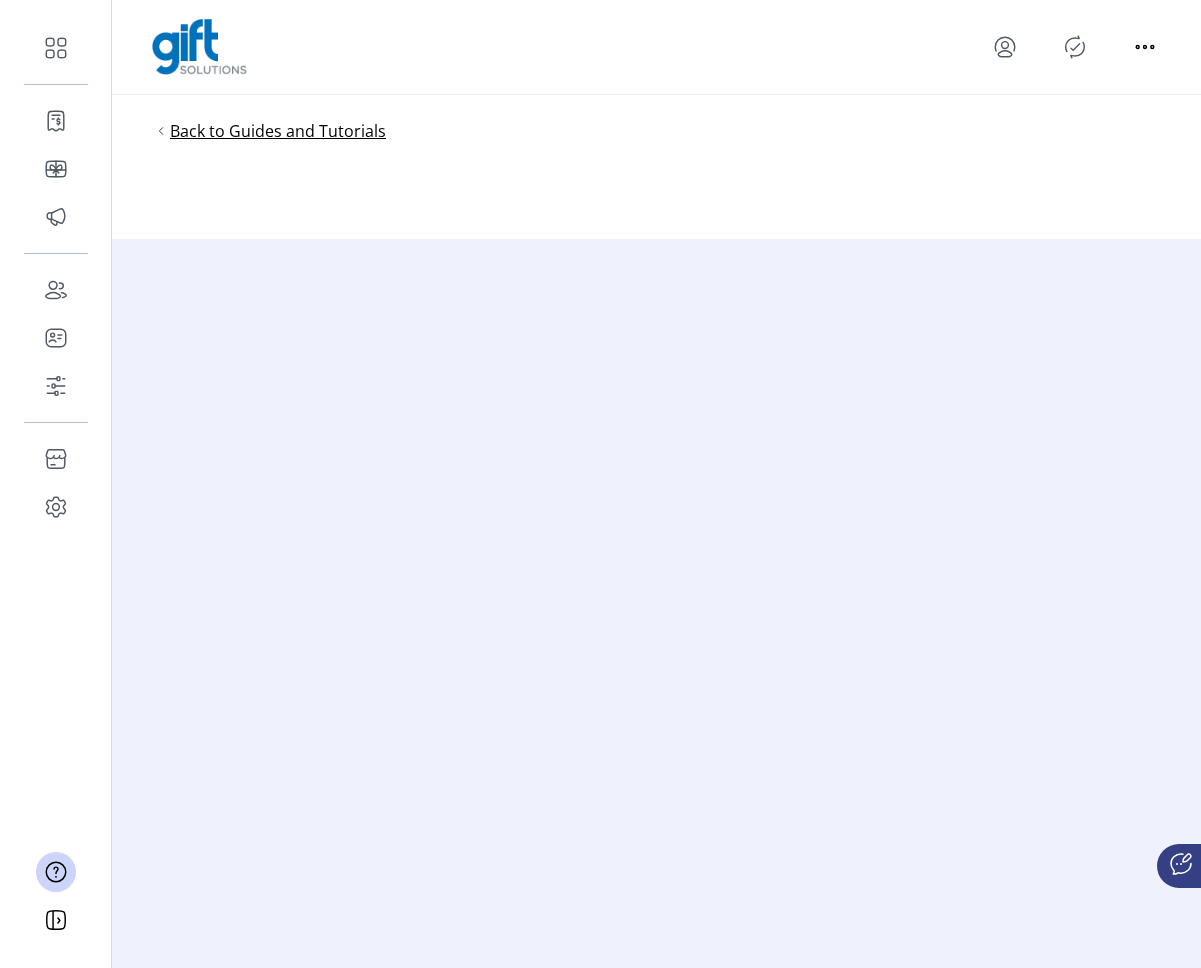 click on "Back to Guides and Tutorials" at bounding box center [278, 131] 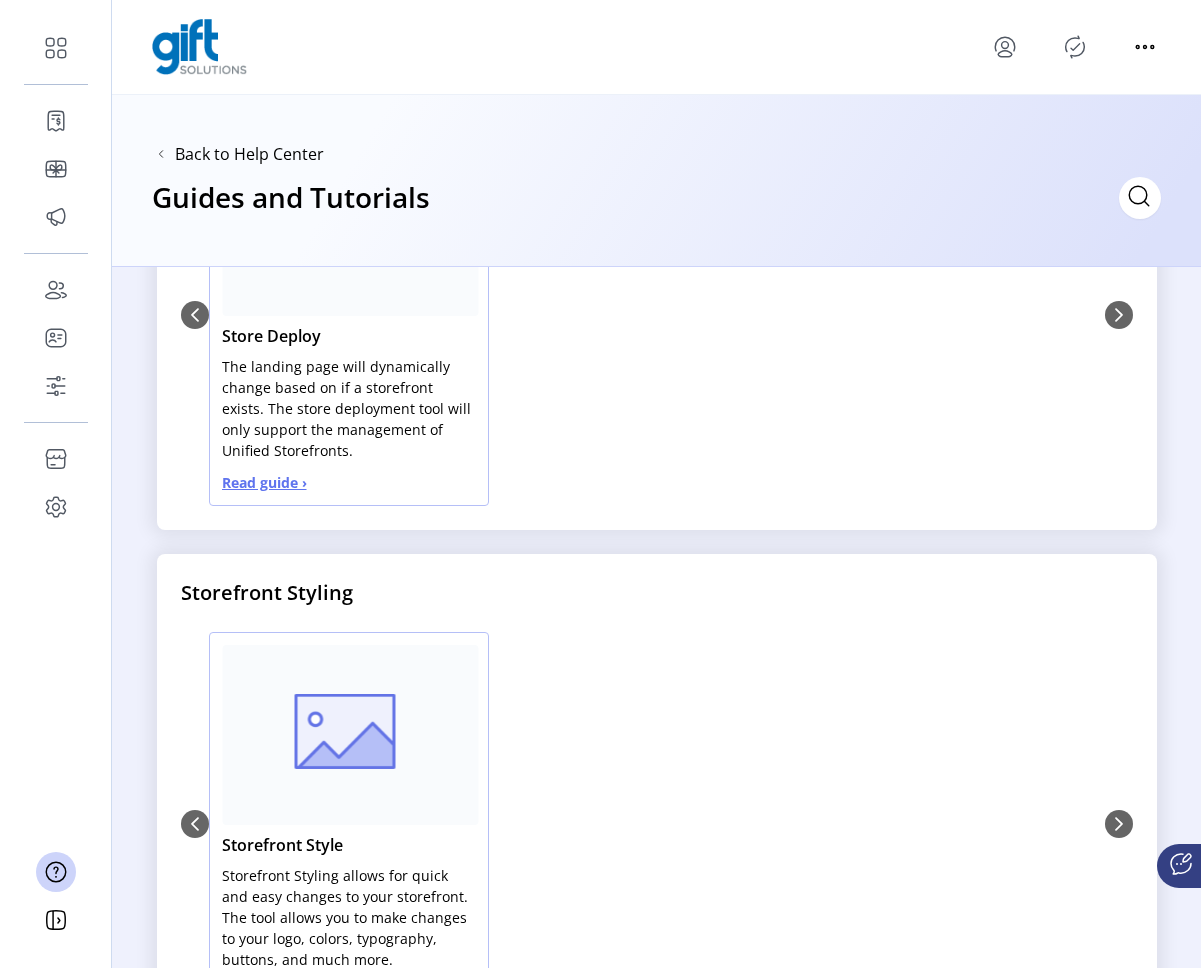 scroll, scrollTop: 951, scrollLeft: 0, axis: vertical 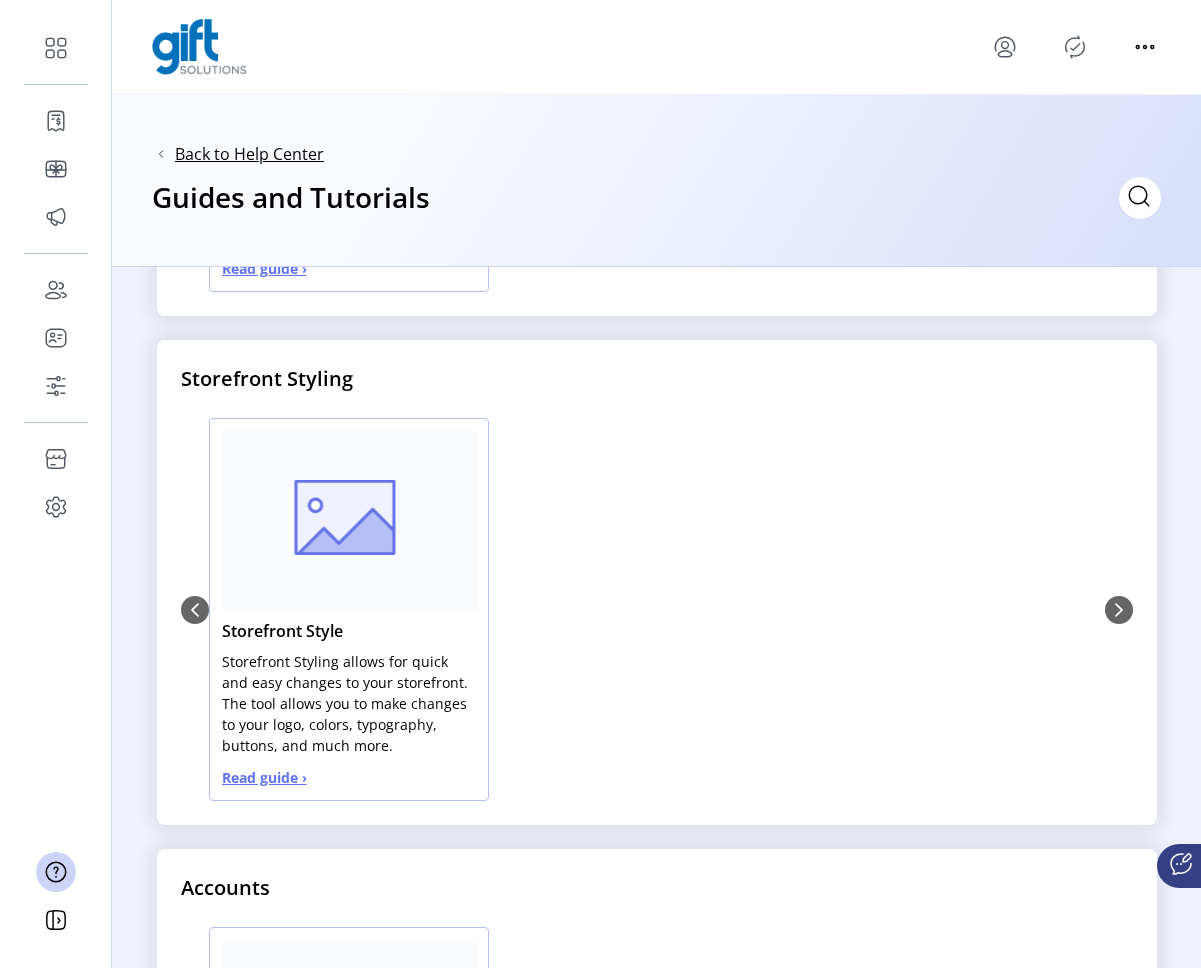 click on "Back to Help Center" at bounding box center (249, 154) 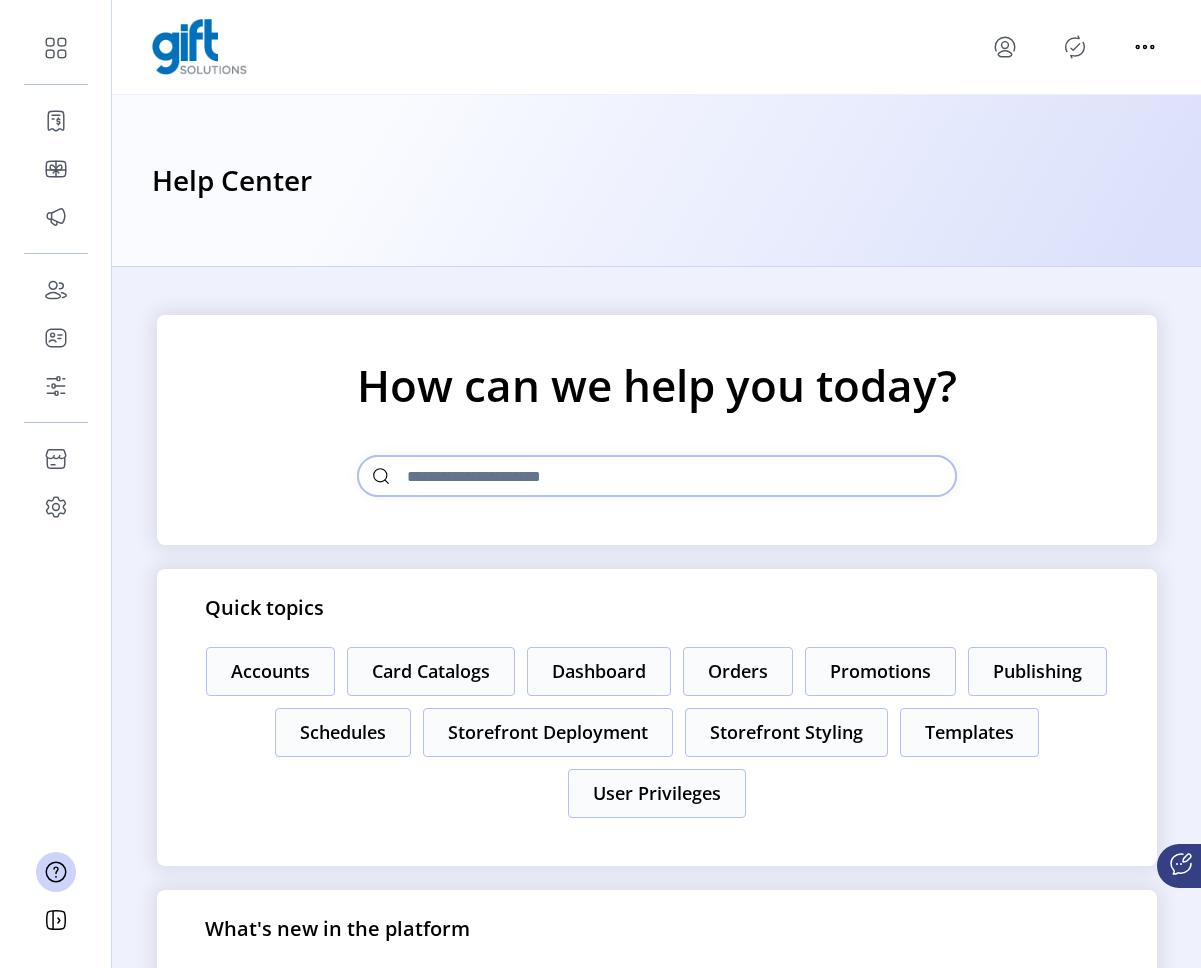 click at bounding box center [657, 476] 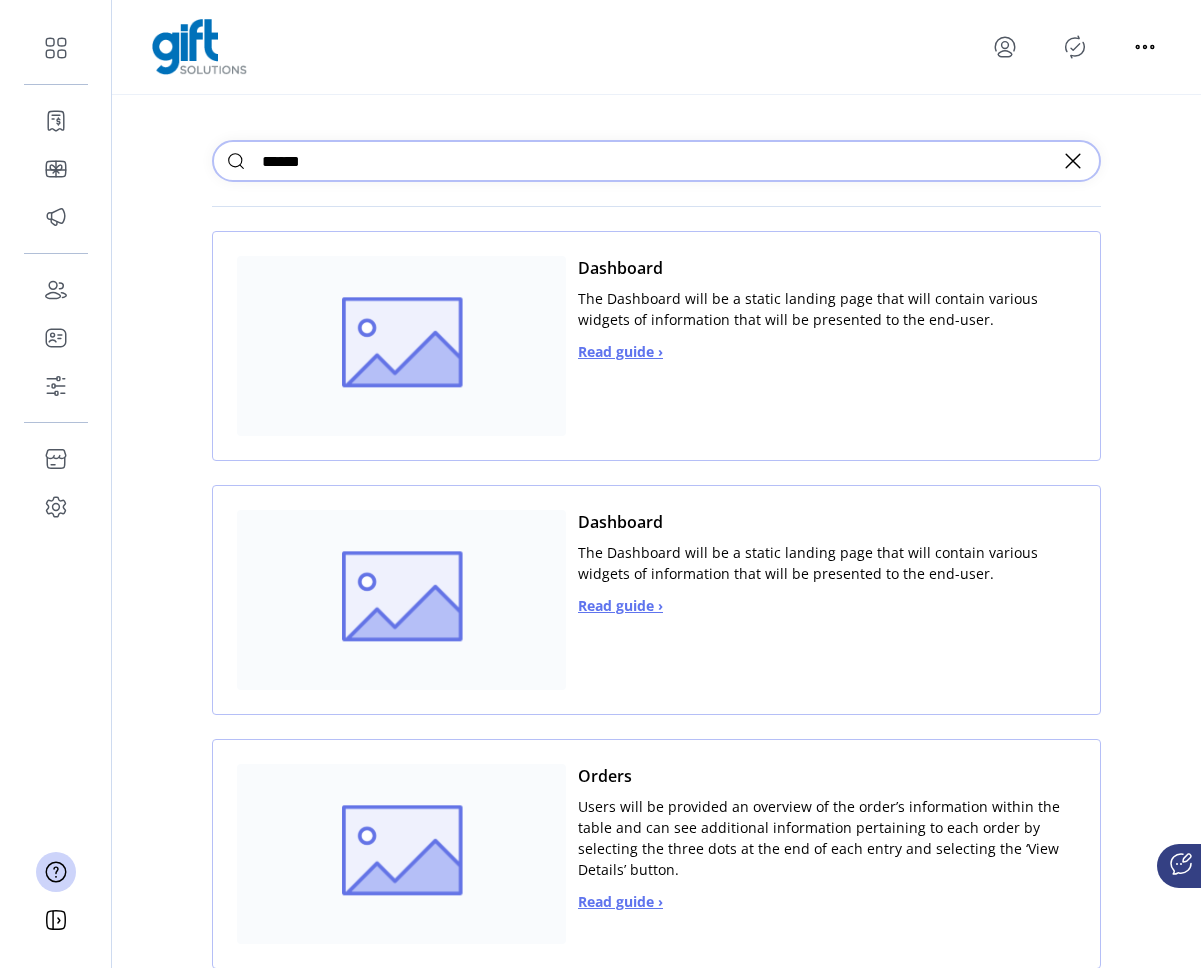 scroll, scrollTop: 0, scrollLeft: 0, axis: both 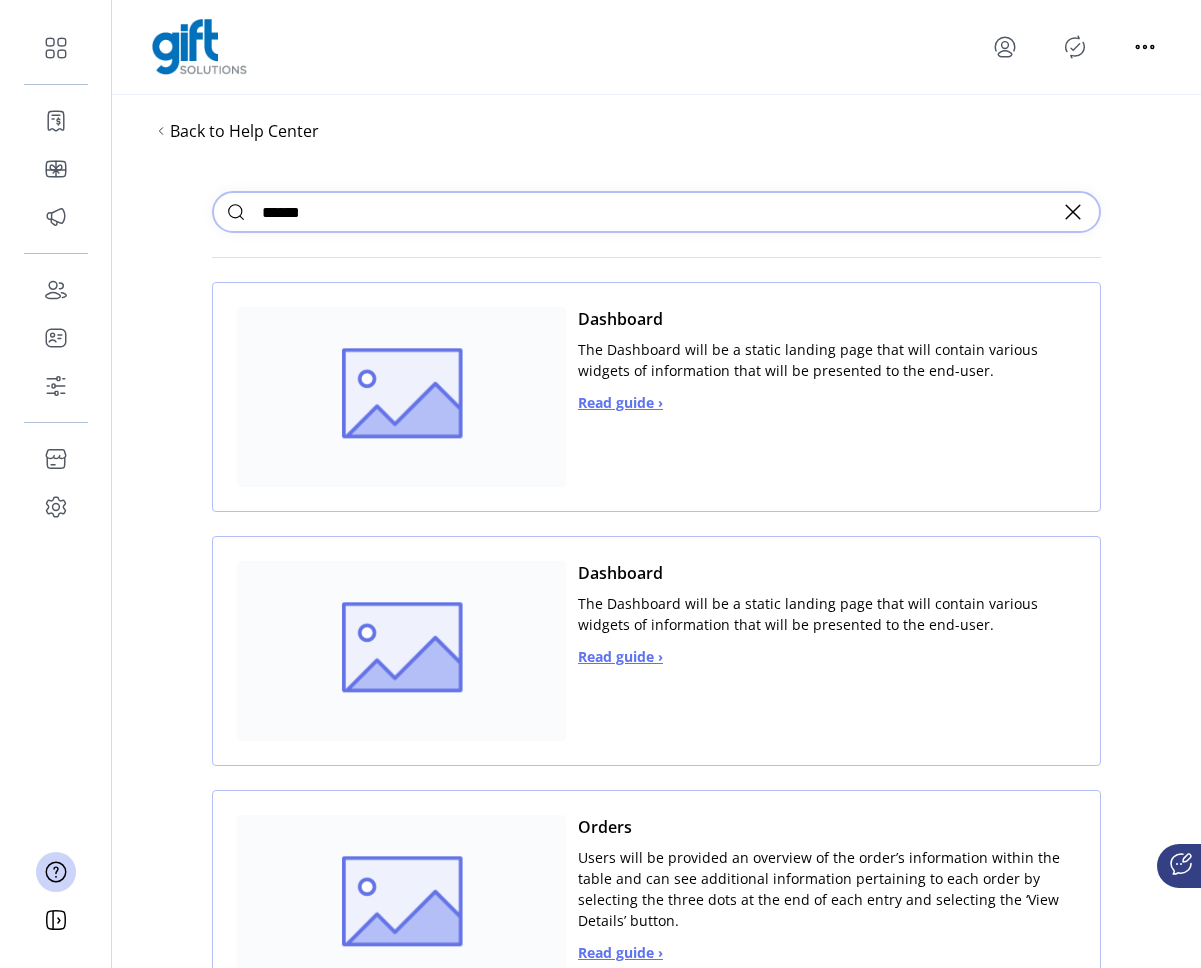 click on "Read guide ›" at bounding box center (620, 402) 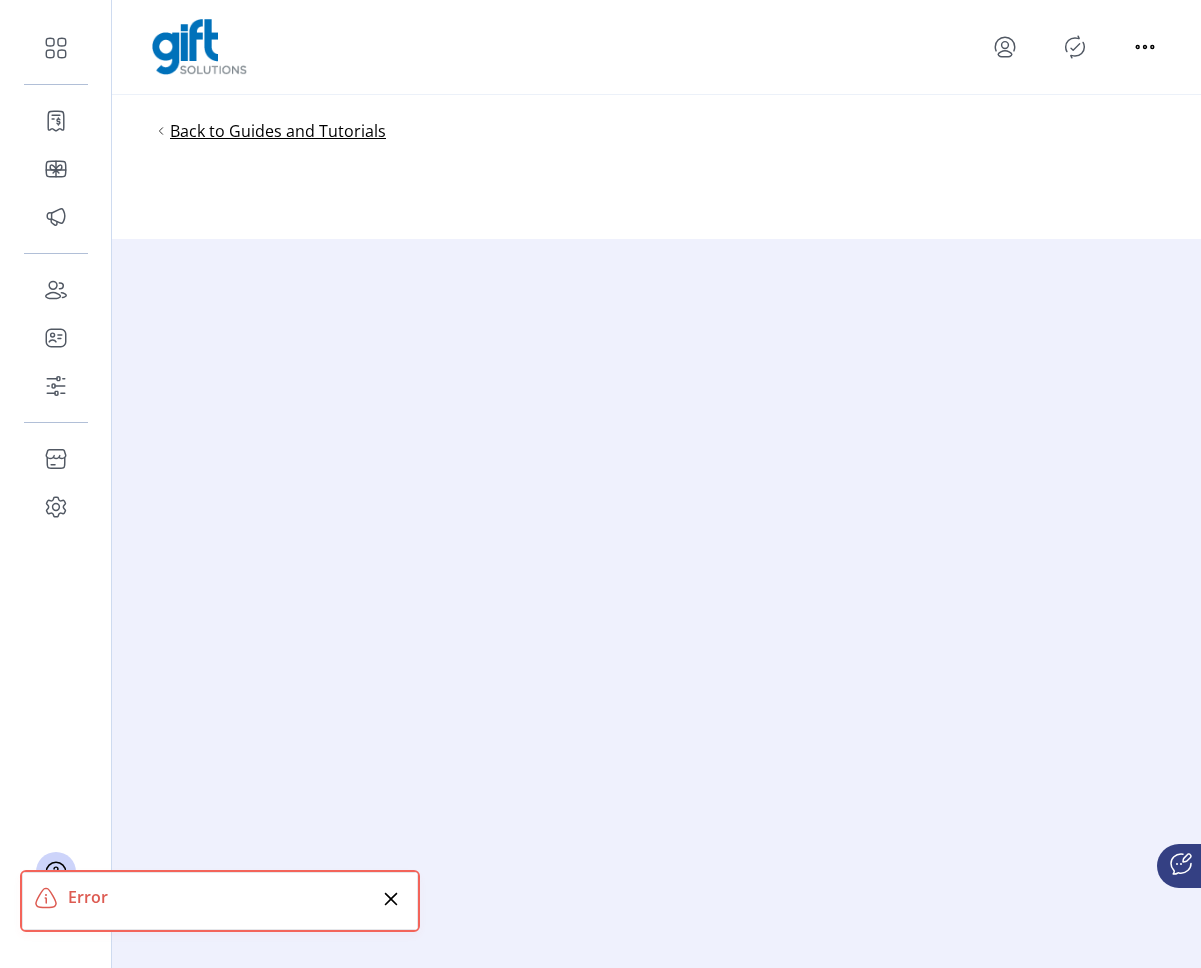 click on "Back to Guides and Tutorials" at bounding box center [278, 131] 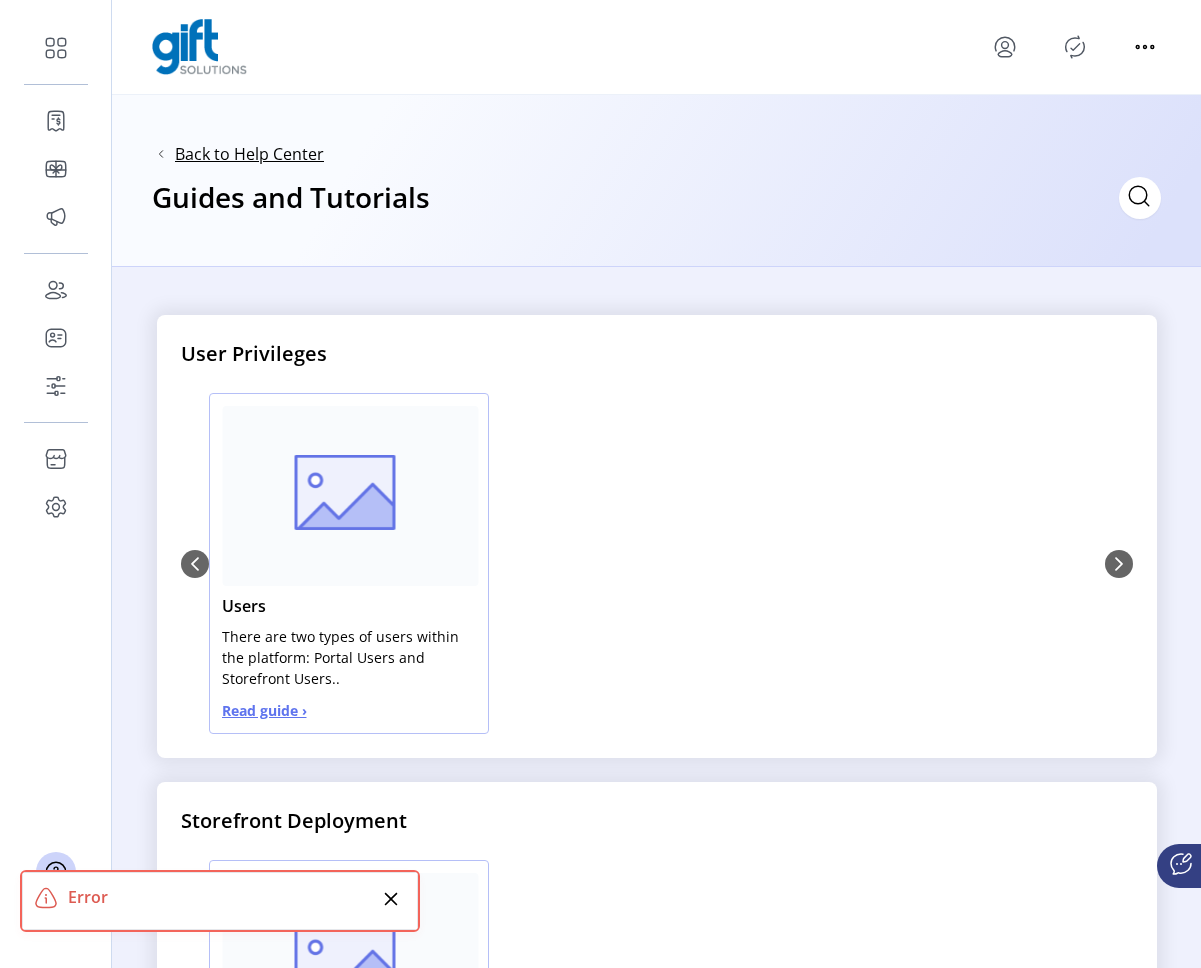 click on "Back to Help Center" at bounding box center [249, 154] 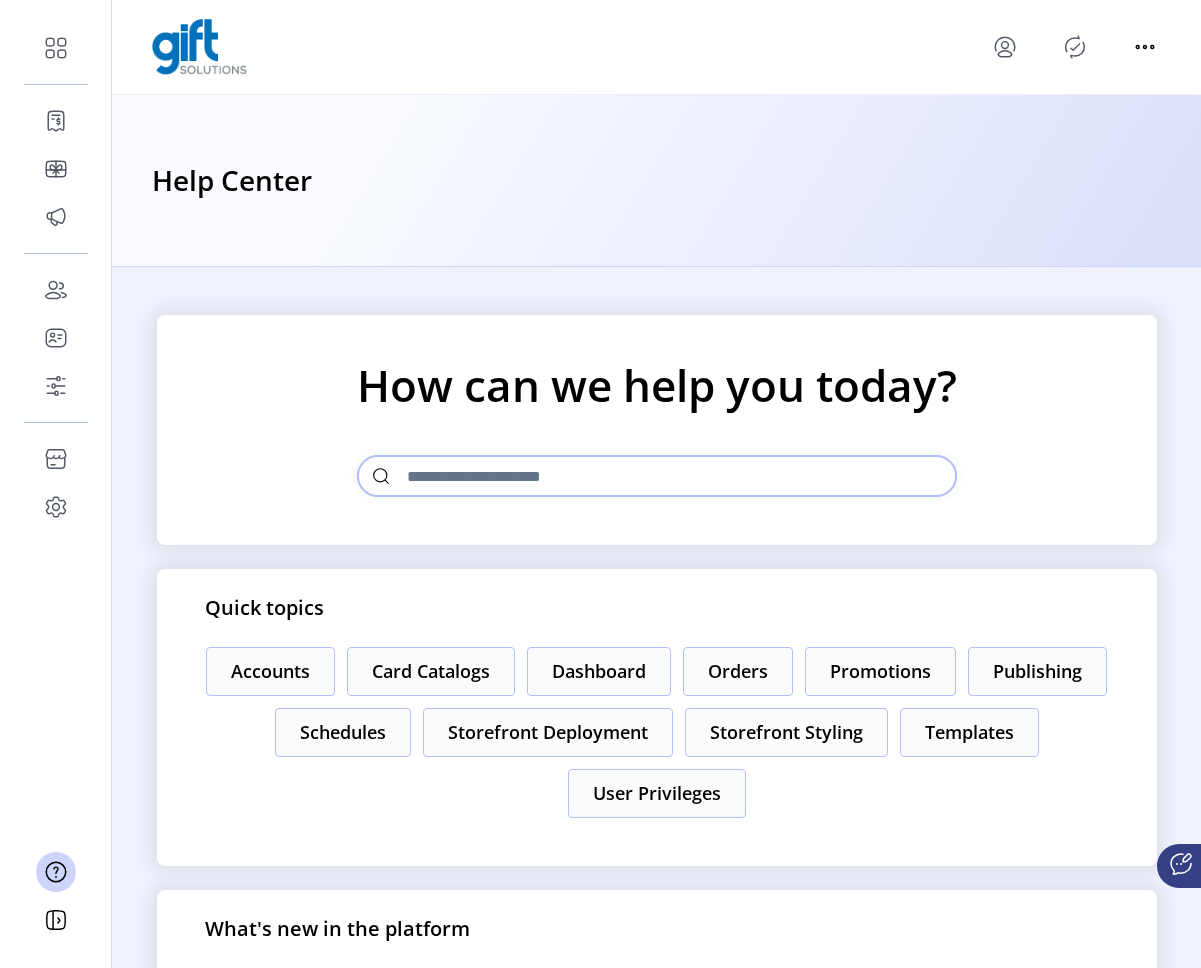 click at bounding box center [657, 476] 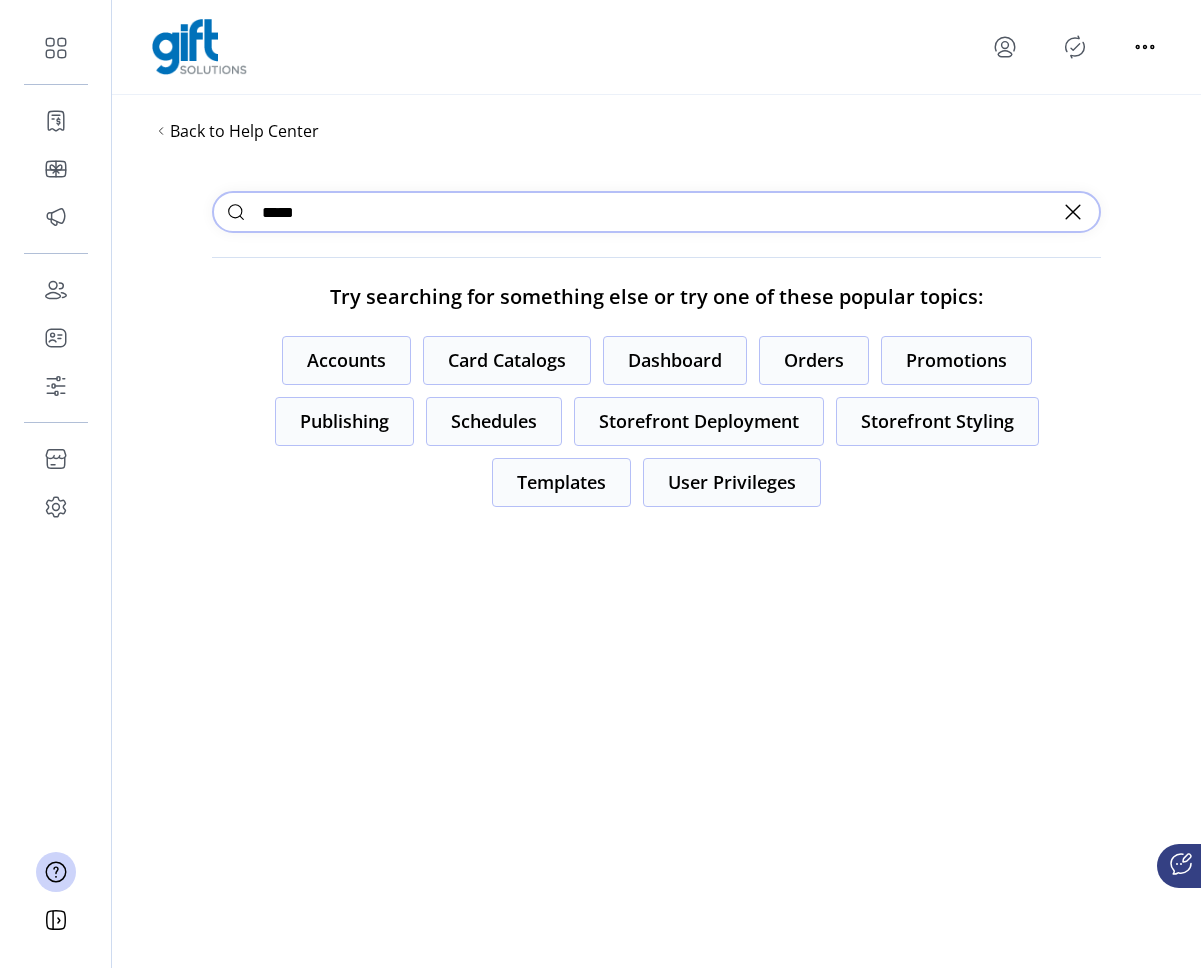 click on "*****" at bounding box center (656, 212) 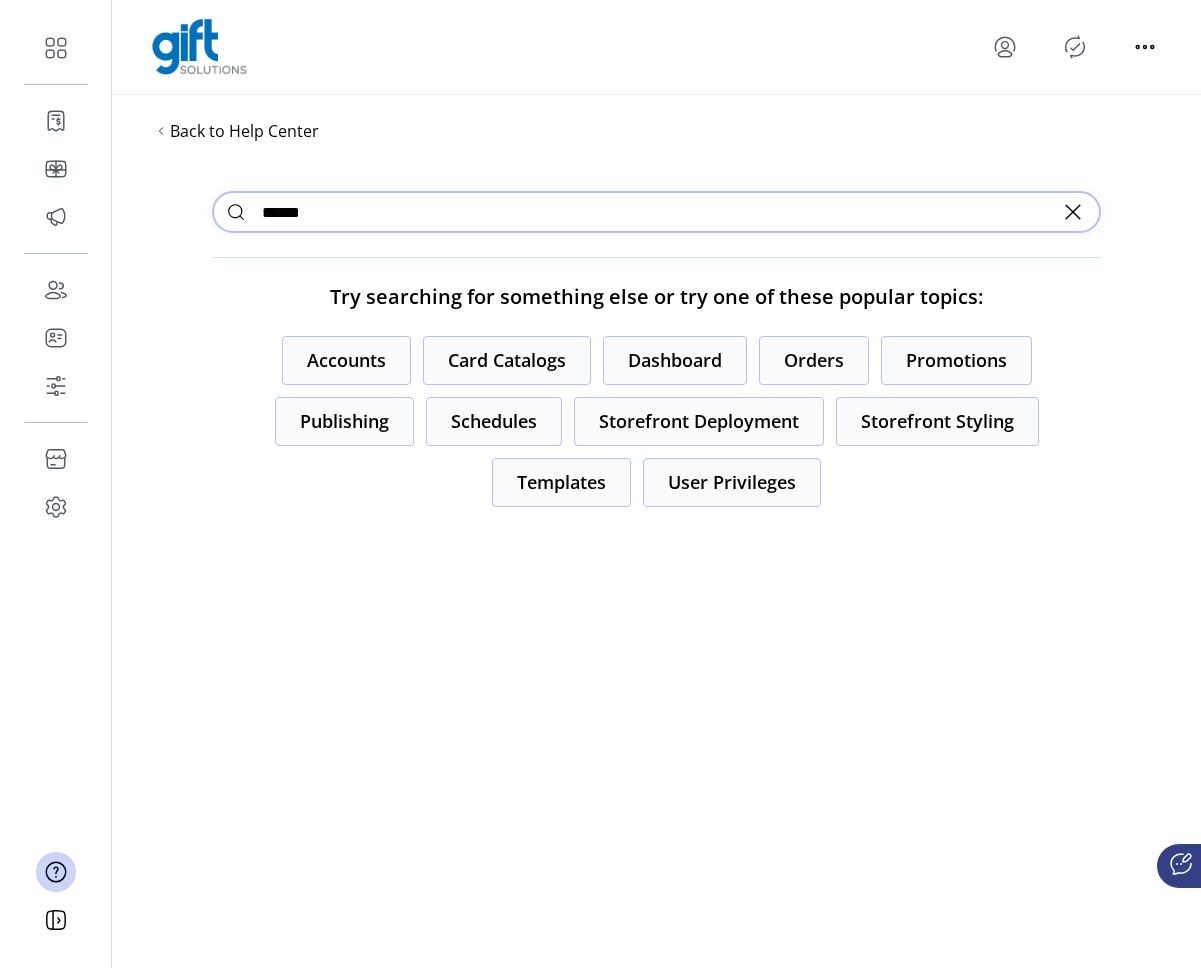 type on "******" 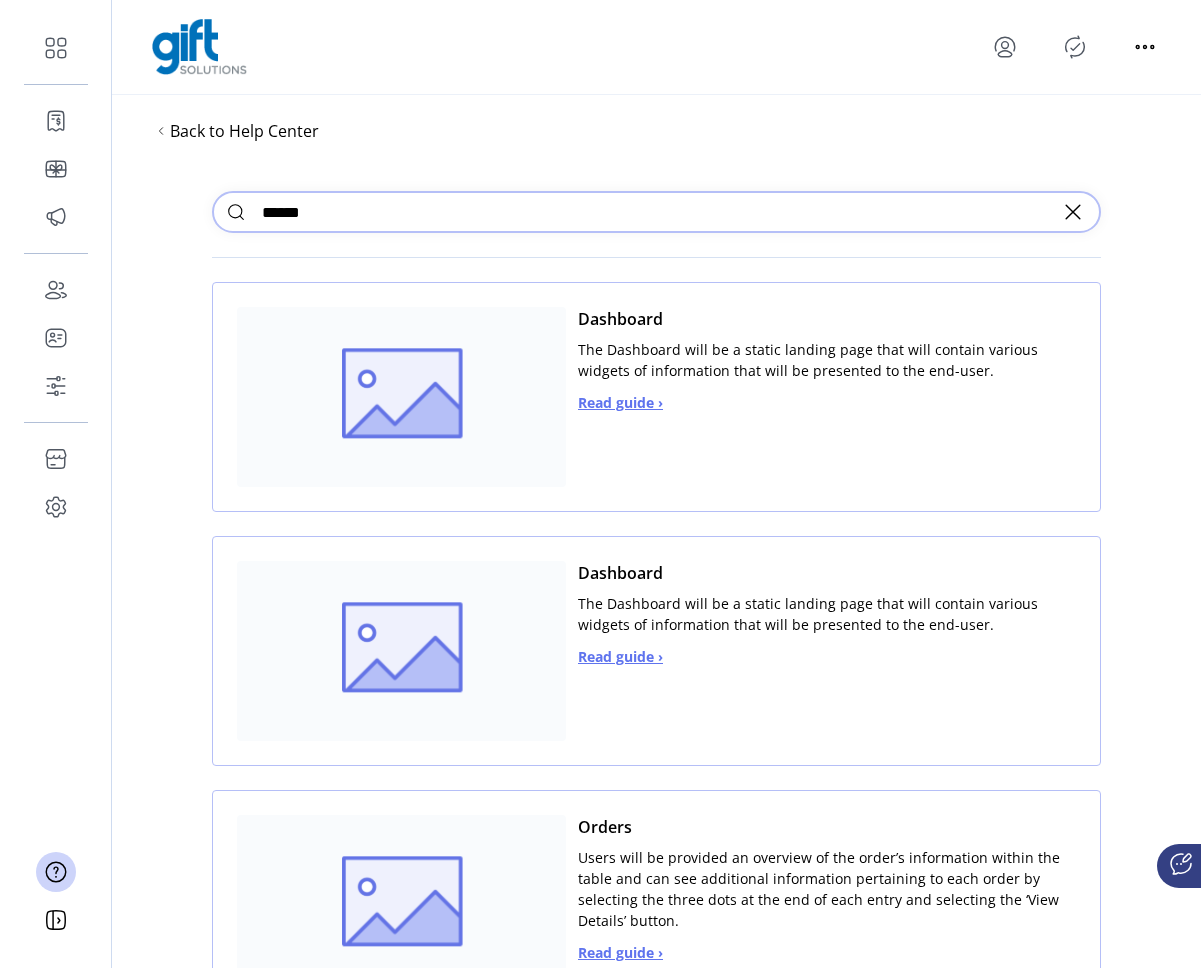 click on "Read guide ›" at bounding box center [620, 402] 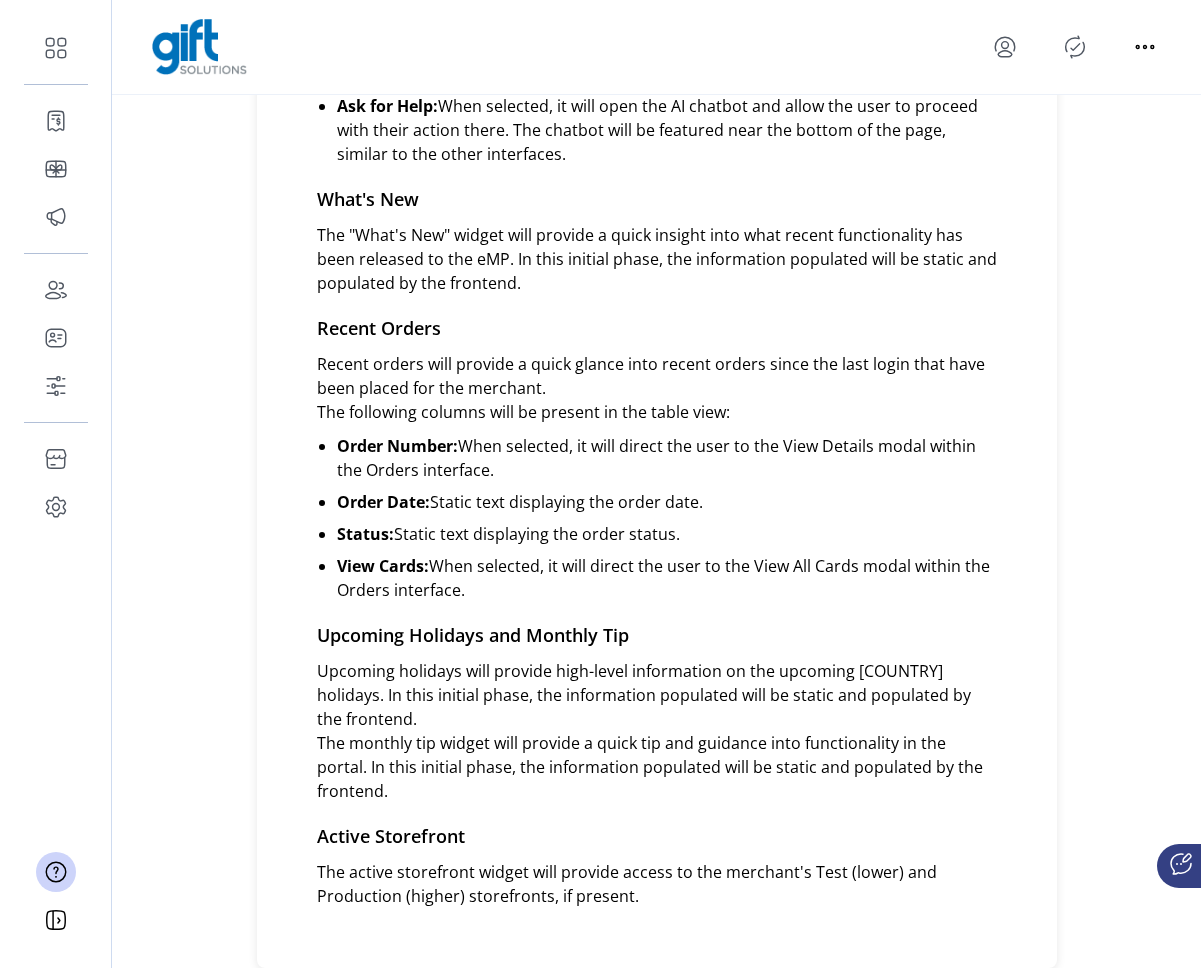 scroll, scrollTop: 0, scrollLeft: 0, axis: both 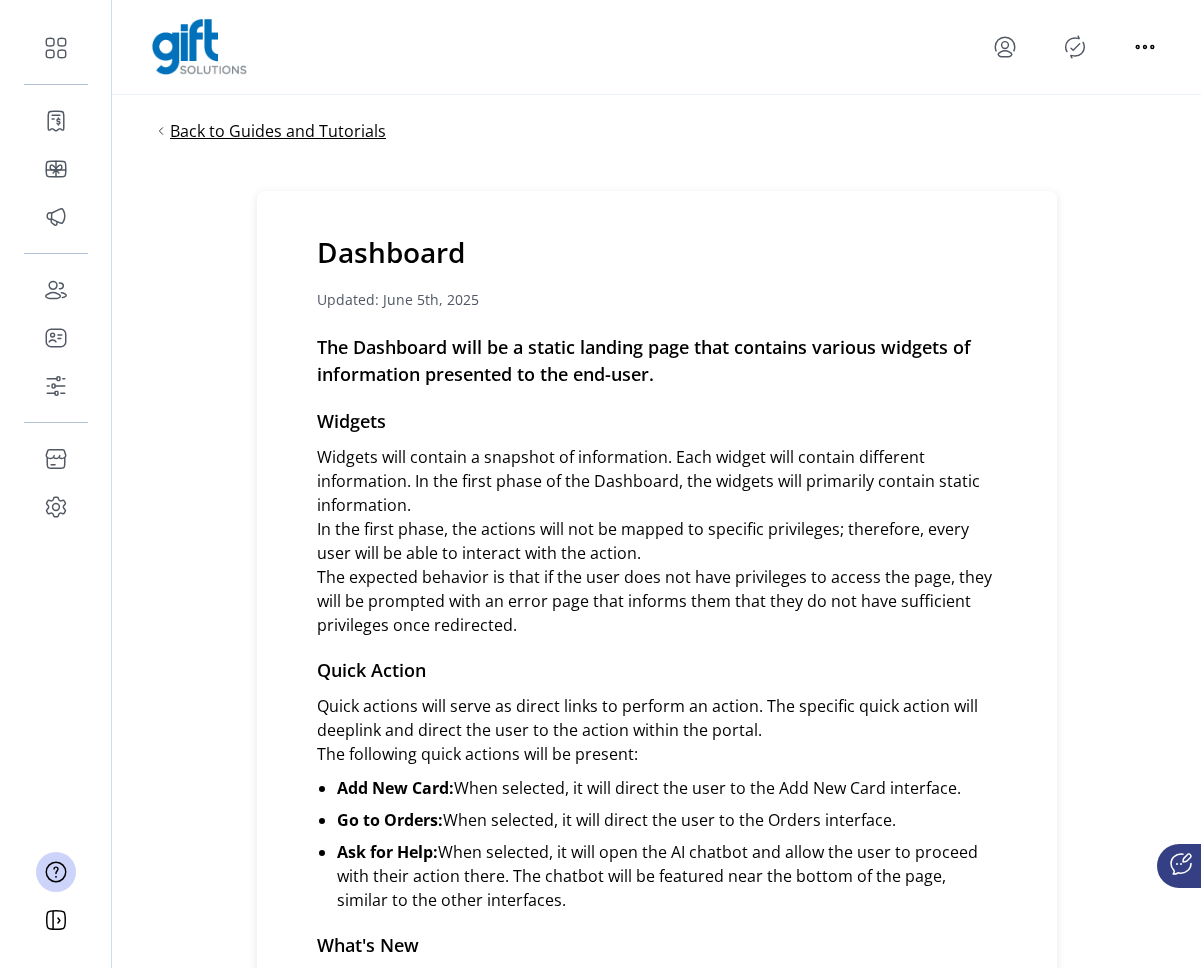 click on "Back to Guides and Tutorials" at bounding box center (278, 131) 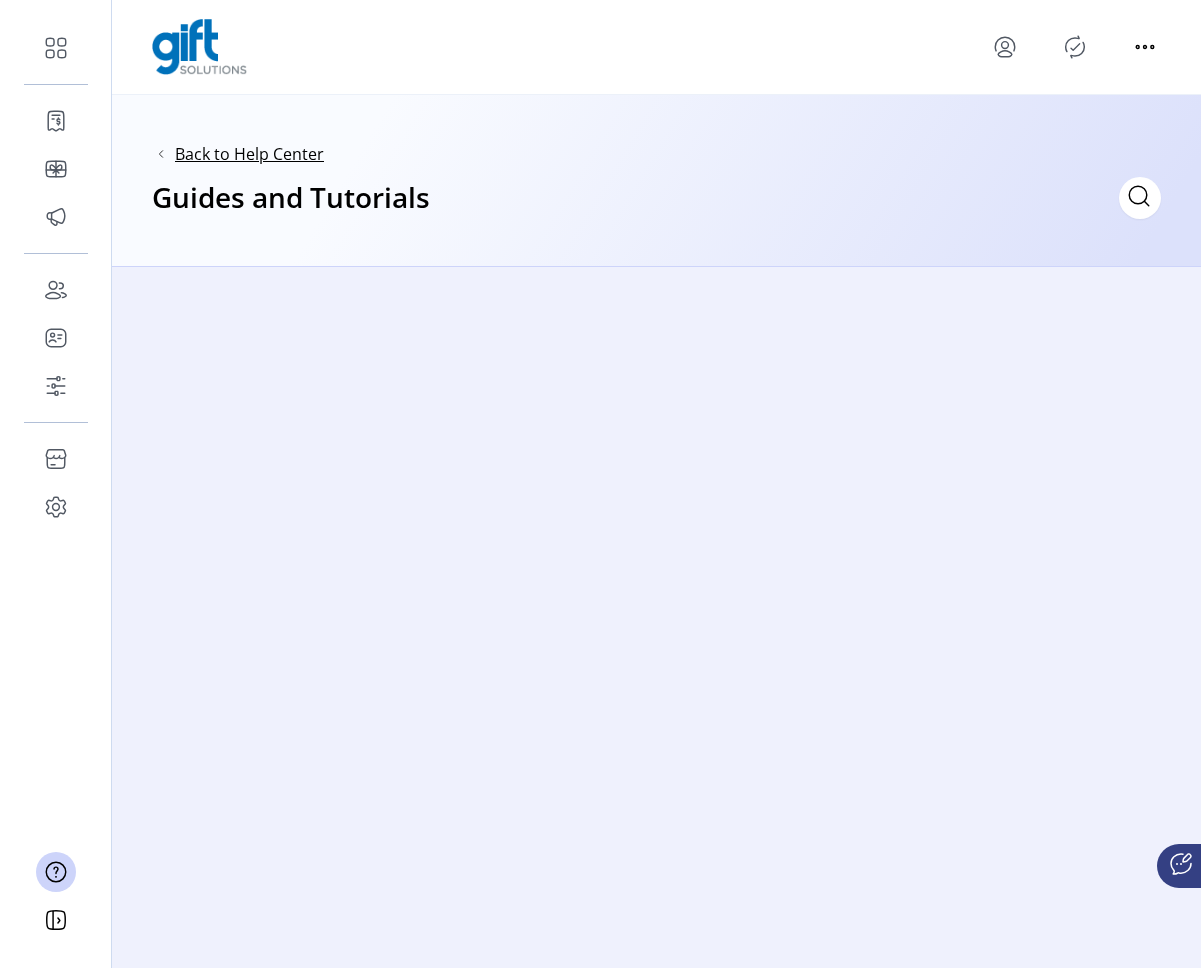 click on "Back to Help Center" at bounding box center [249, 154] 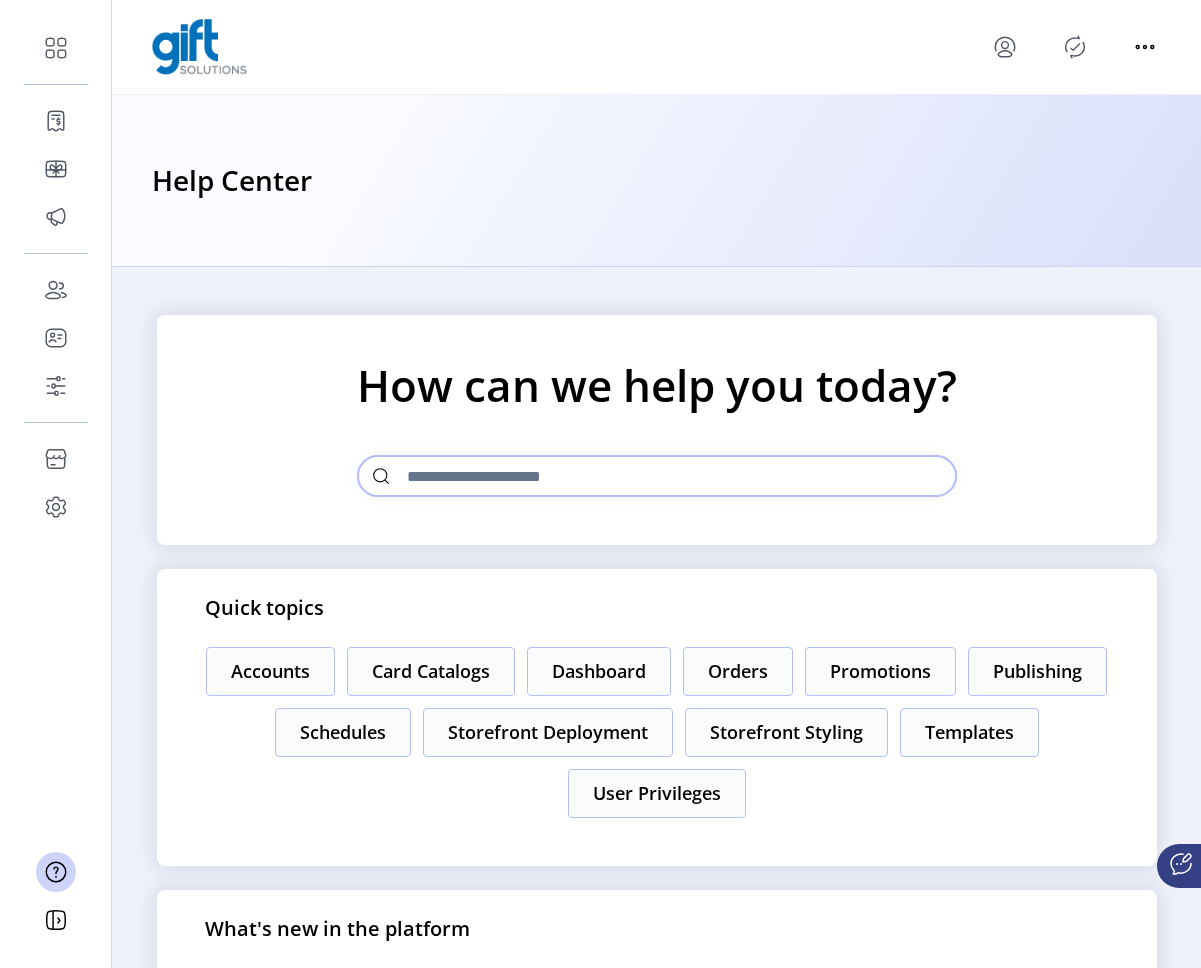 click at bounding box center (657, 476) 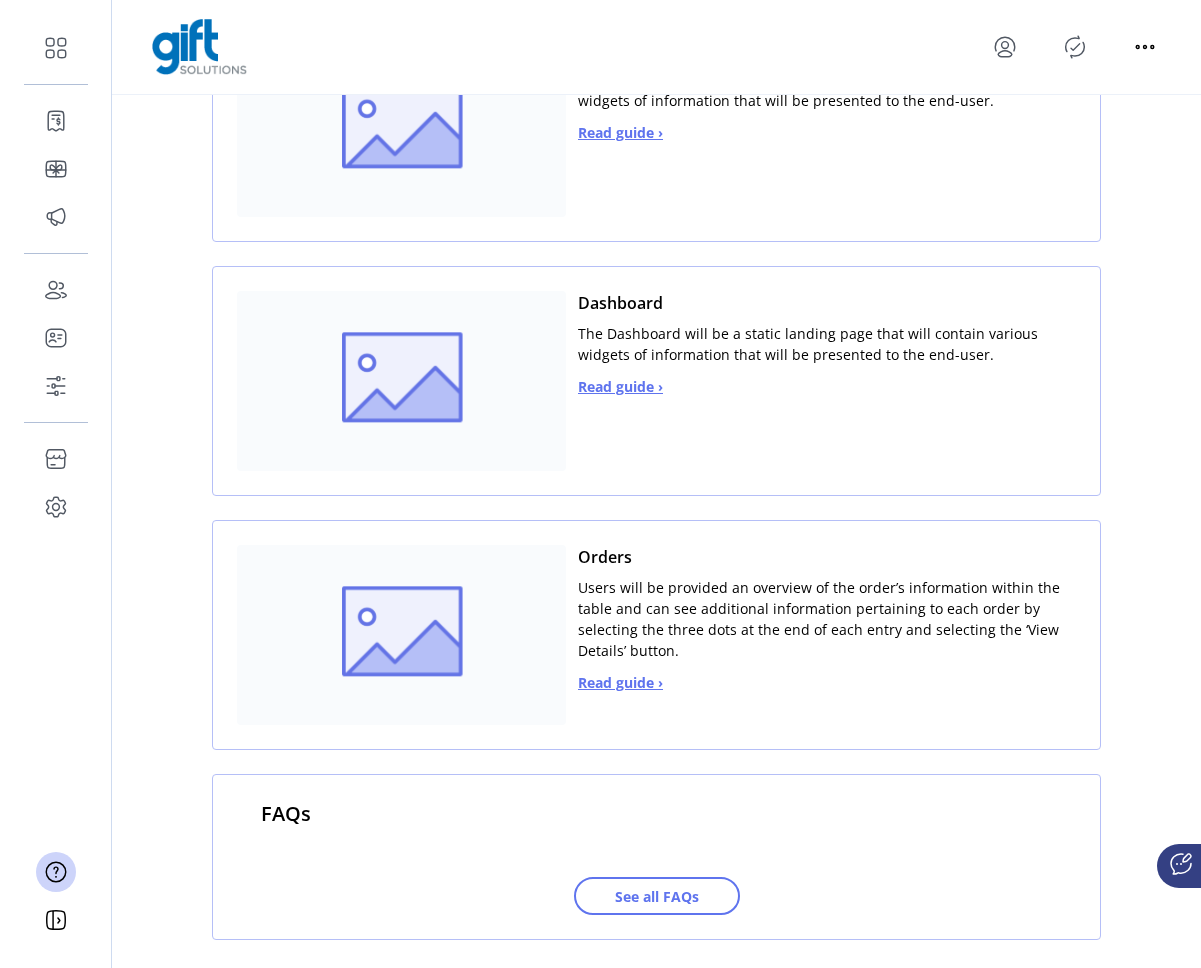 scroll, scrollTop: 290, scrollLeft: 0, axis: vertical 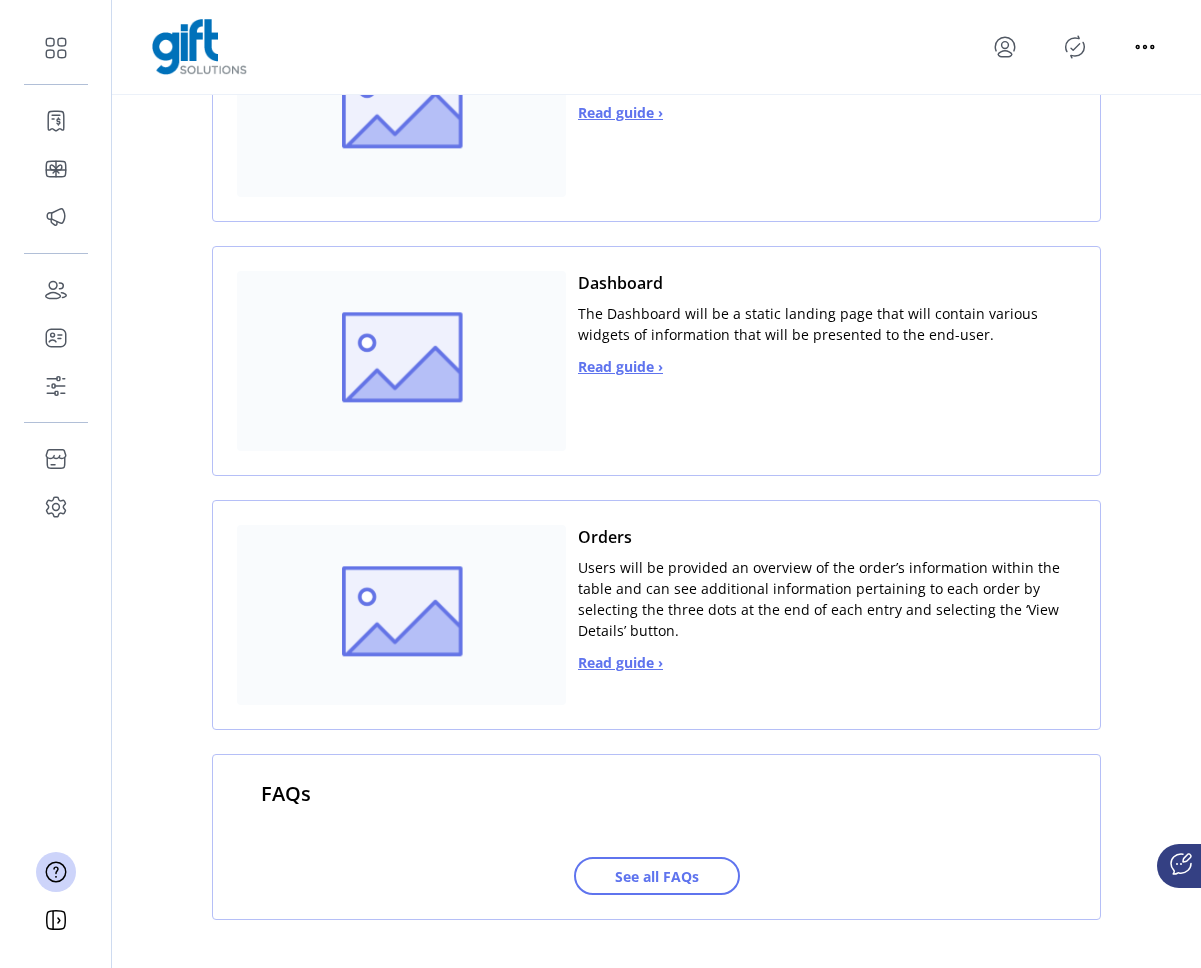 click on "Read guide ›" at bounding box center [620, 112] 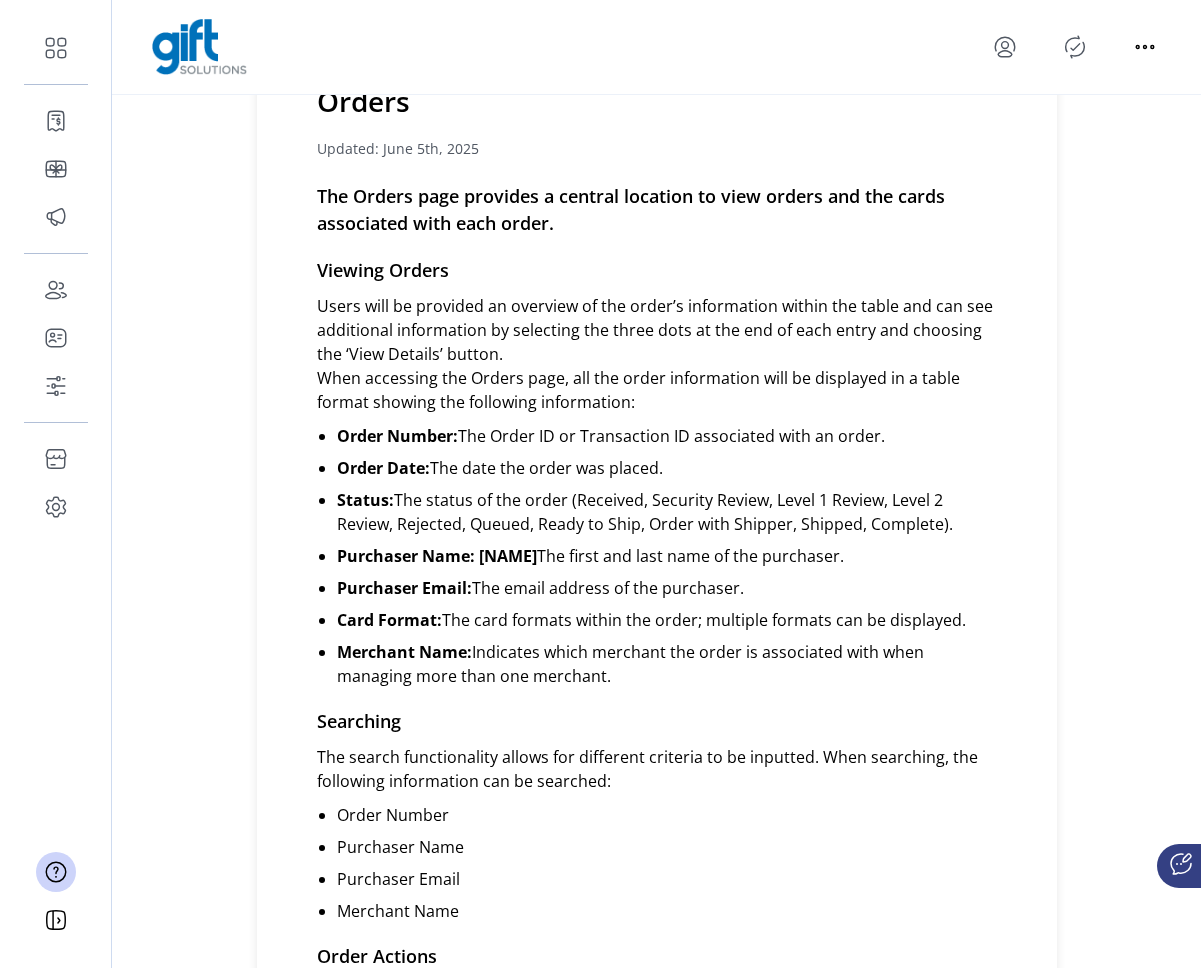 scroll, scrollTop: 0, scrollLeft: 0, axis: both 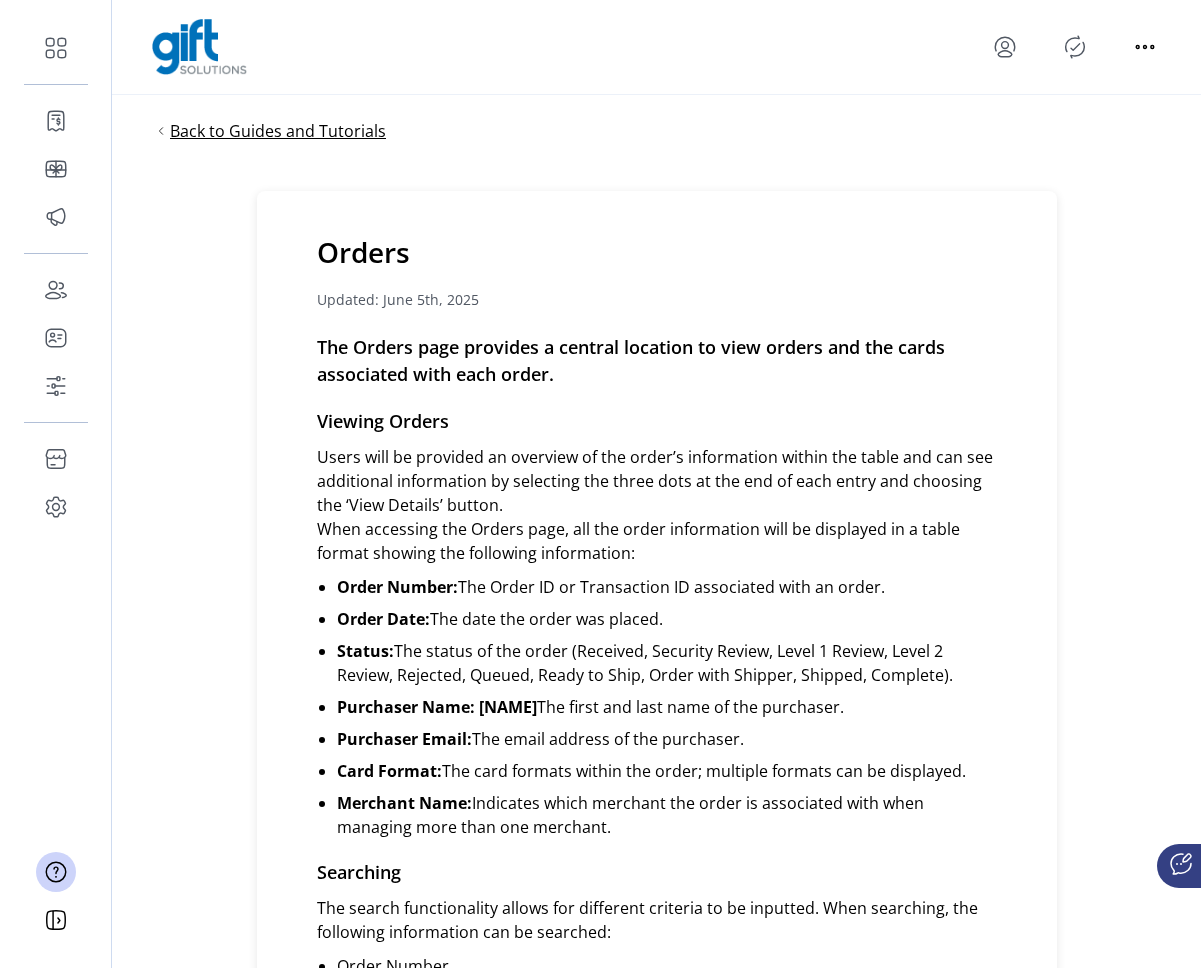 click on "Back to Guides and Tutorials" at bounding box center (278, 131) 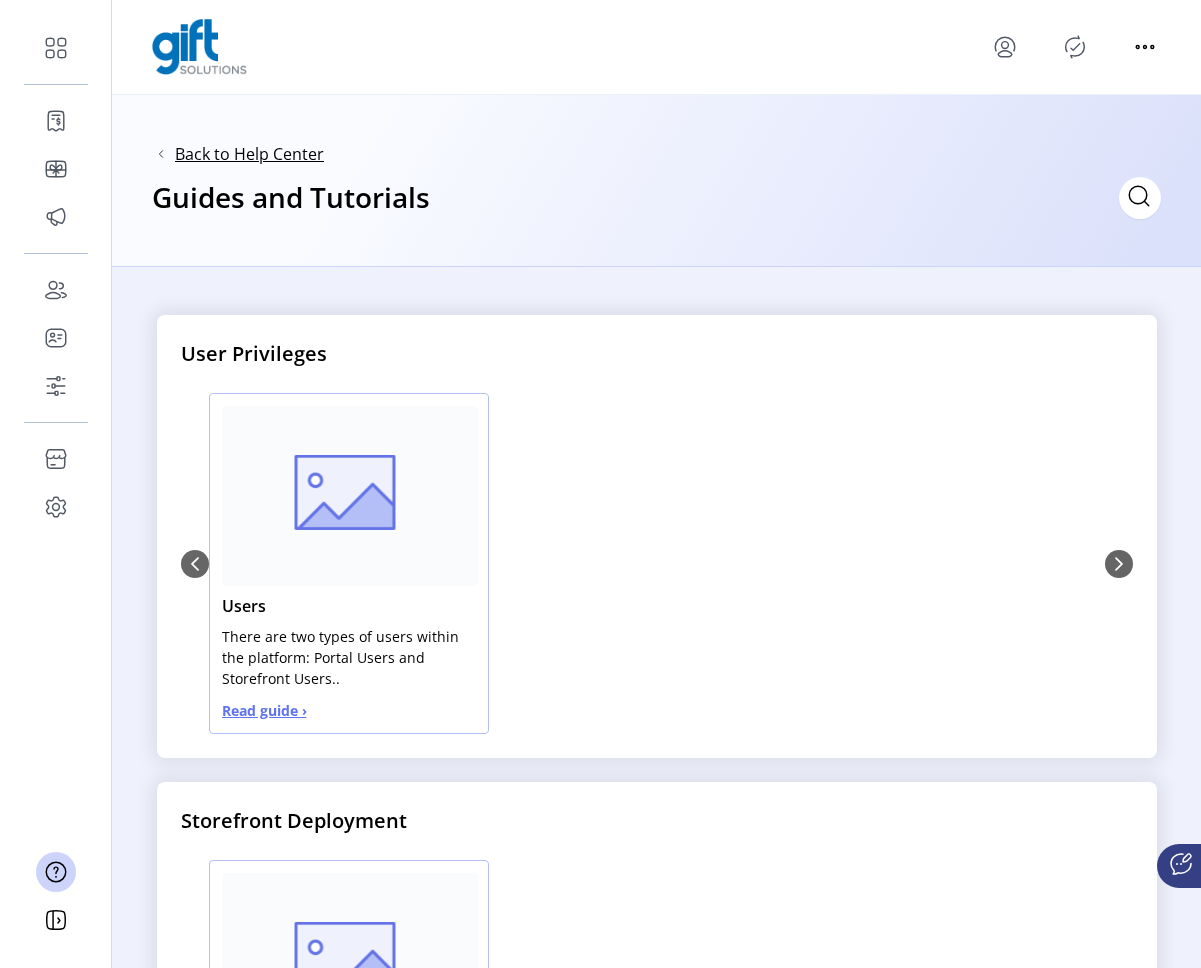 click on "Back to Help Center" at bounding box center (249, 154) 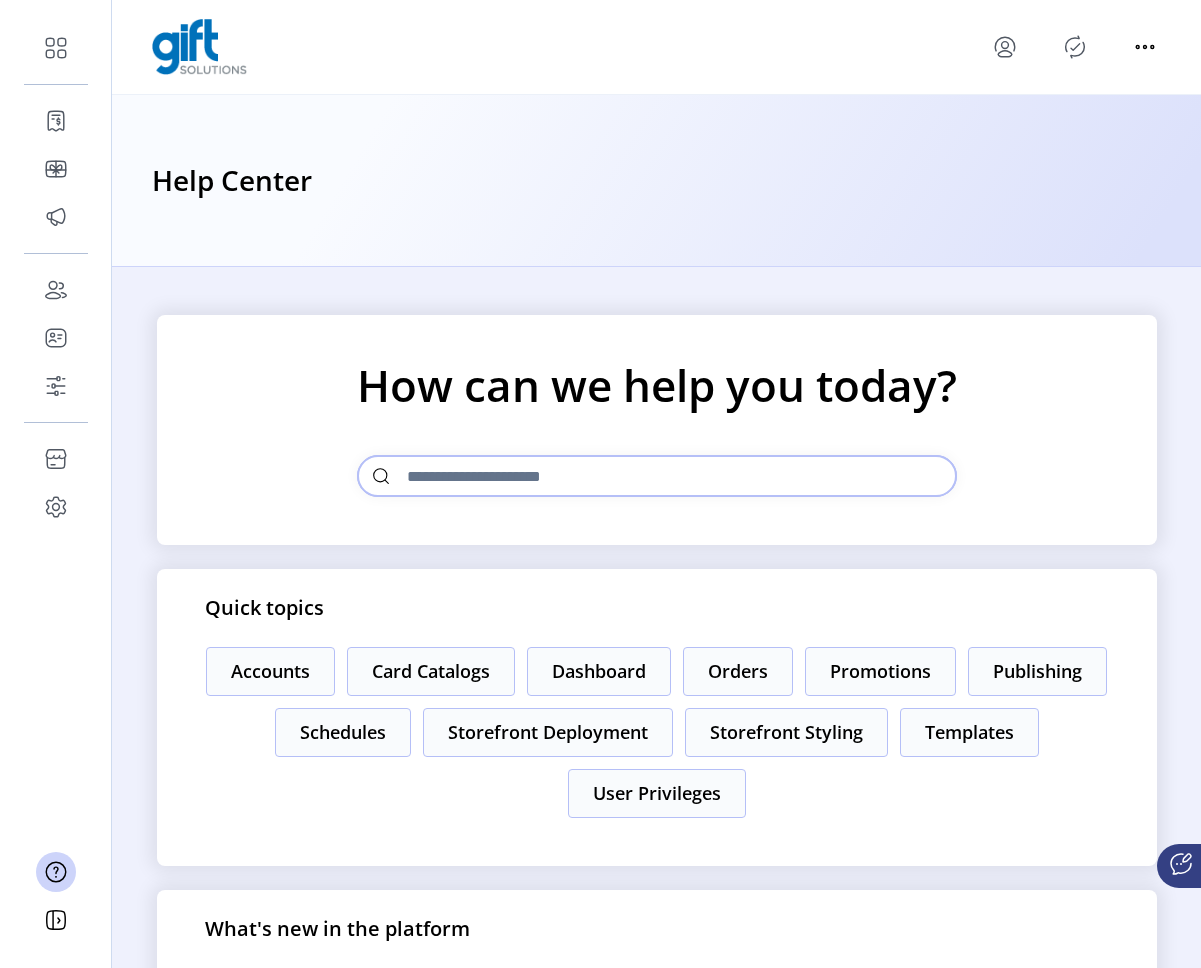 click at bounding box center (657, 476) 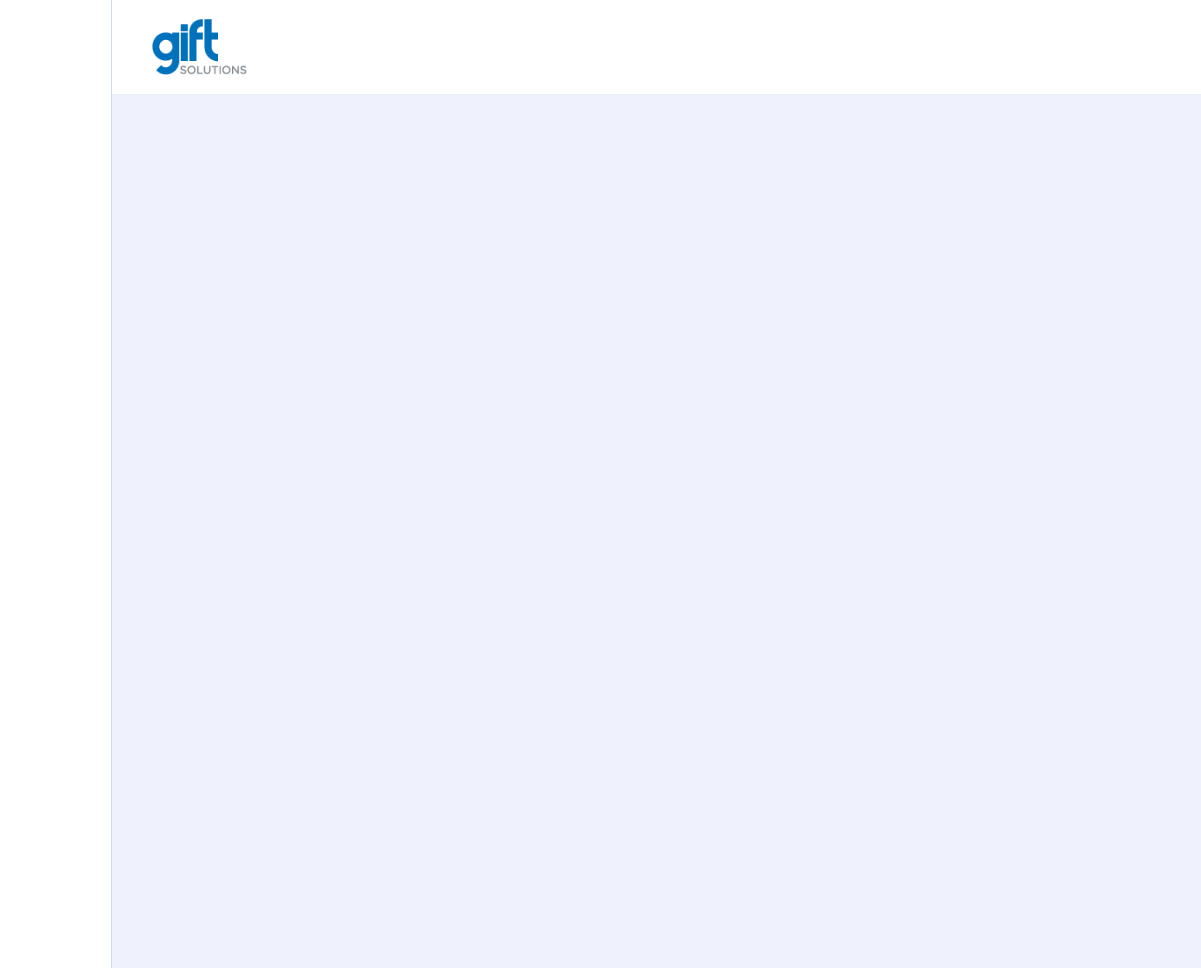scroll, scrollTop: 0, scrollLeft: 0, axis: both 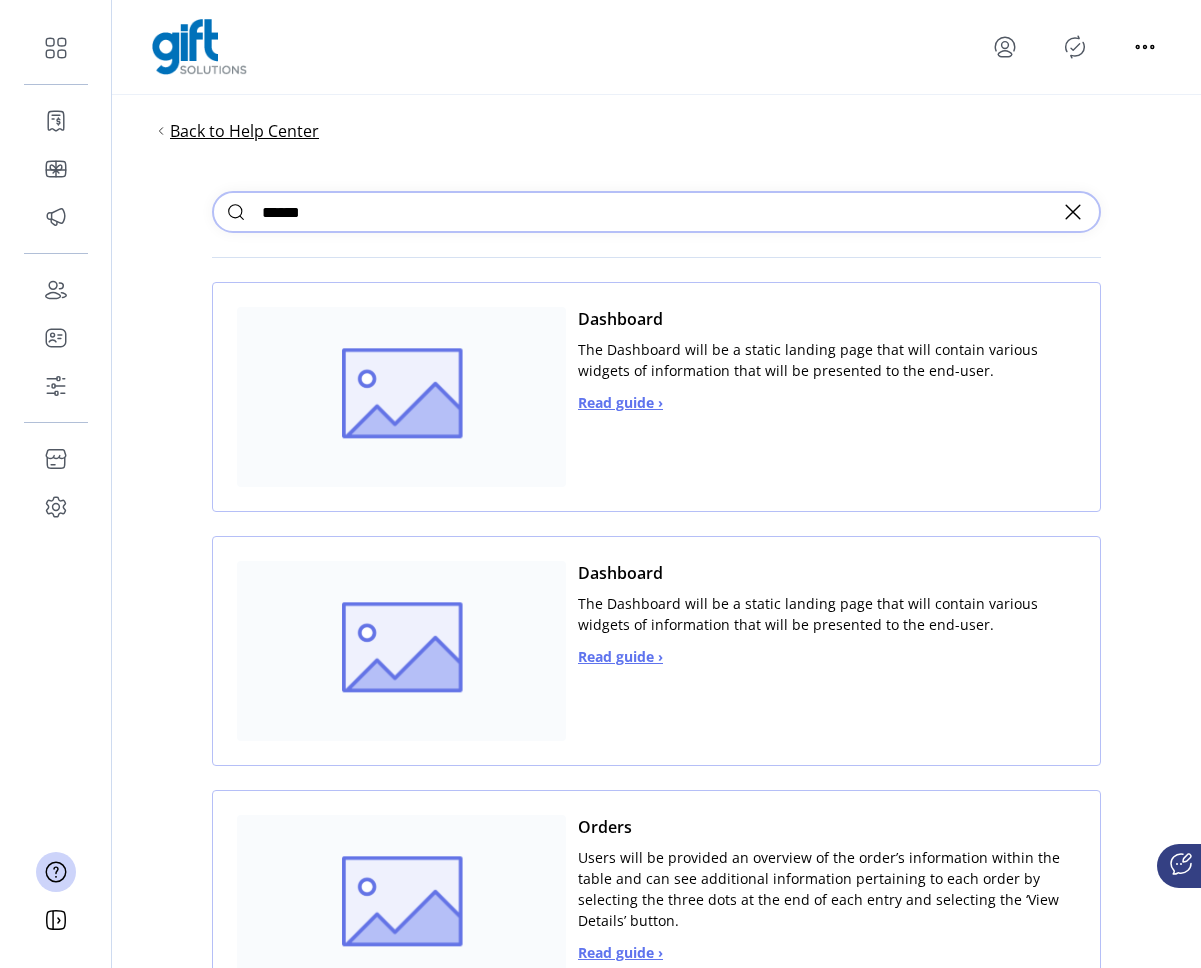 click on "Back to Help Center" at bounding box center (244, 131) 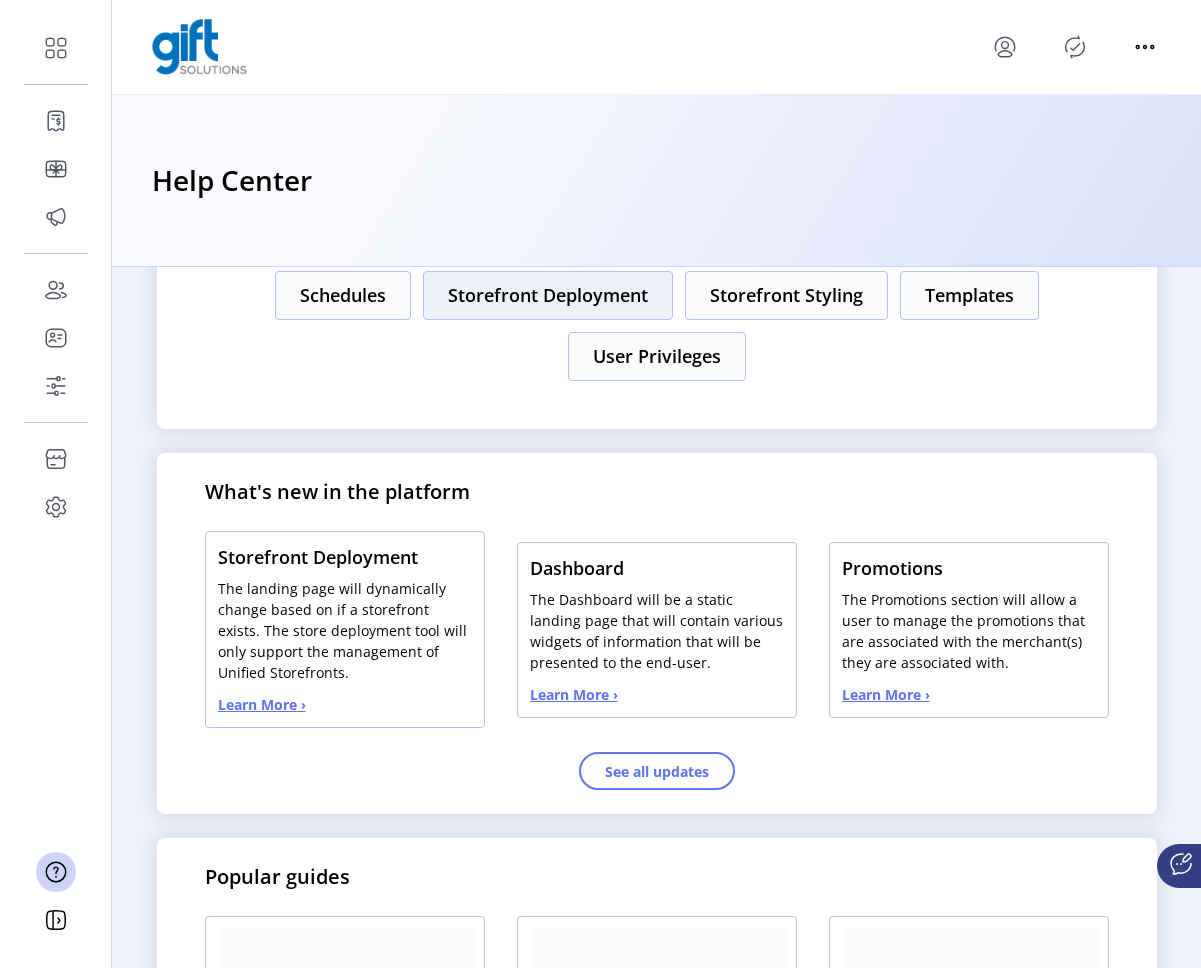 scroll, scrollTop: 228, scrollLeft: 0, axis: vertical 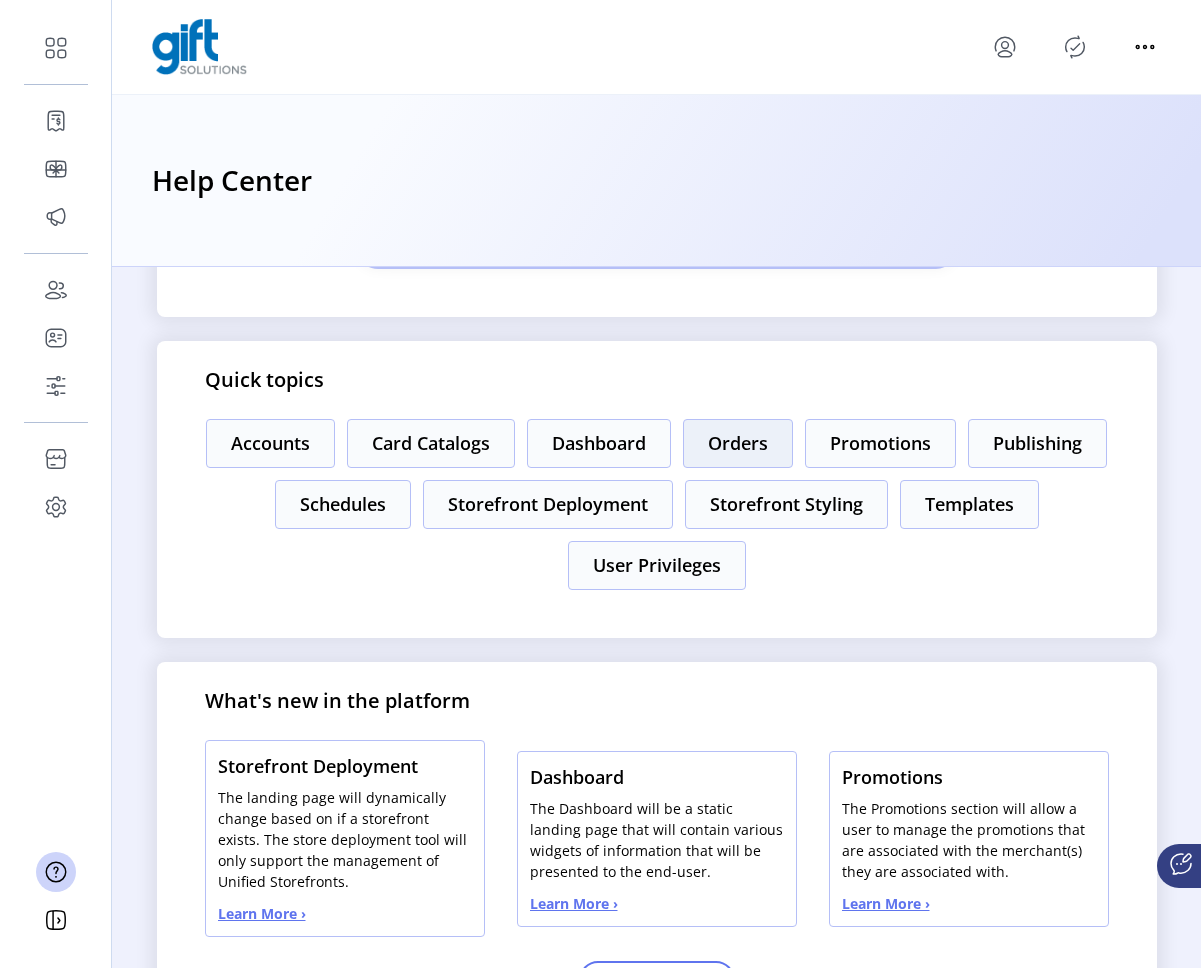 click on "Orders" at bounding box center [270, 443] 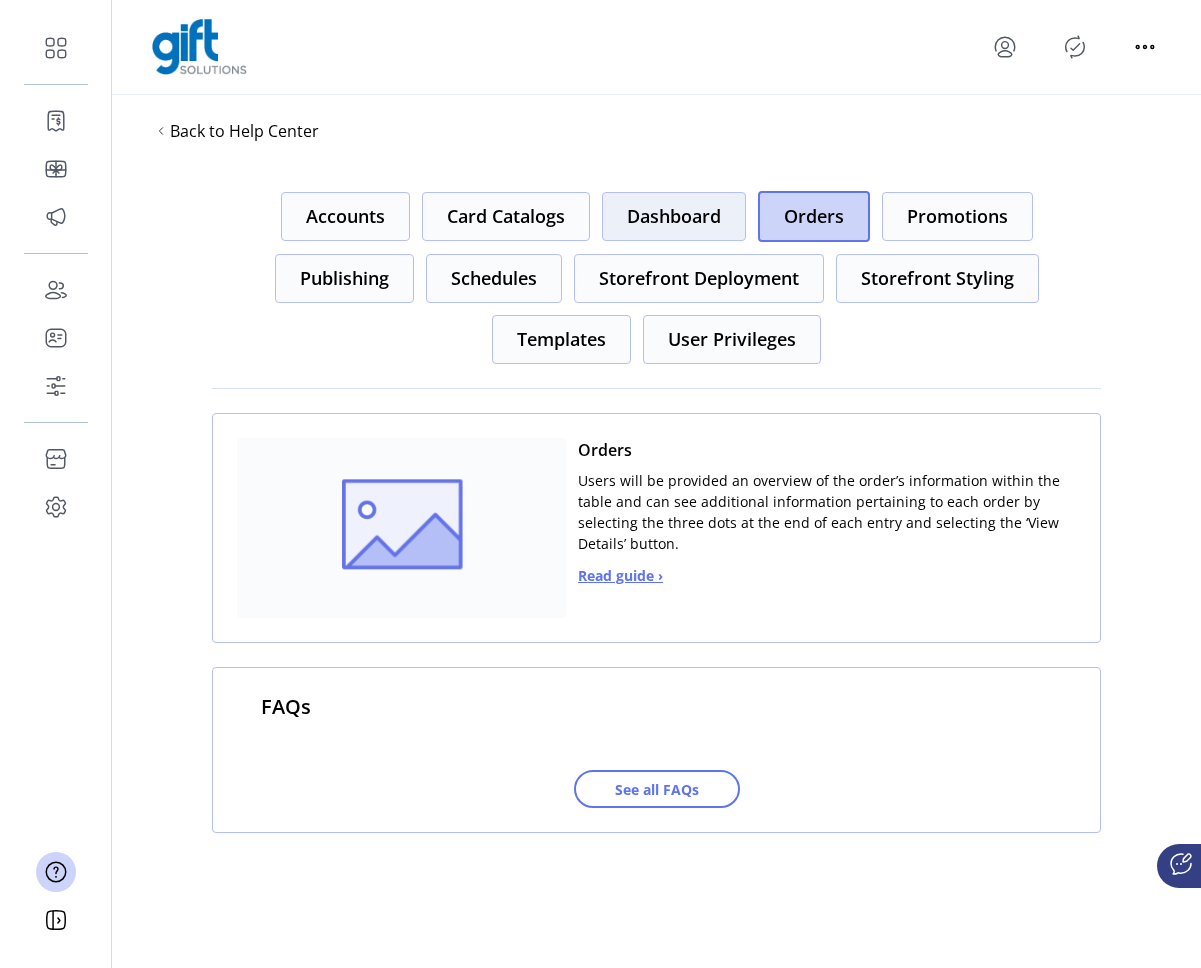 click on "Dashboard" at bounding box center (345, 216) 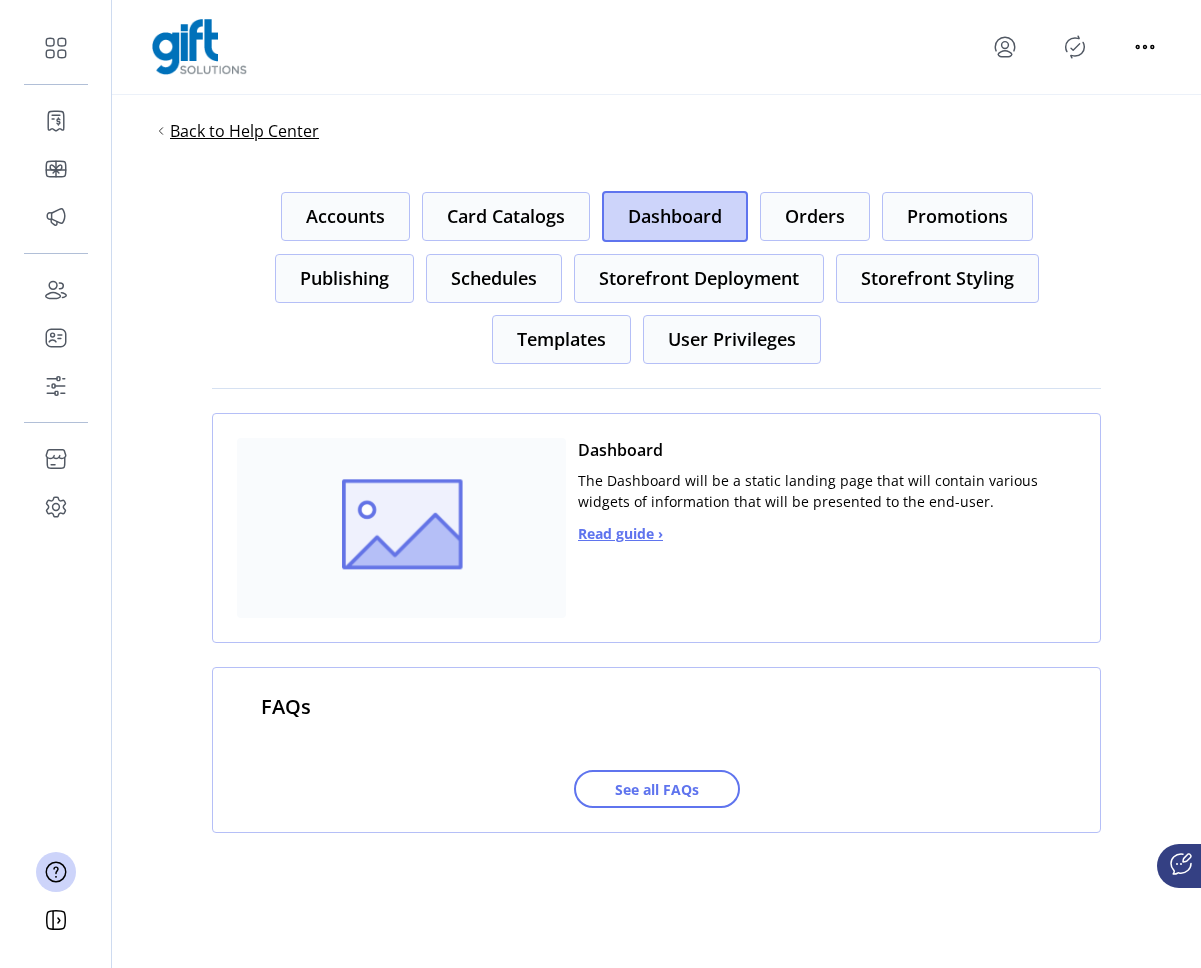click on "Back to Help Center" at bounding box center [244, 131] 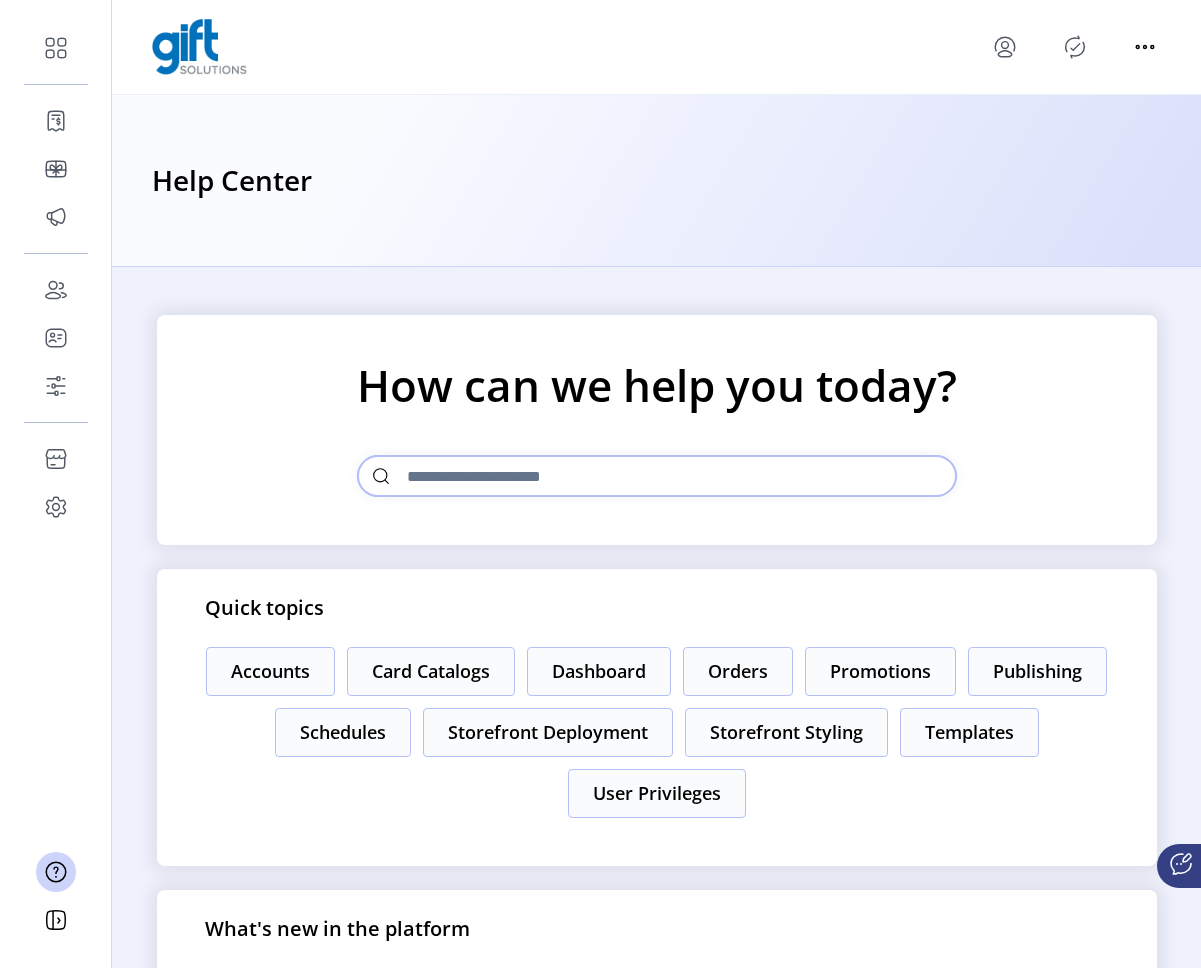 click at bounding box center [657, 476] 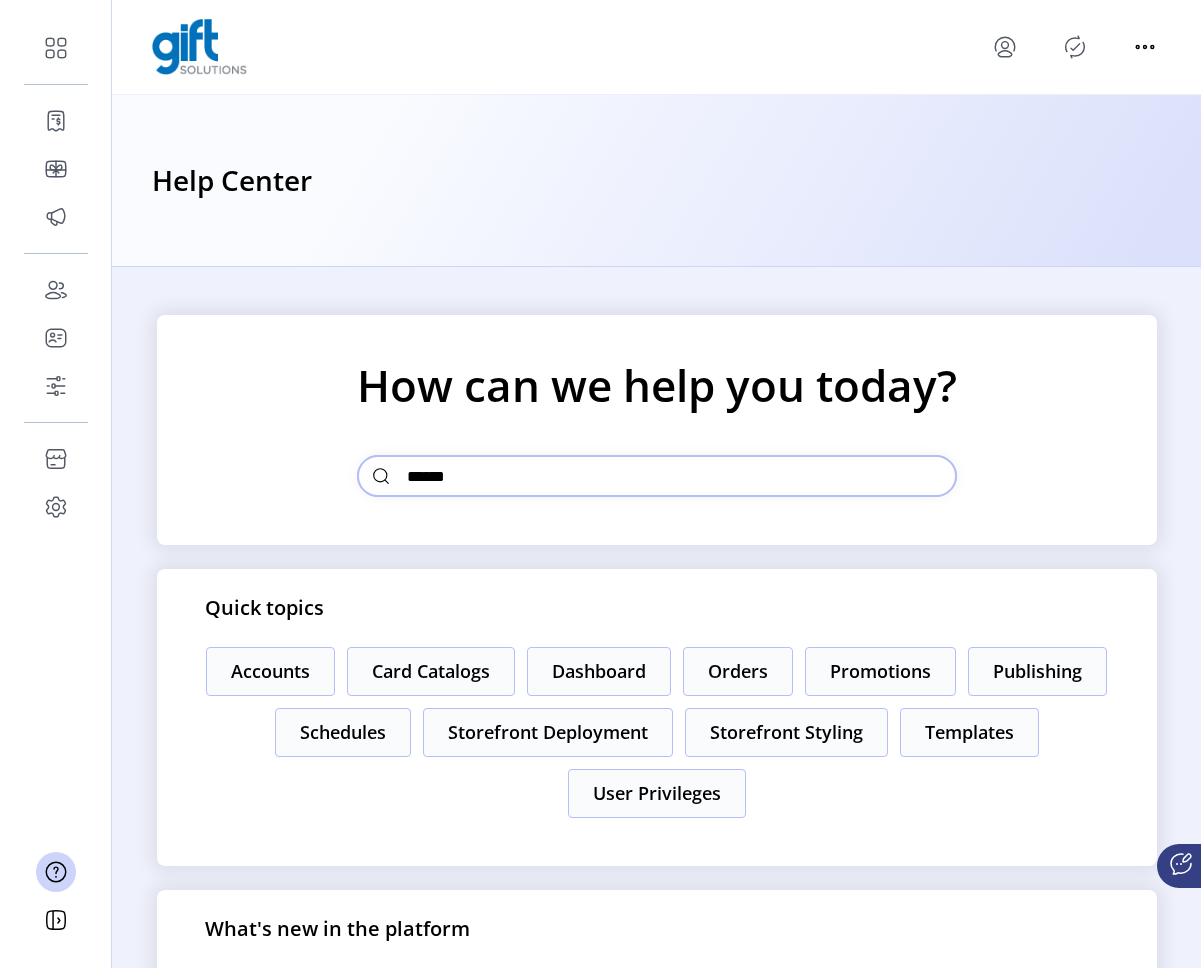 type on "*******" 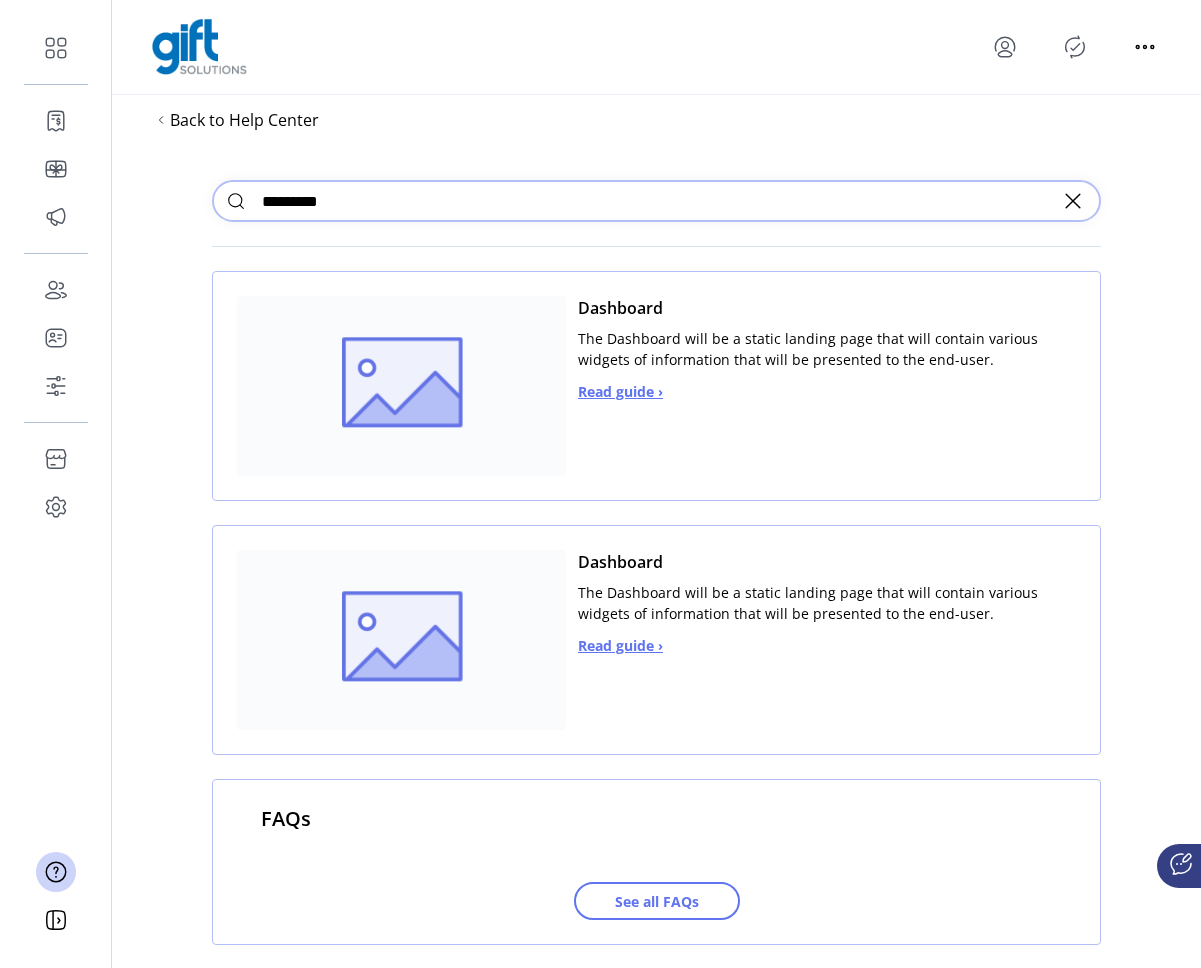 scroll, scrollTop: 0, scrollLeft: 0, axis: both 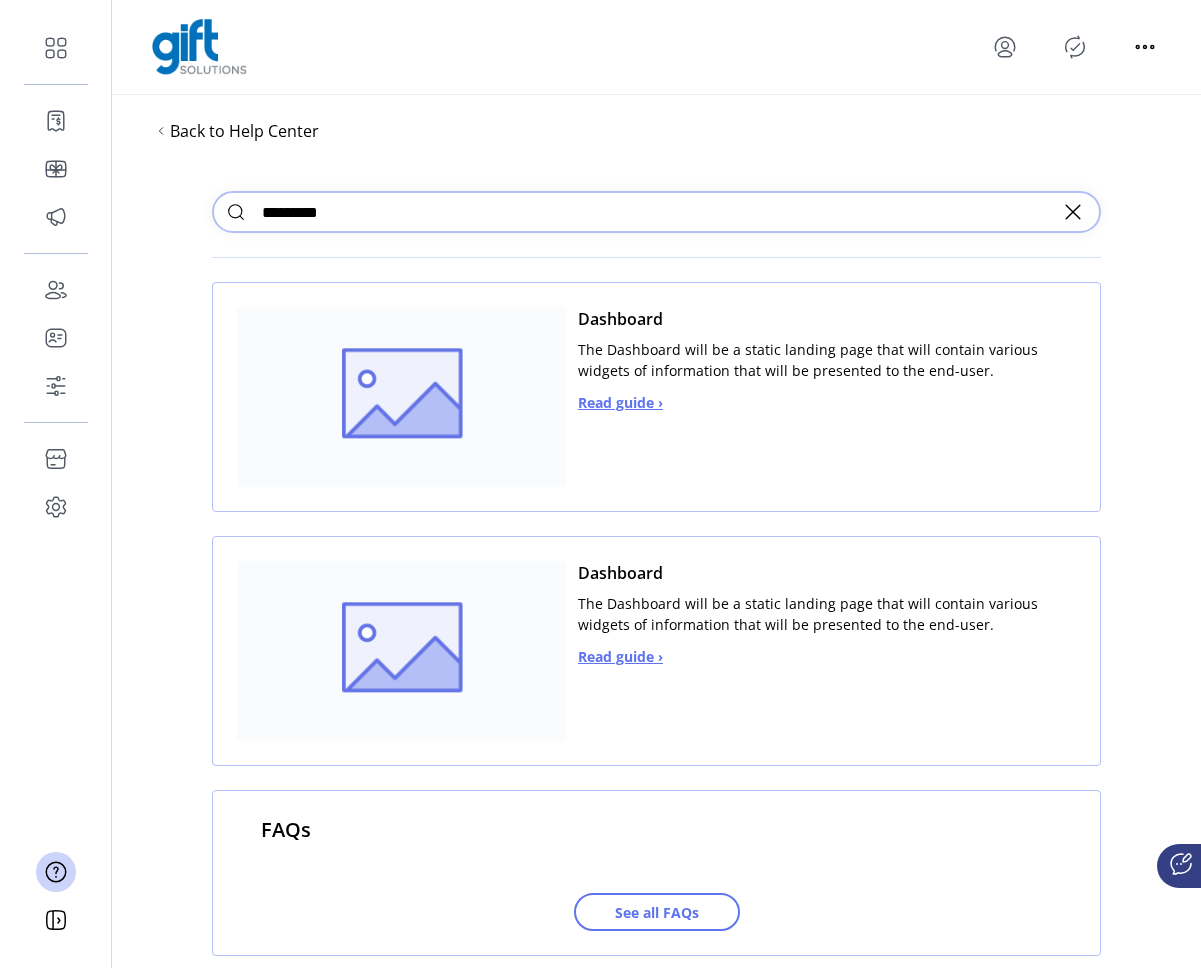 click on "Read guide ›" at bounding box center (620, 402) 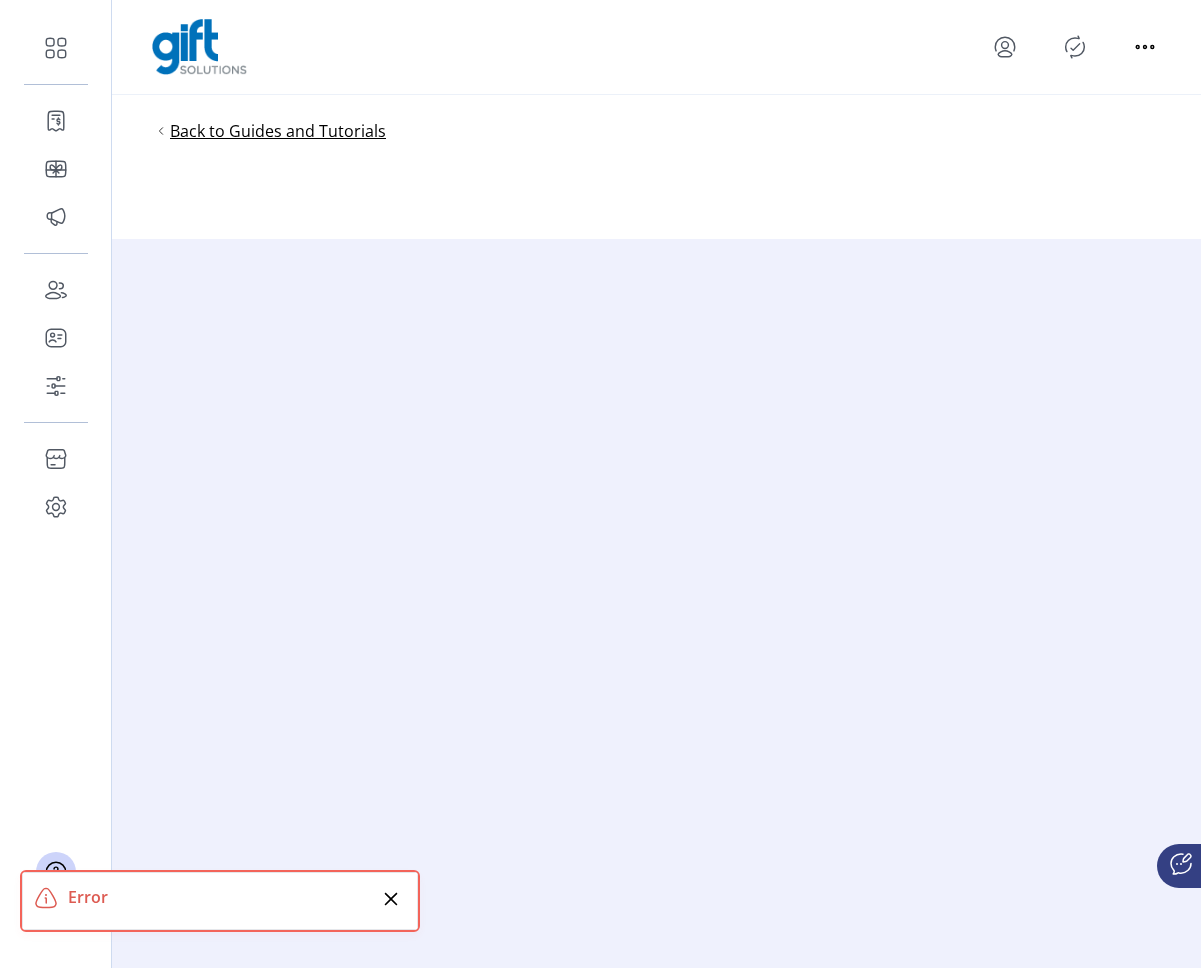 click on "Back to Guides and Tutorials" at bounding box center [278, 131] 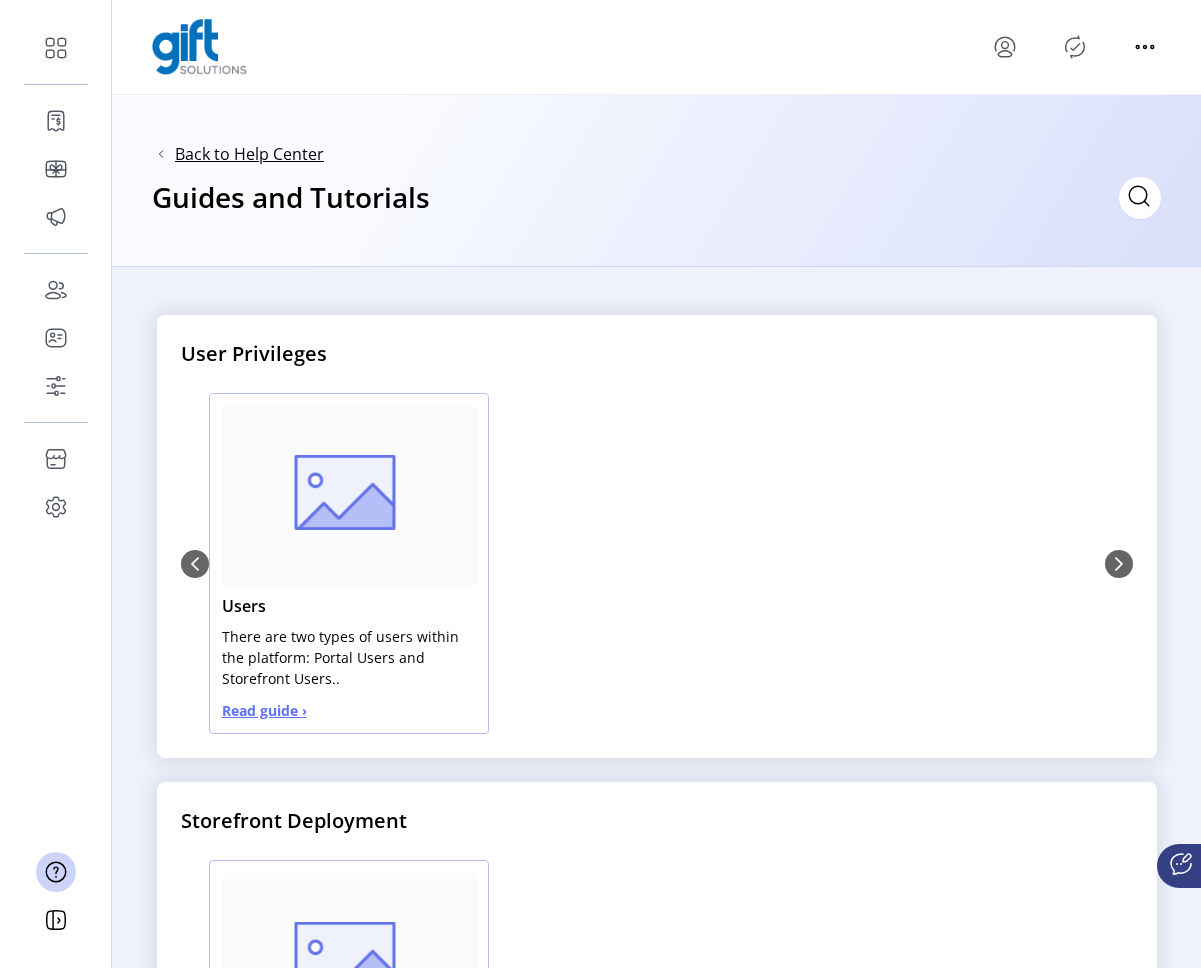 click on "Back to Help Center" at bounding box center [249, 154] 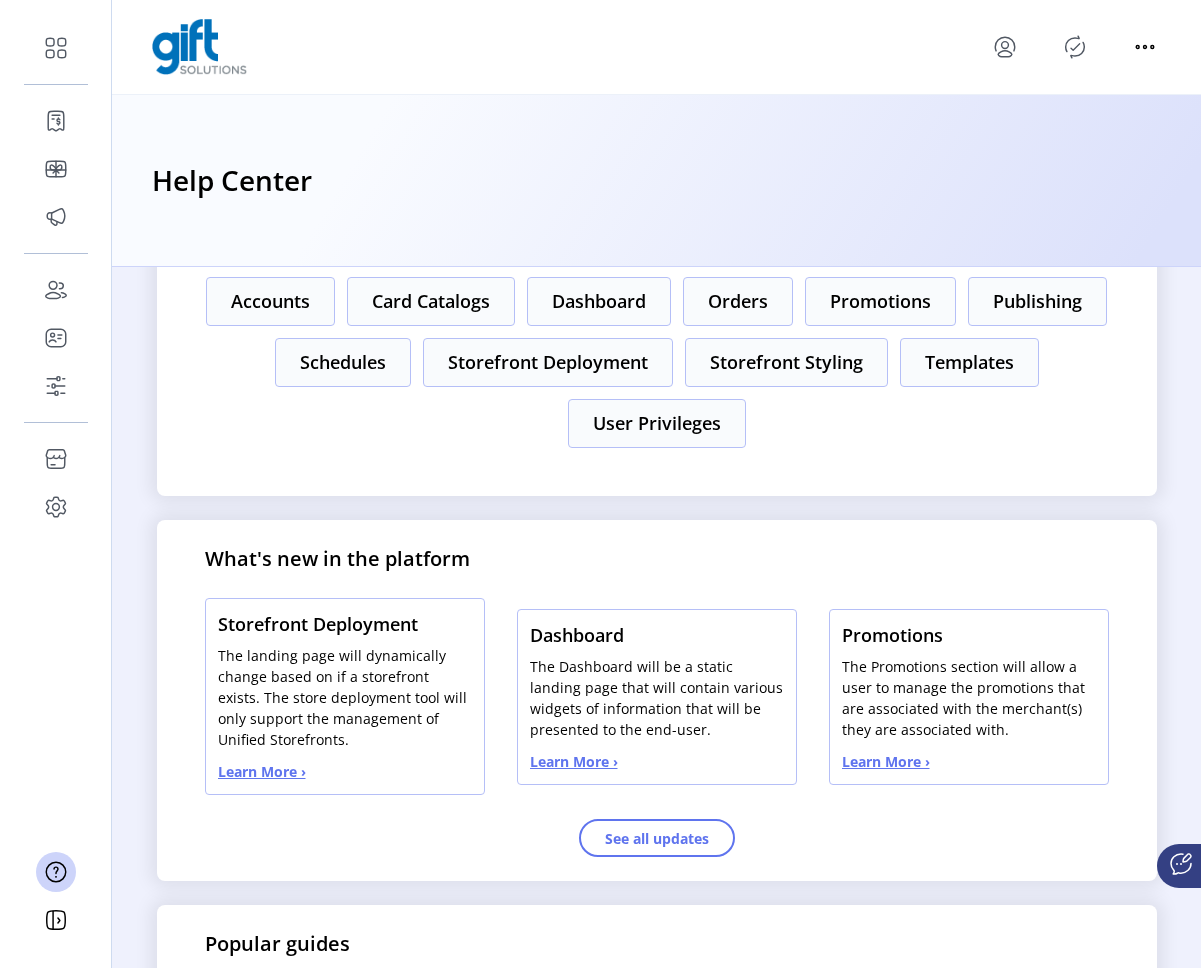 scroll, scrollTop: 0, scrollLeft: 0, axis: both 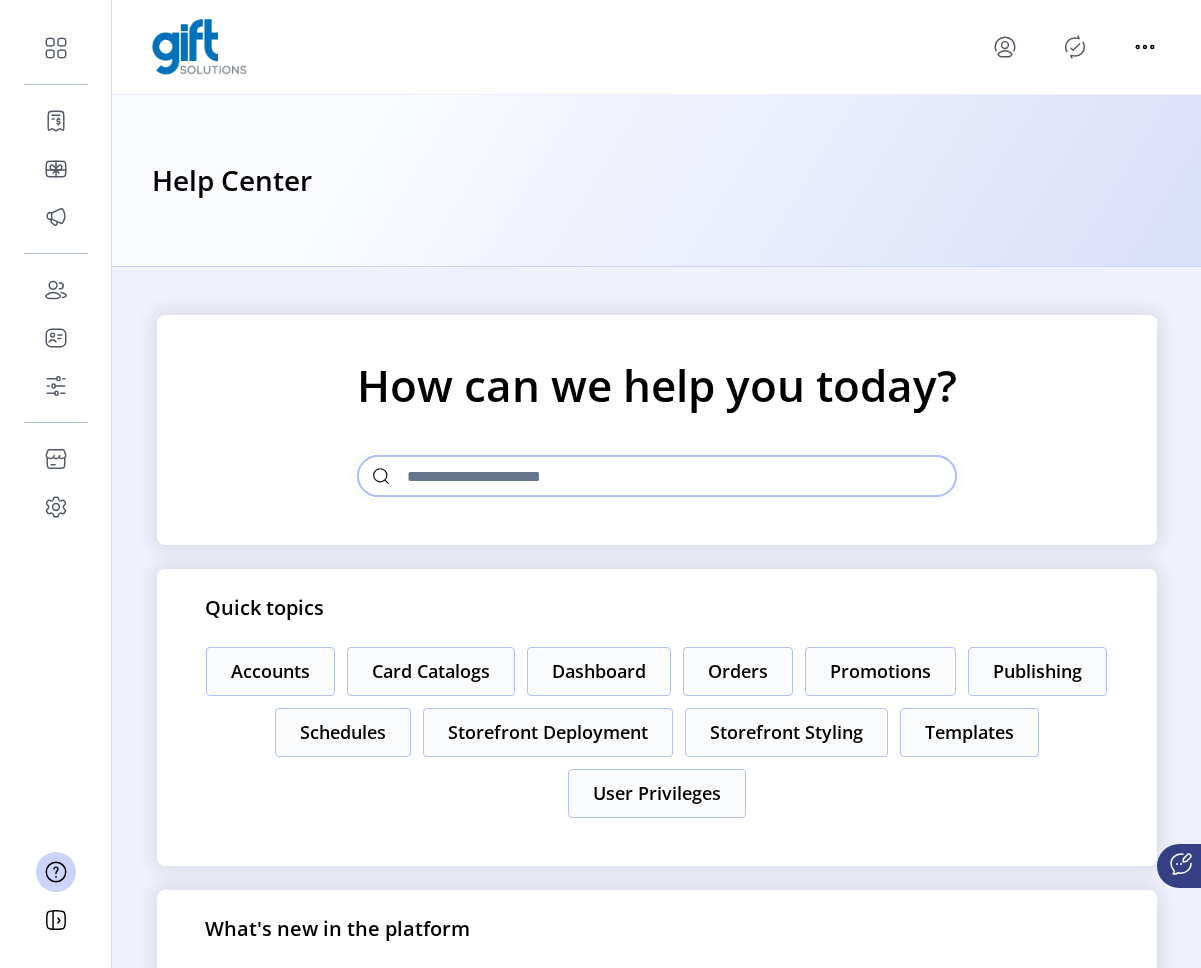 click at bounding box center (657, 476) 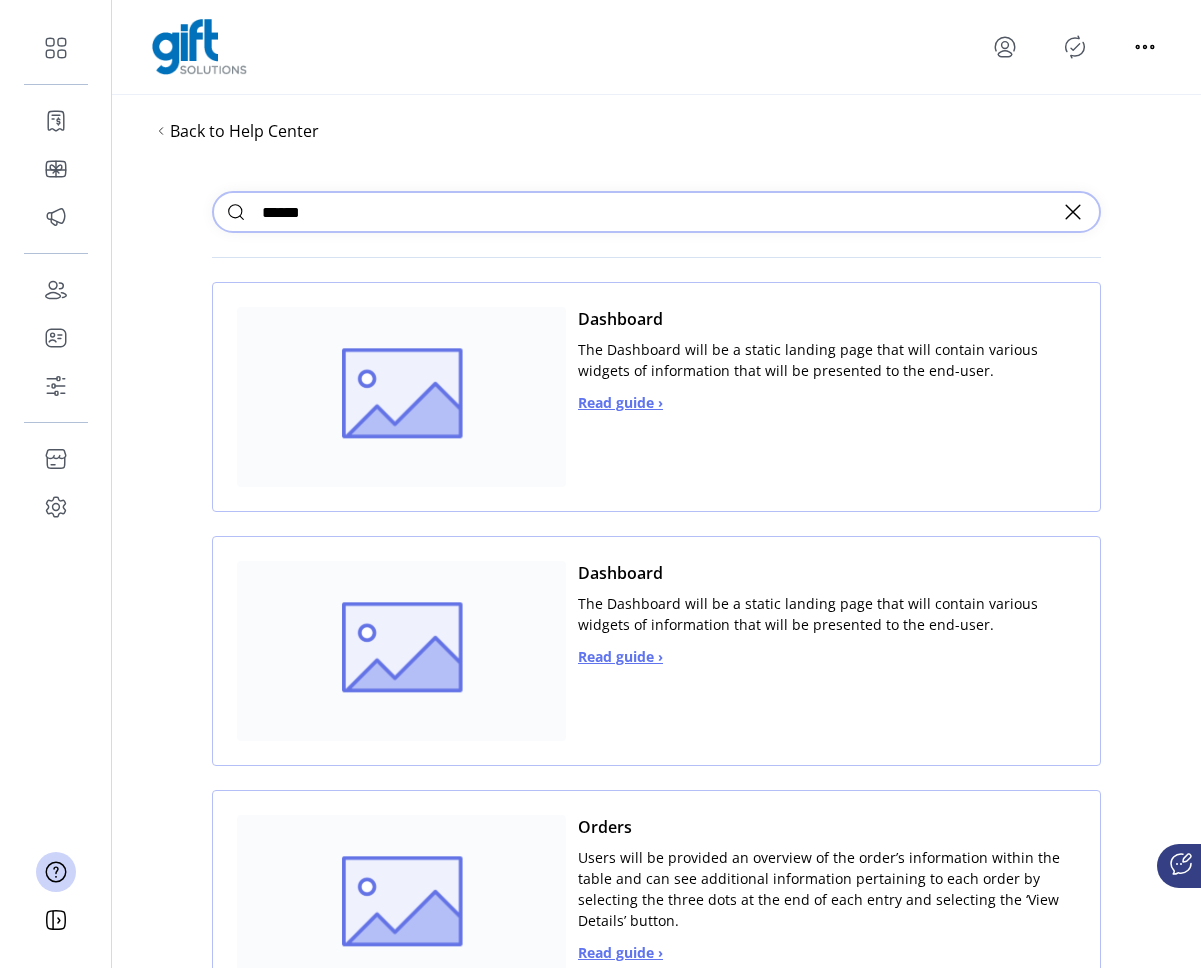 click on "Read guide ›" at bounding box center (620, 402) 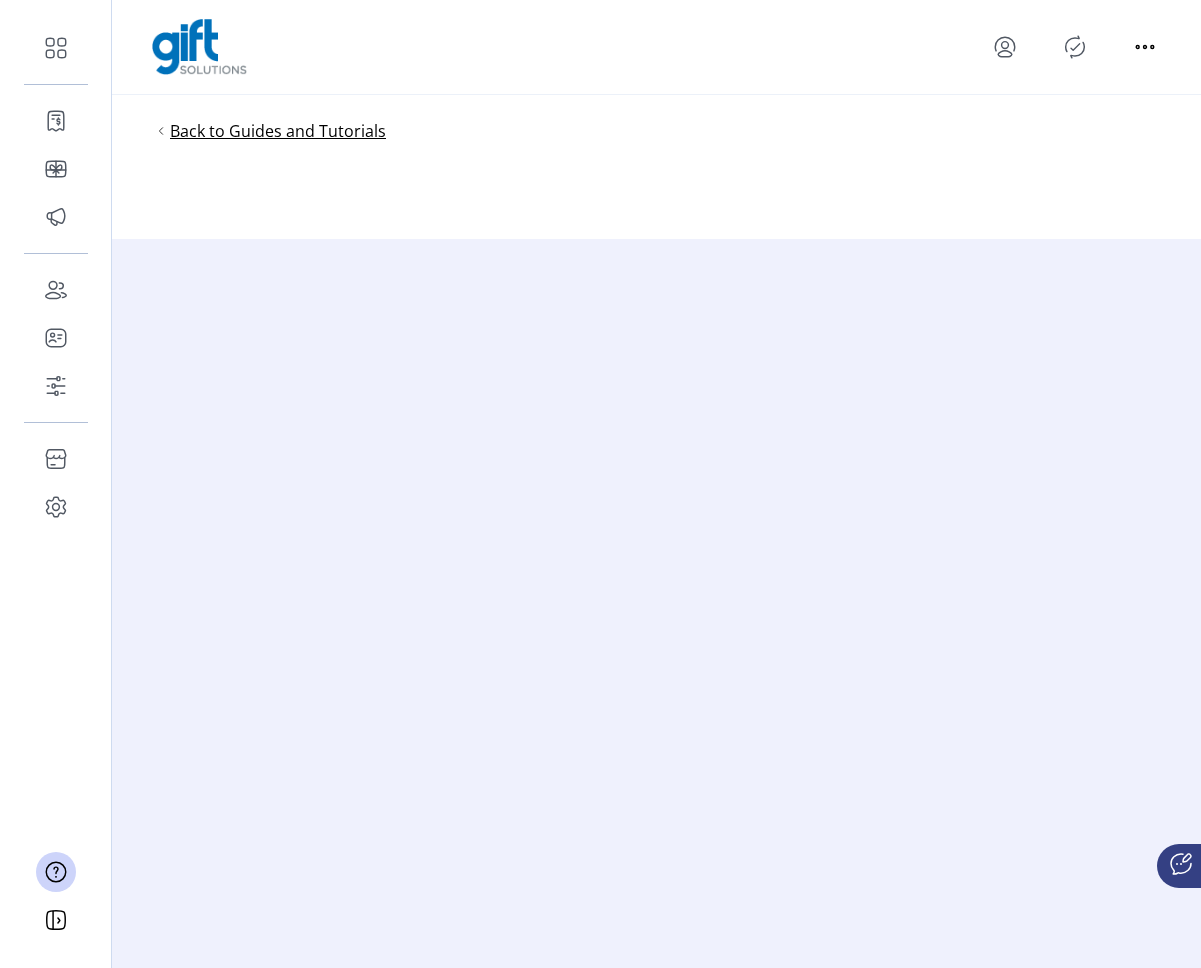 click on "Back to Guides and Tutorials" at bounding box center (278, 131) 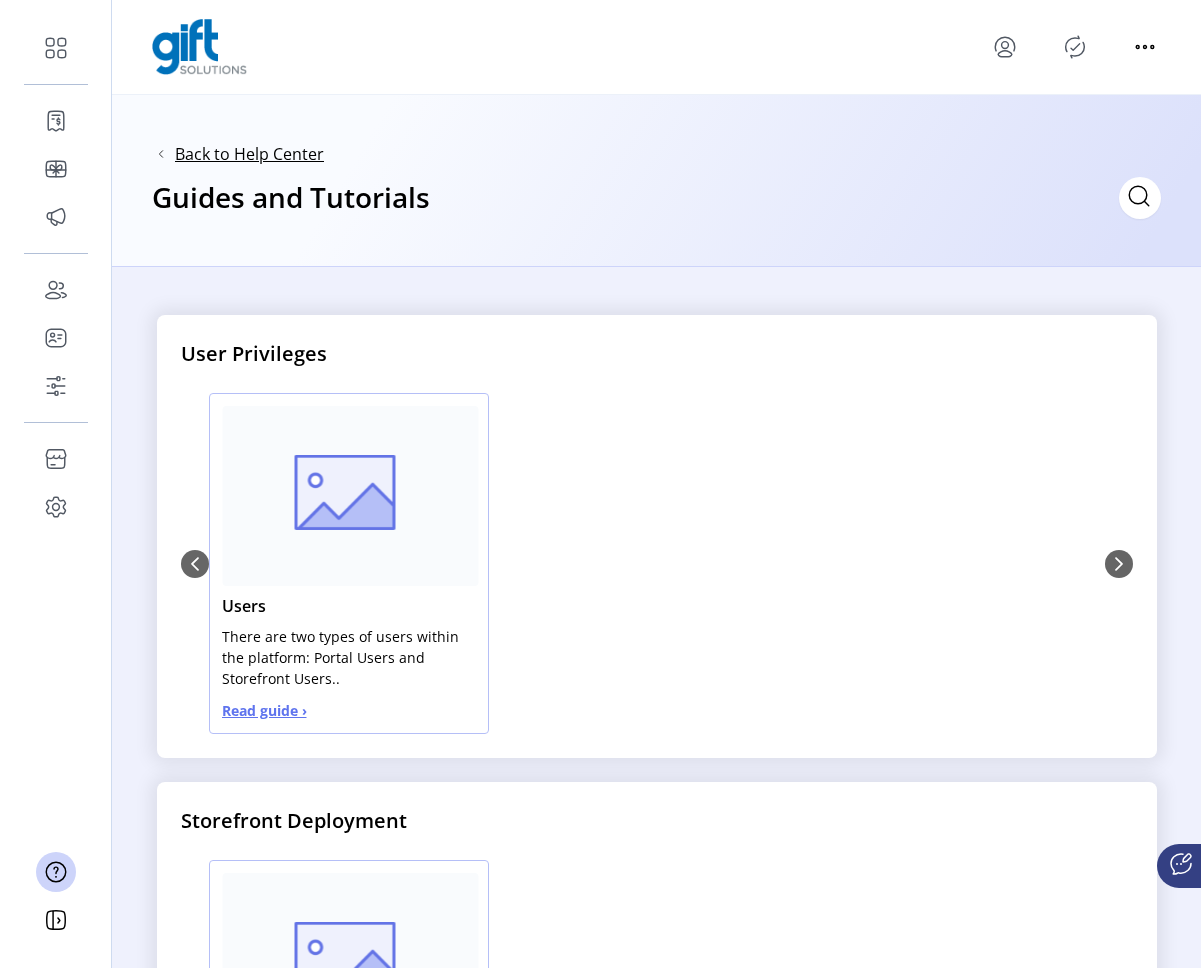 click on "Back to Help Center" at bounding box center [249, 154] 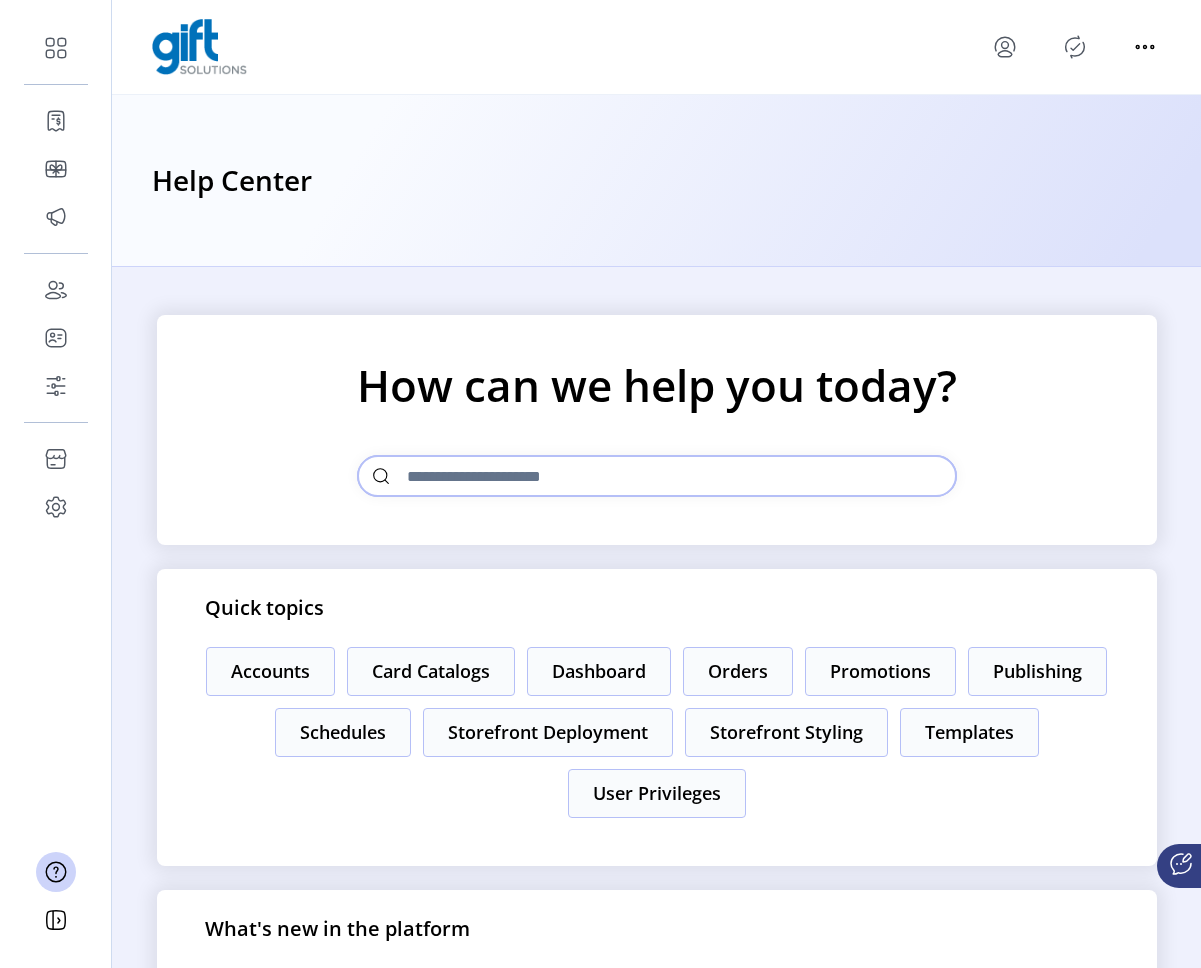 click at bounding box center [657, 476] 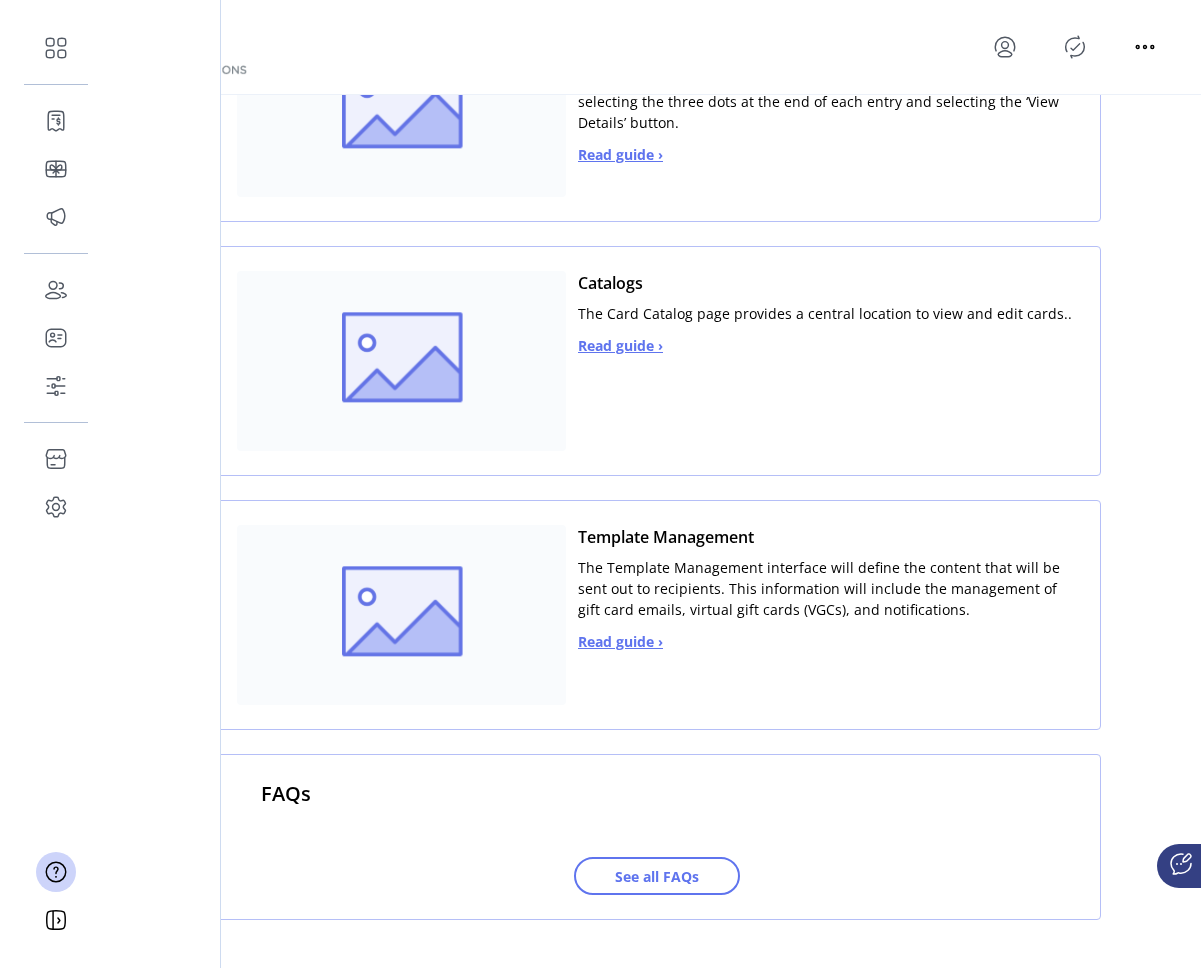 scroll, scrollTop: 251, scrollLeft: 0, axis: vertical 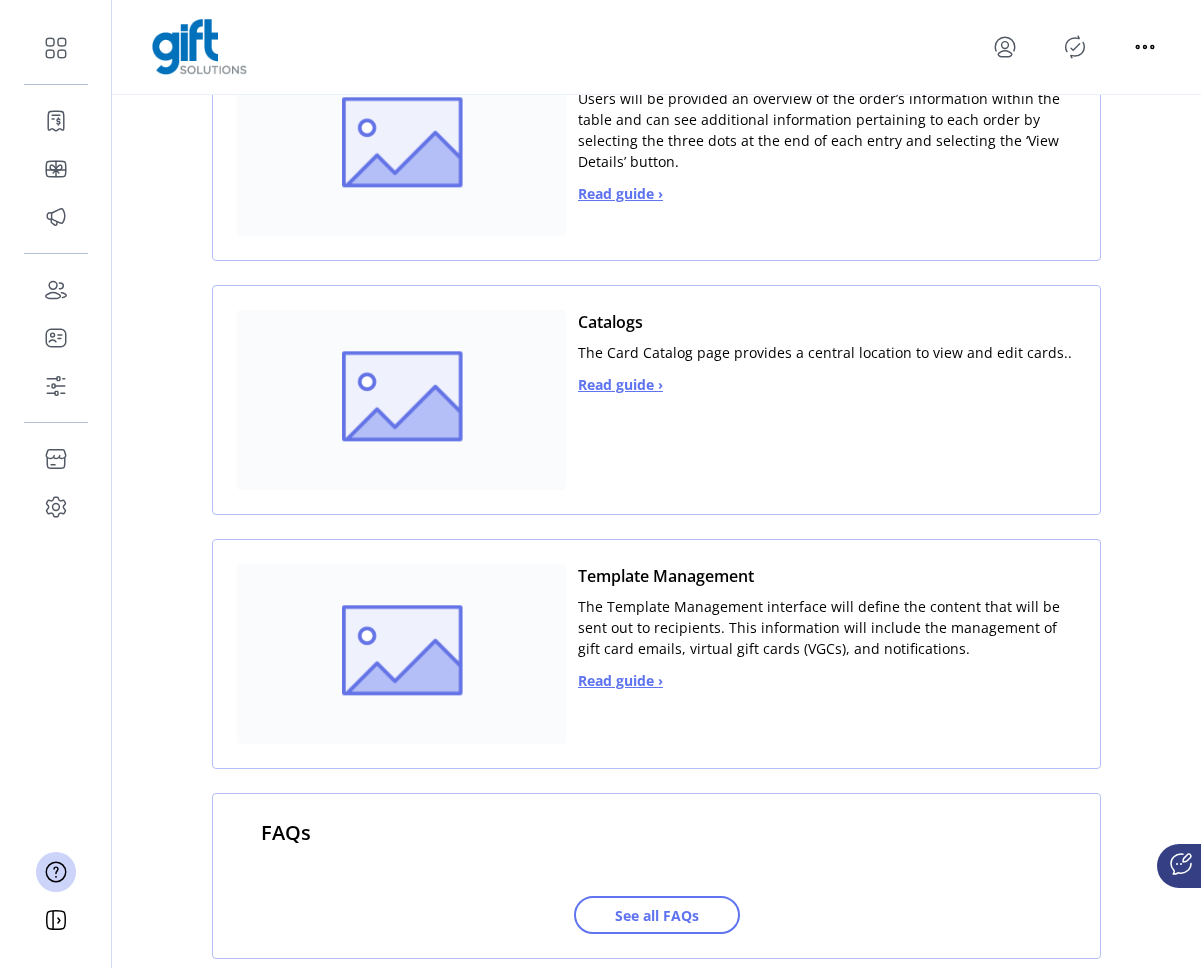 click on "Read guide ›" at bounding box center [620, 193] 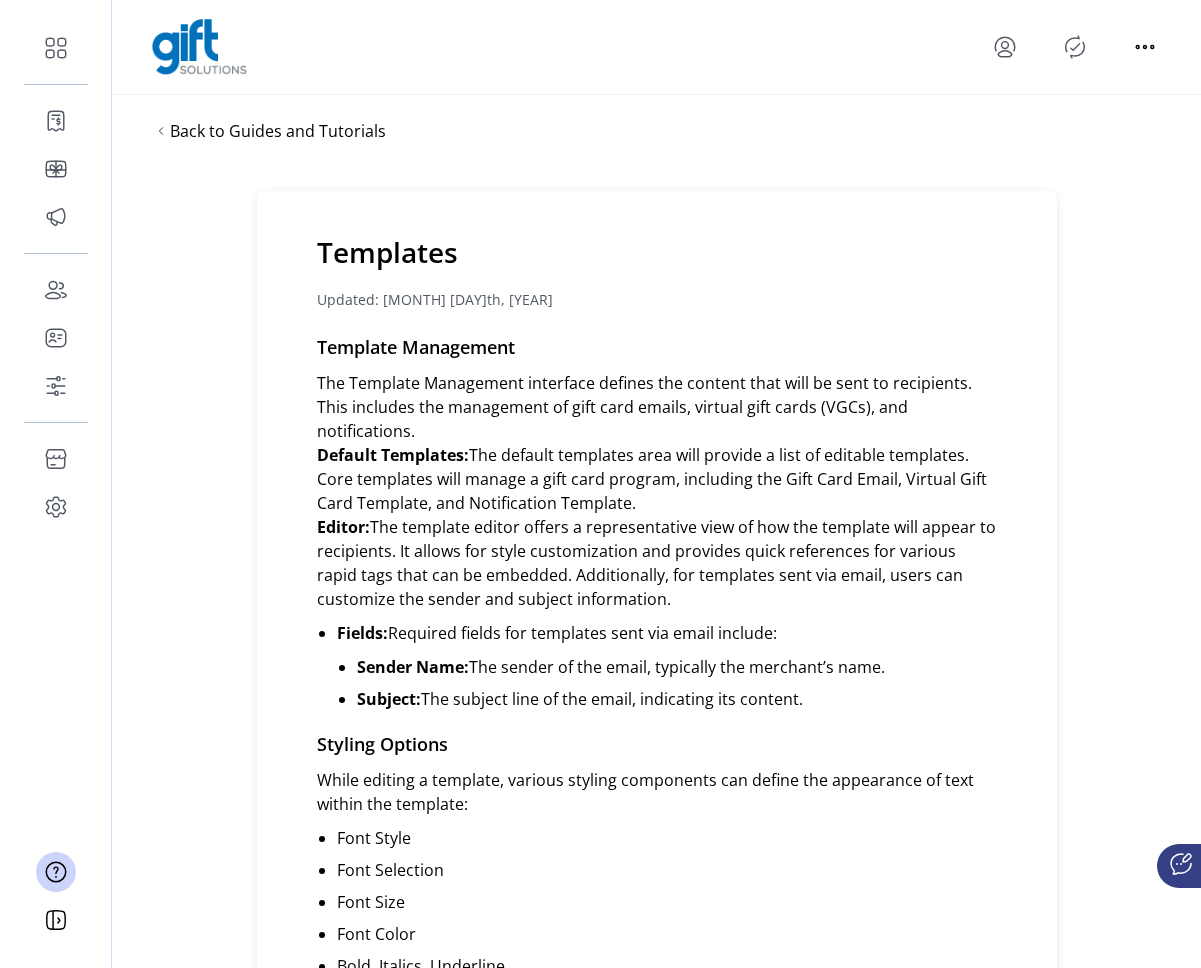 click on "Back to Guides and Tutorials" at bounding box center (656, 131) 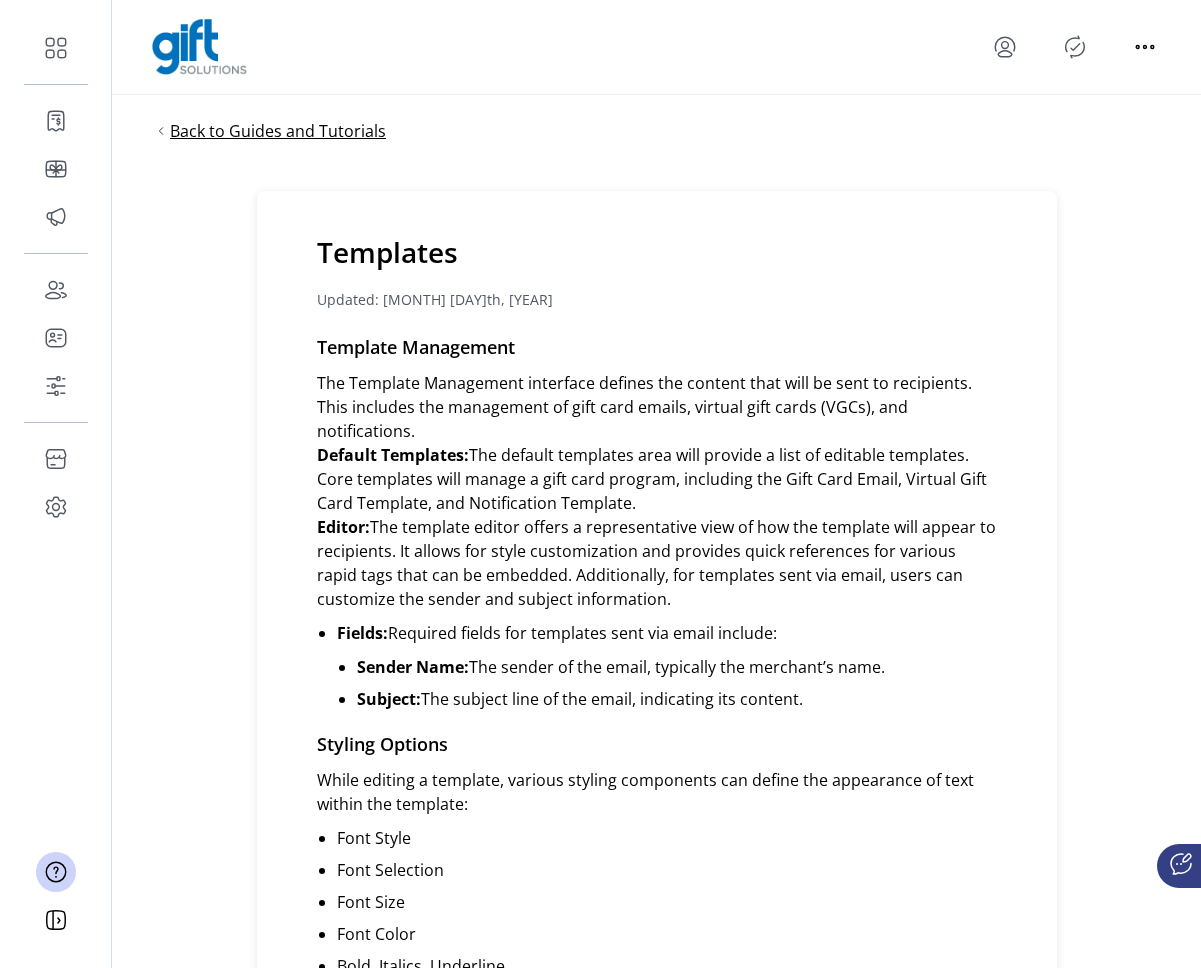 click on "Back to Guides and Tutorials" at bounding box center (278, 131) 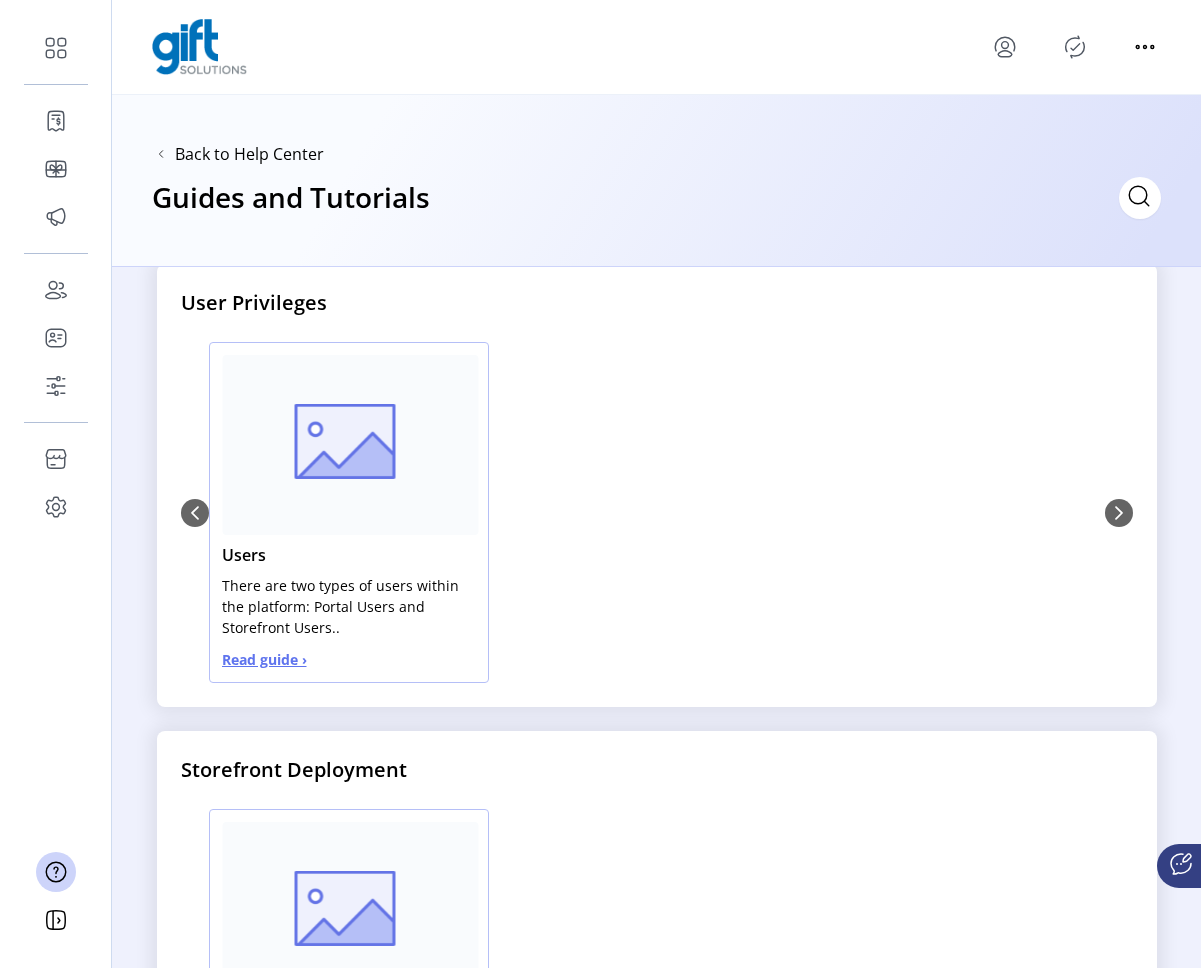scroll, scrollTop: 61, scrollLeft: 0, axis: vertical 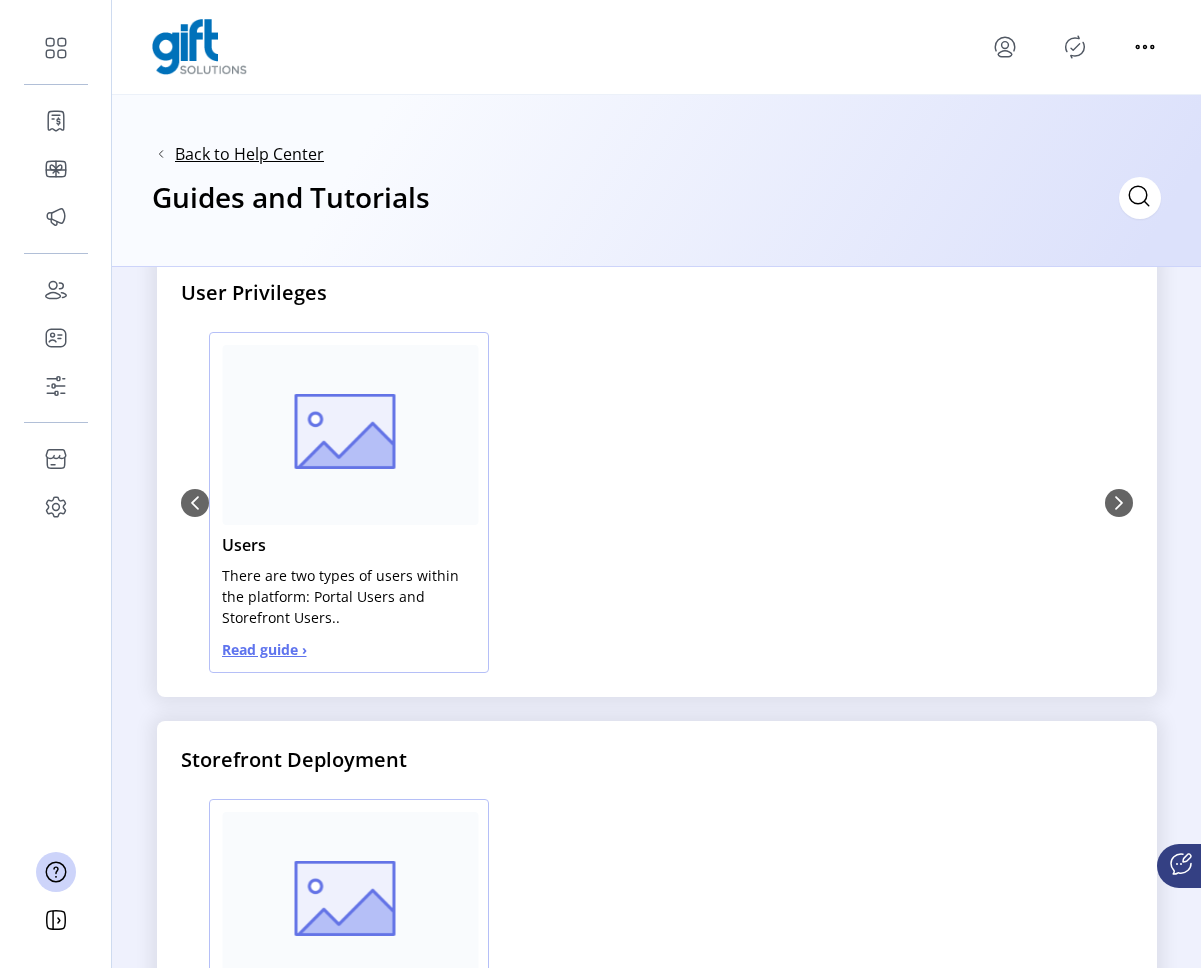 click on "Back to Help Center" at bounding box center (249, 154) 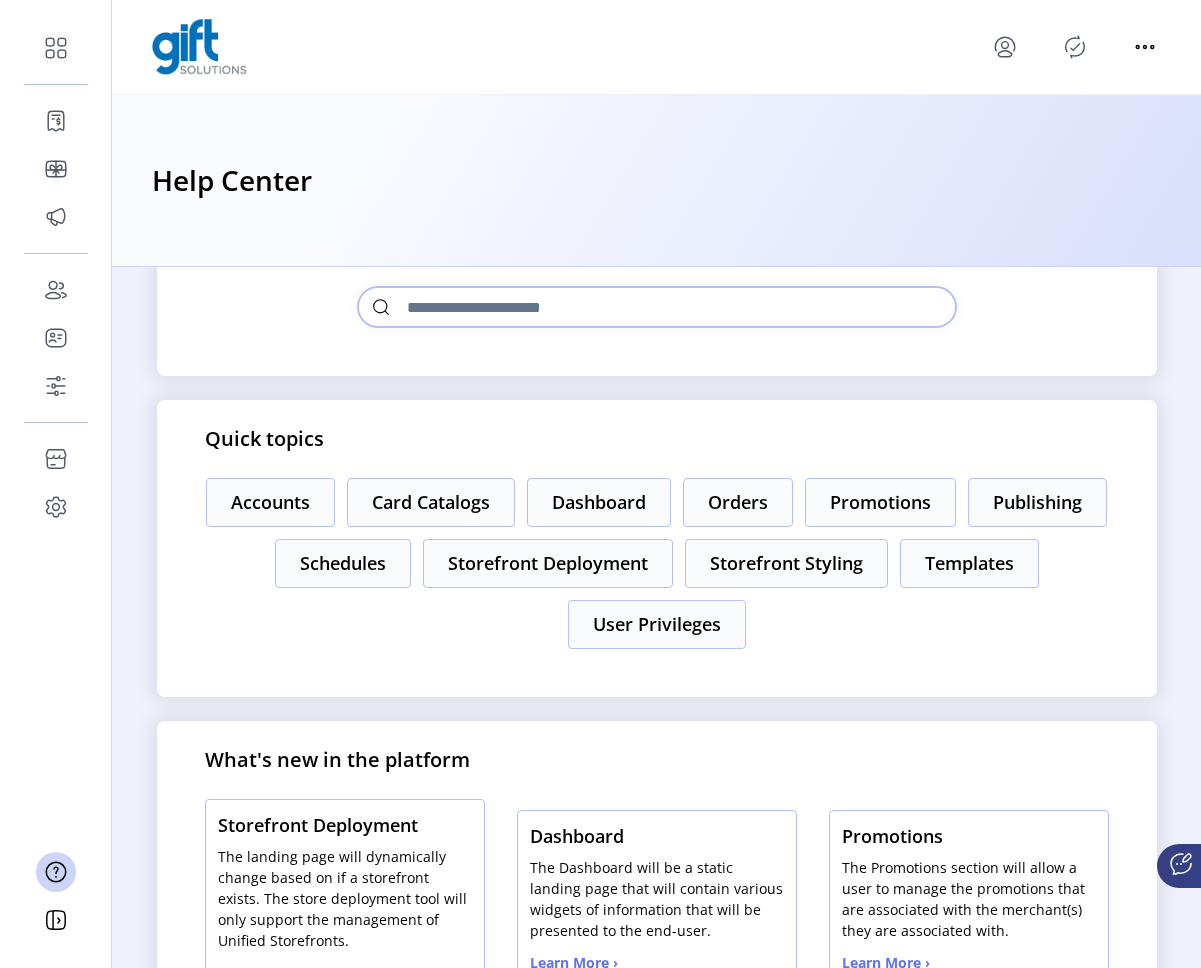 scroll, scrollTop: 201, scrollLeft: 0, axis: vertical 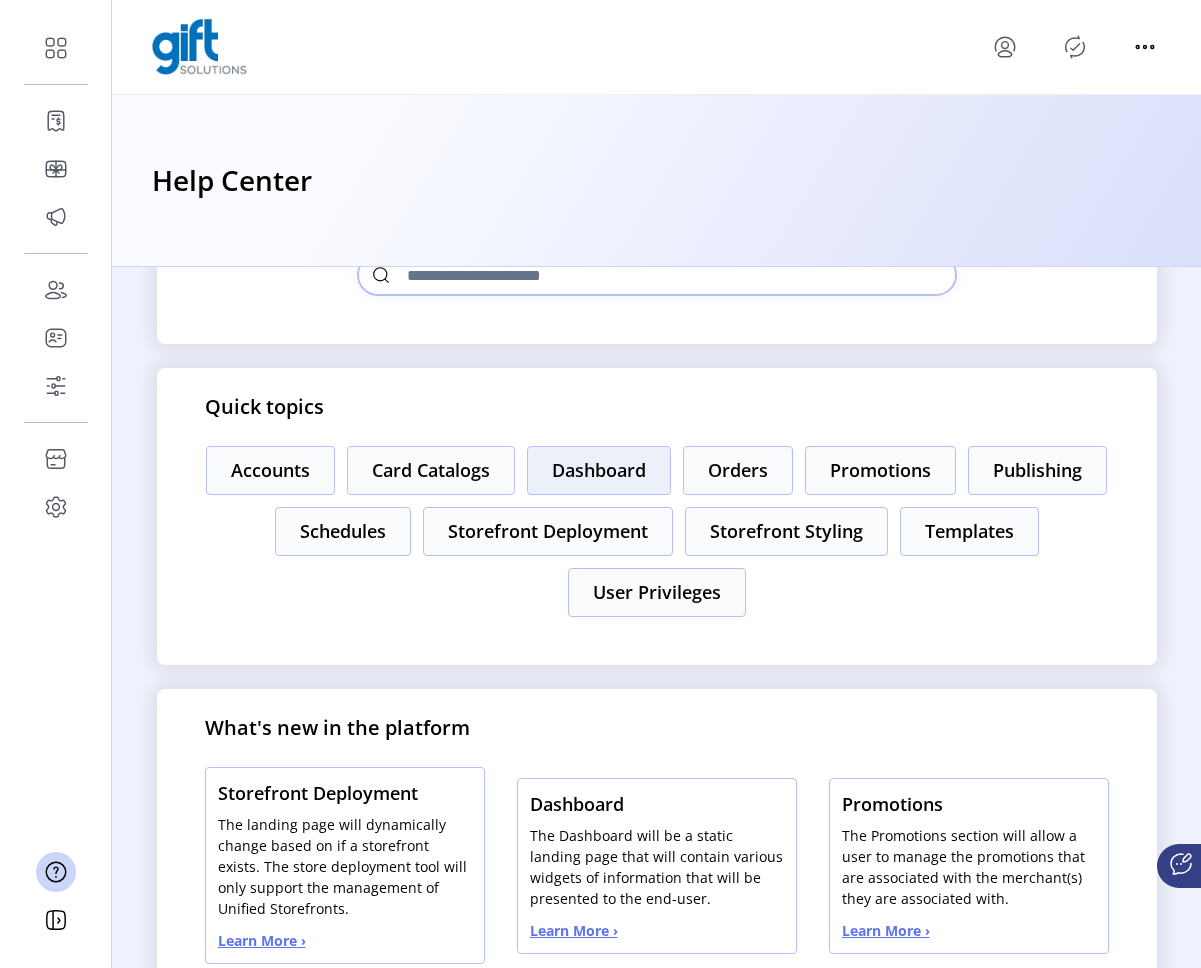 click on "Dashboard" at bounding box center (270, 470) 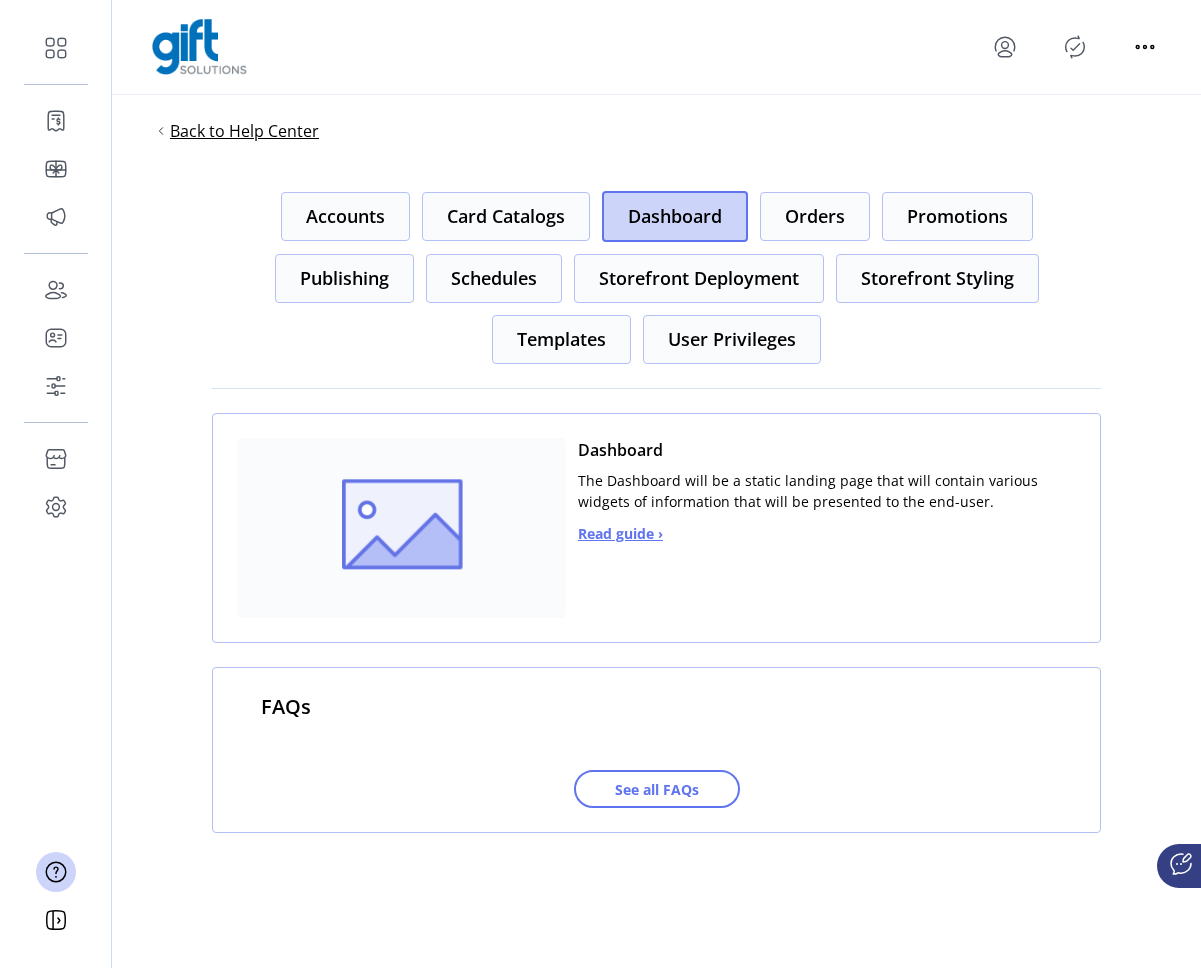 click on "Back to Help Center" at bounding box center [244, 131] 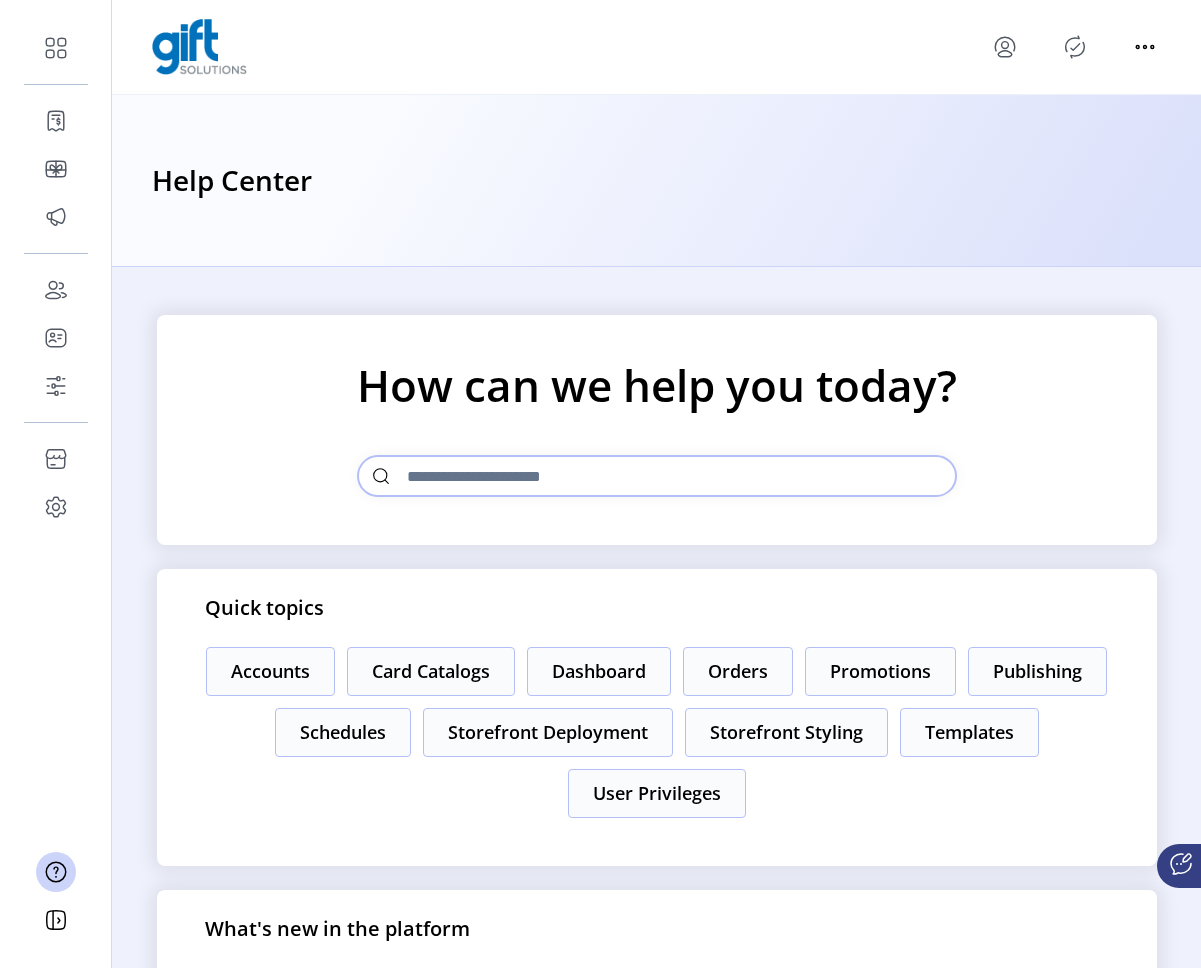 click on "How can we help you today?" at bounding box center [657, 430] 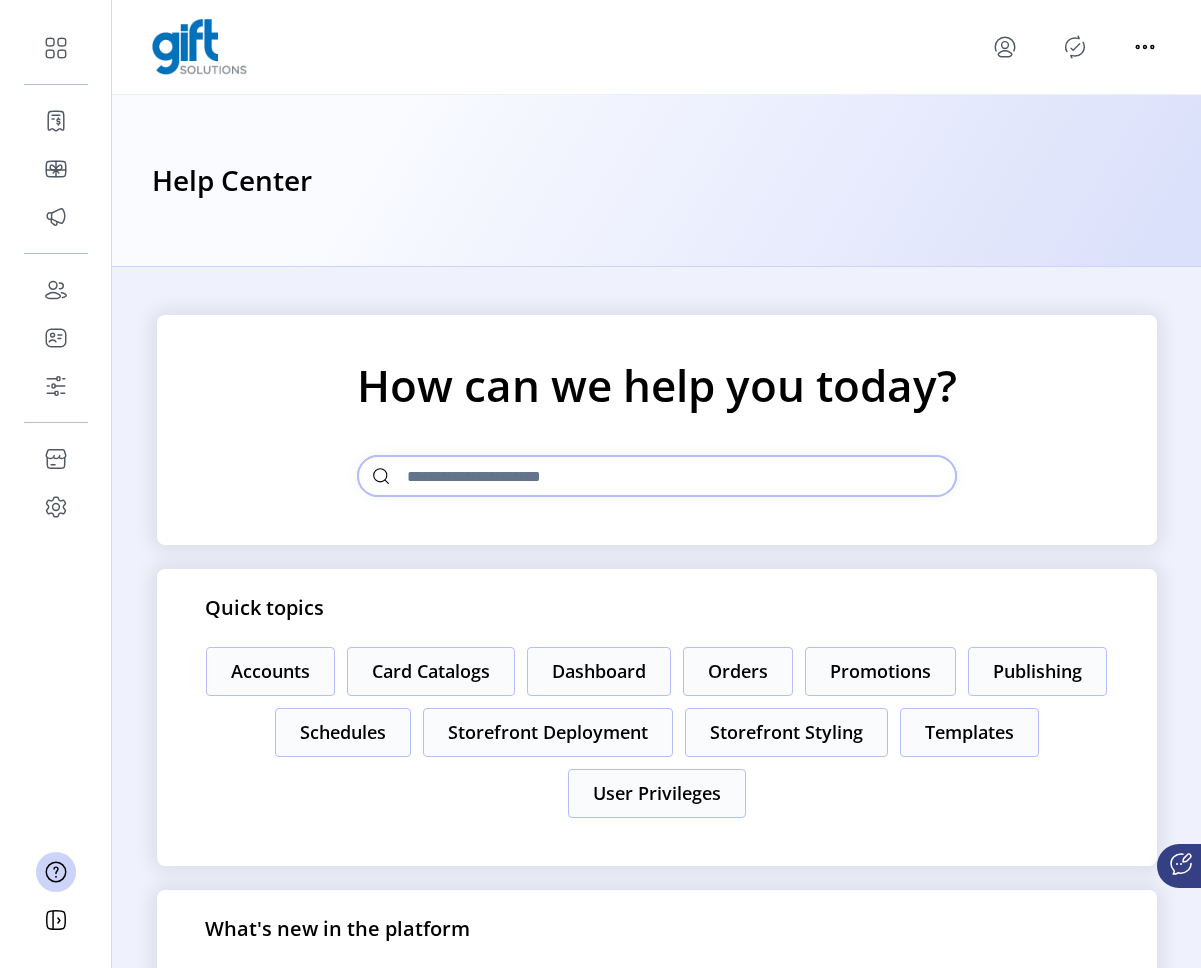 click at bounding box center [657, 476] 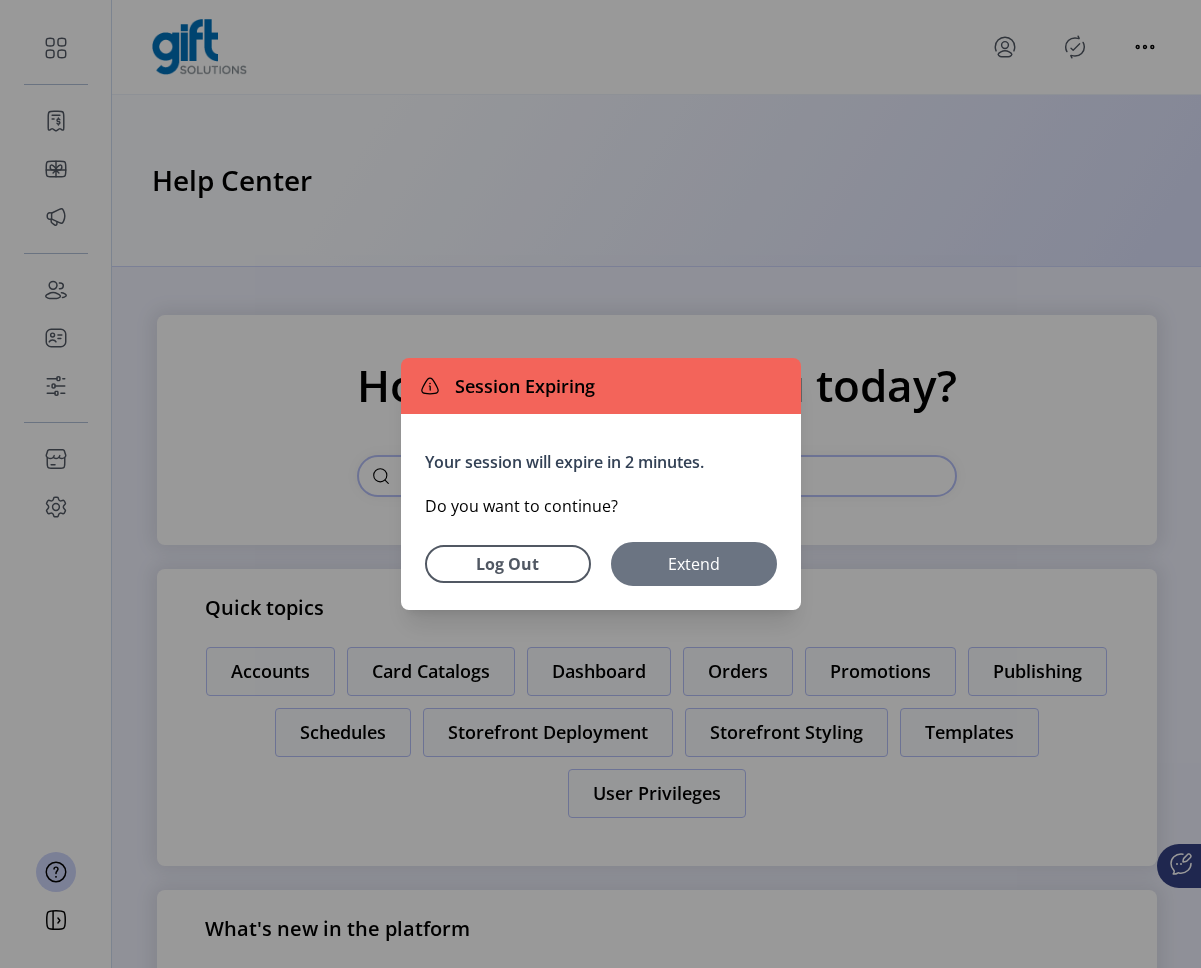 click on "Extend" at bounding box center [694, 564] 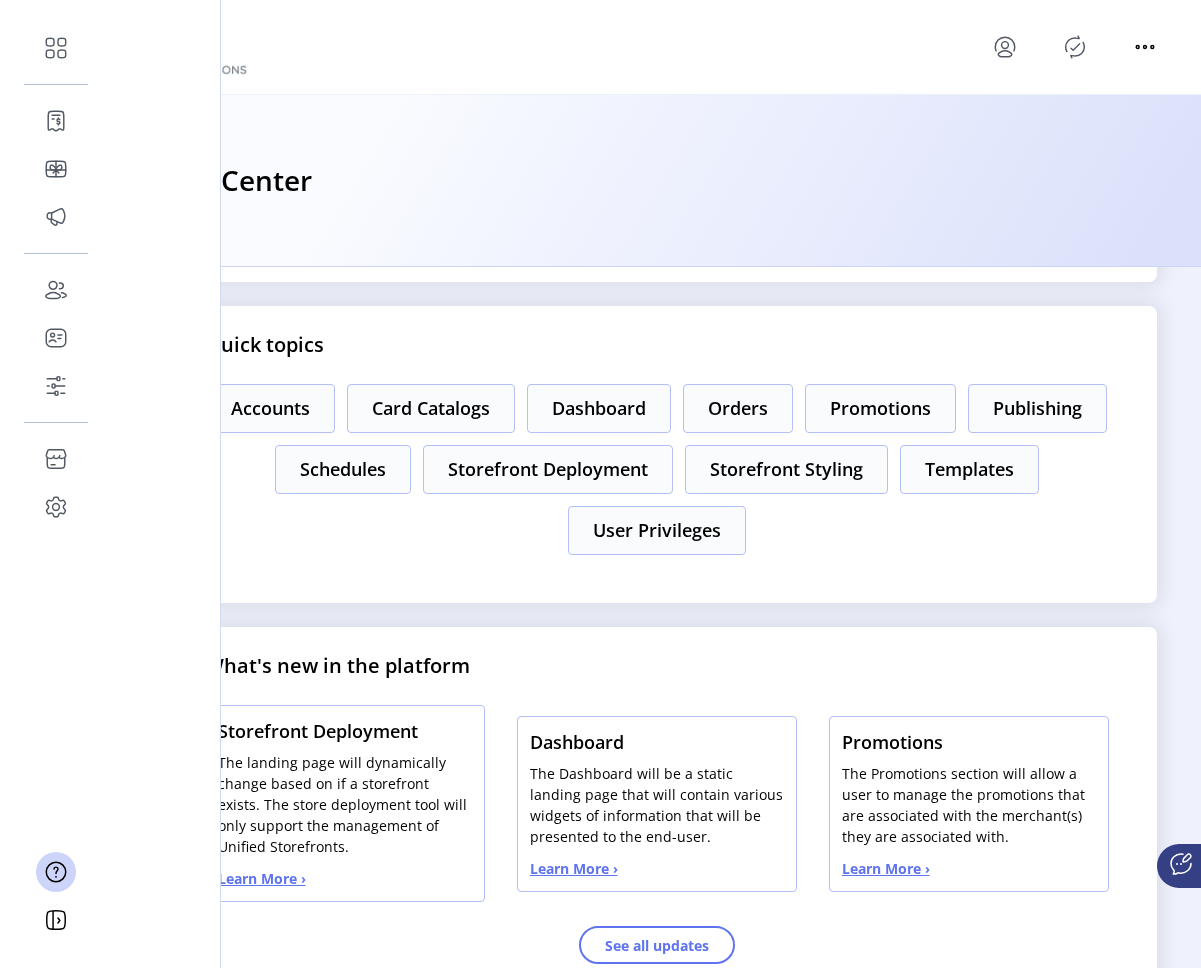 scroll, scrollTop: 262, scrollLeft: 0, axis: vertical 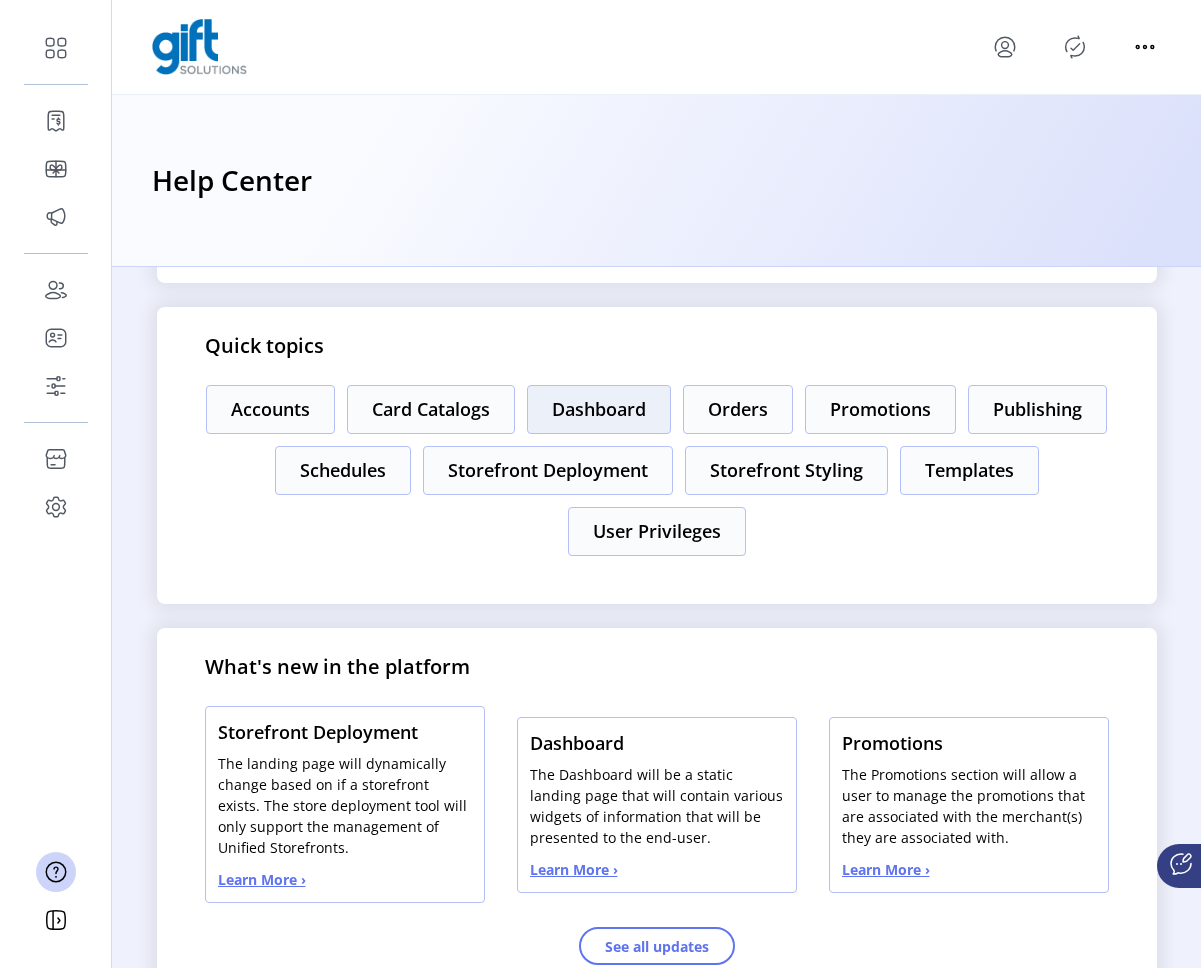 click on "Dashboard" at bounding box center (270, 409) 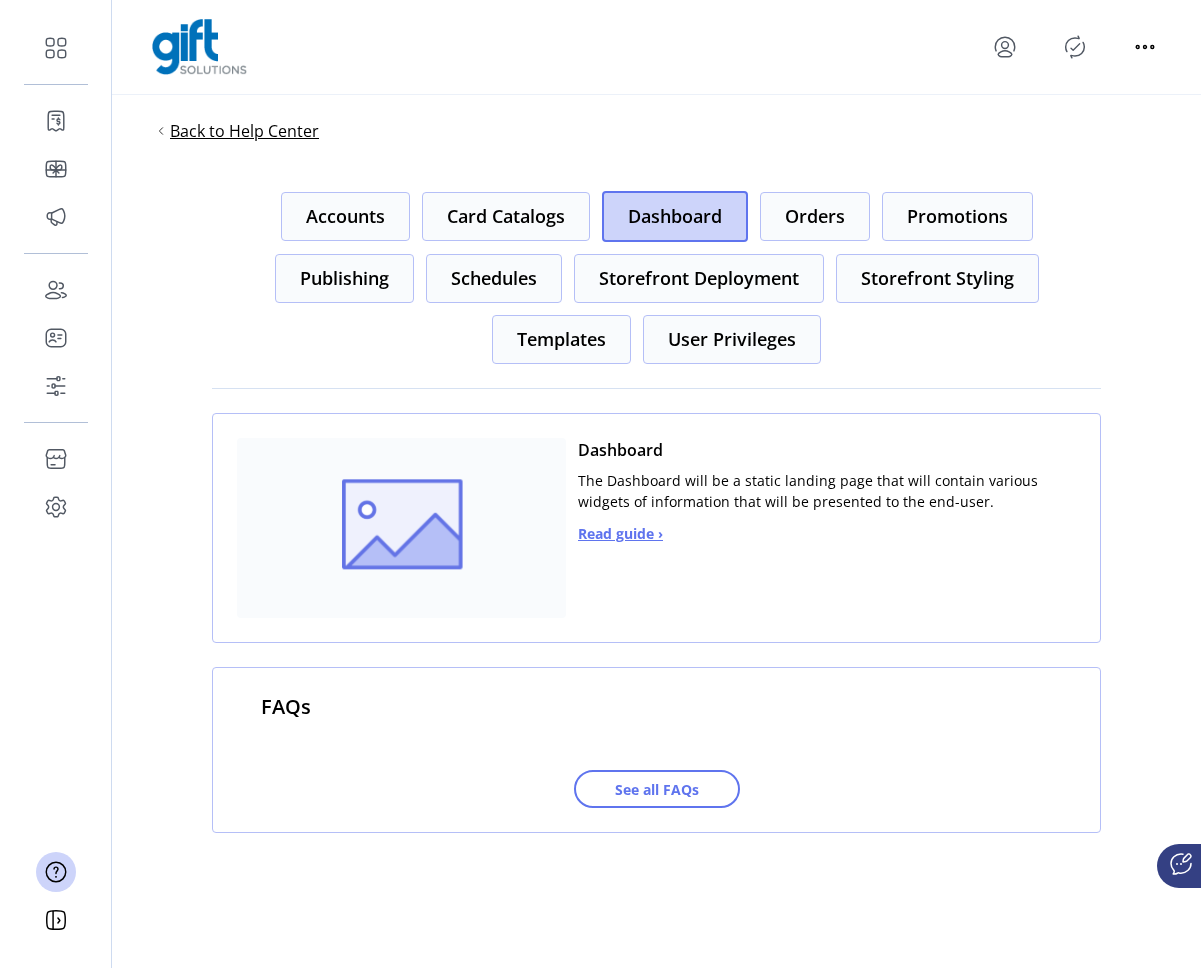 click on "Back to Help Center" at bounding box center (244, 131) 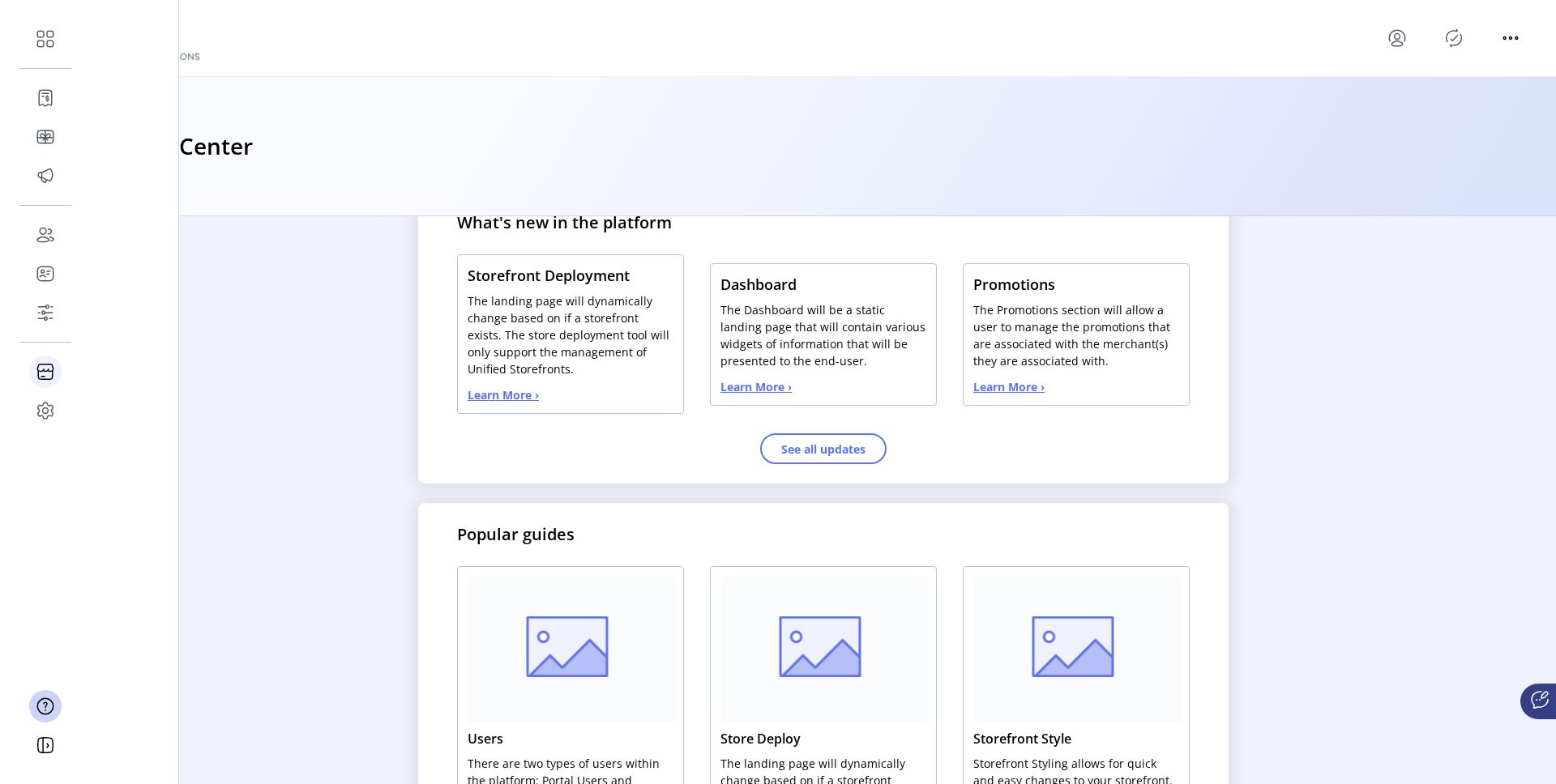 scroll, scrollTop: 531, scrollLeft: 0, axis: vertical 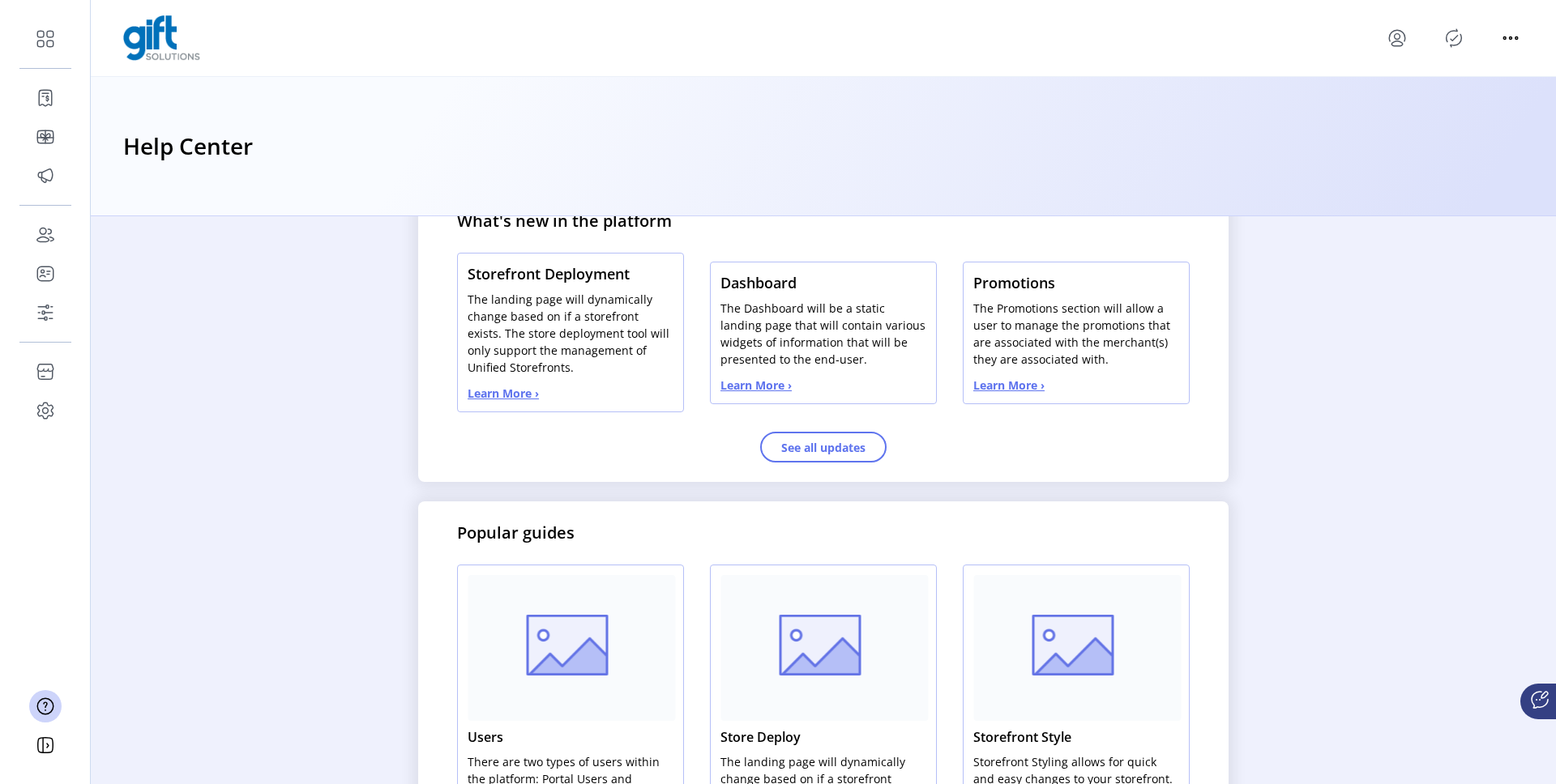 click on "Learn More ›" at bounding box center (503, 393) 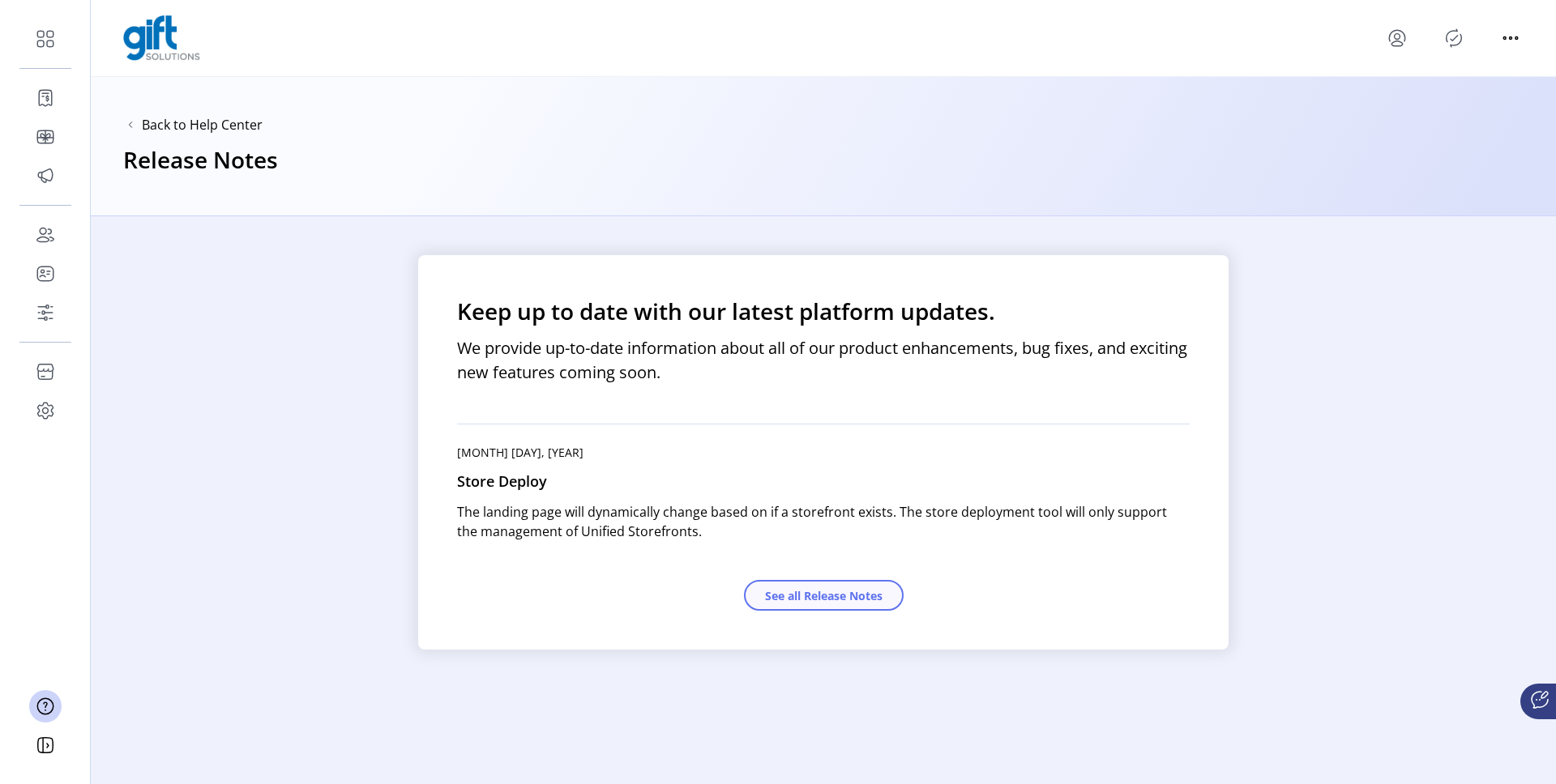 click on "See all Release Notes" at bounding box center [823, 595] 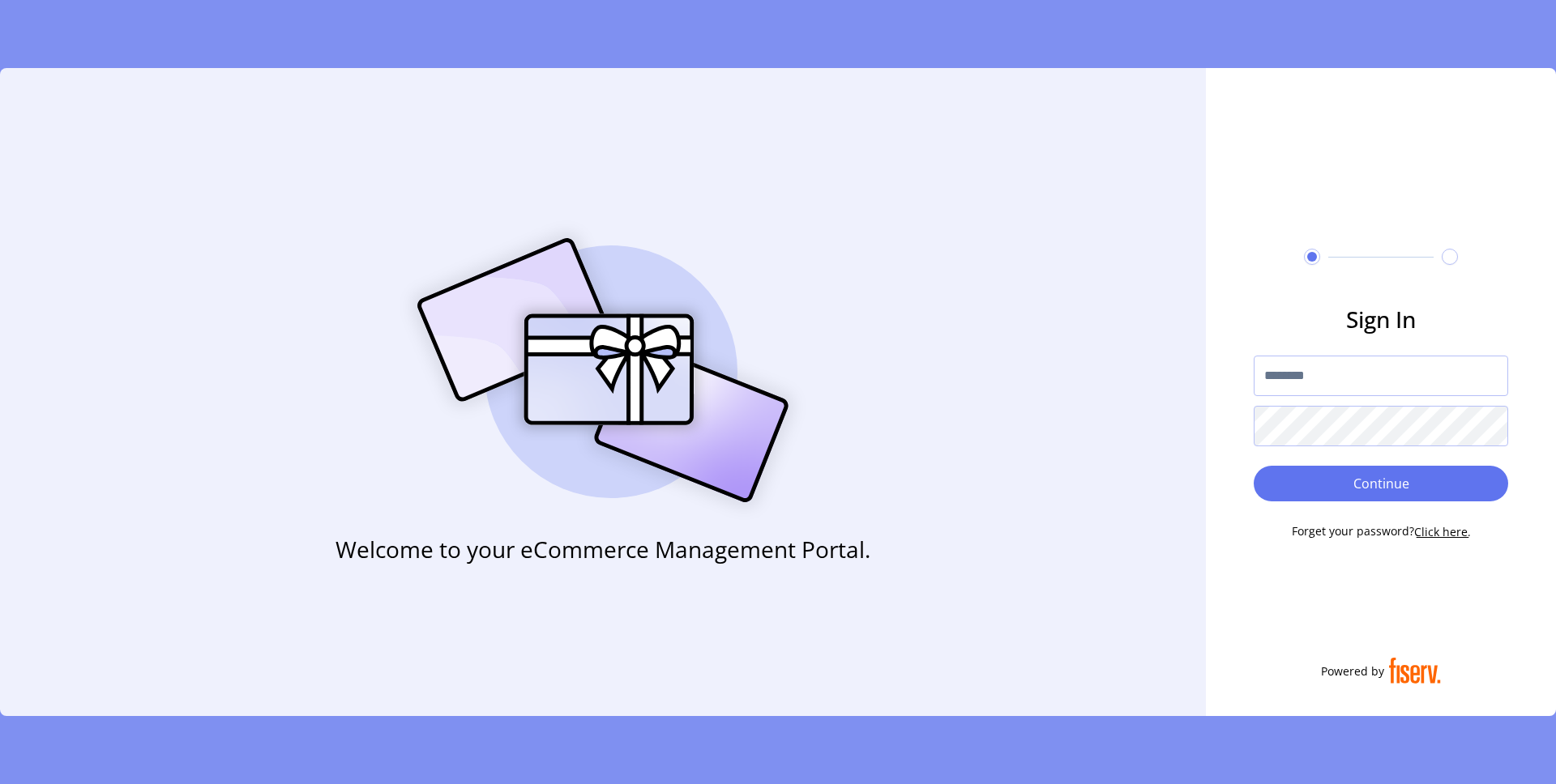 click at bounding box center (1381, 376) 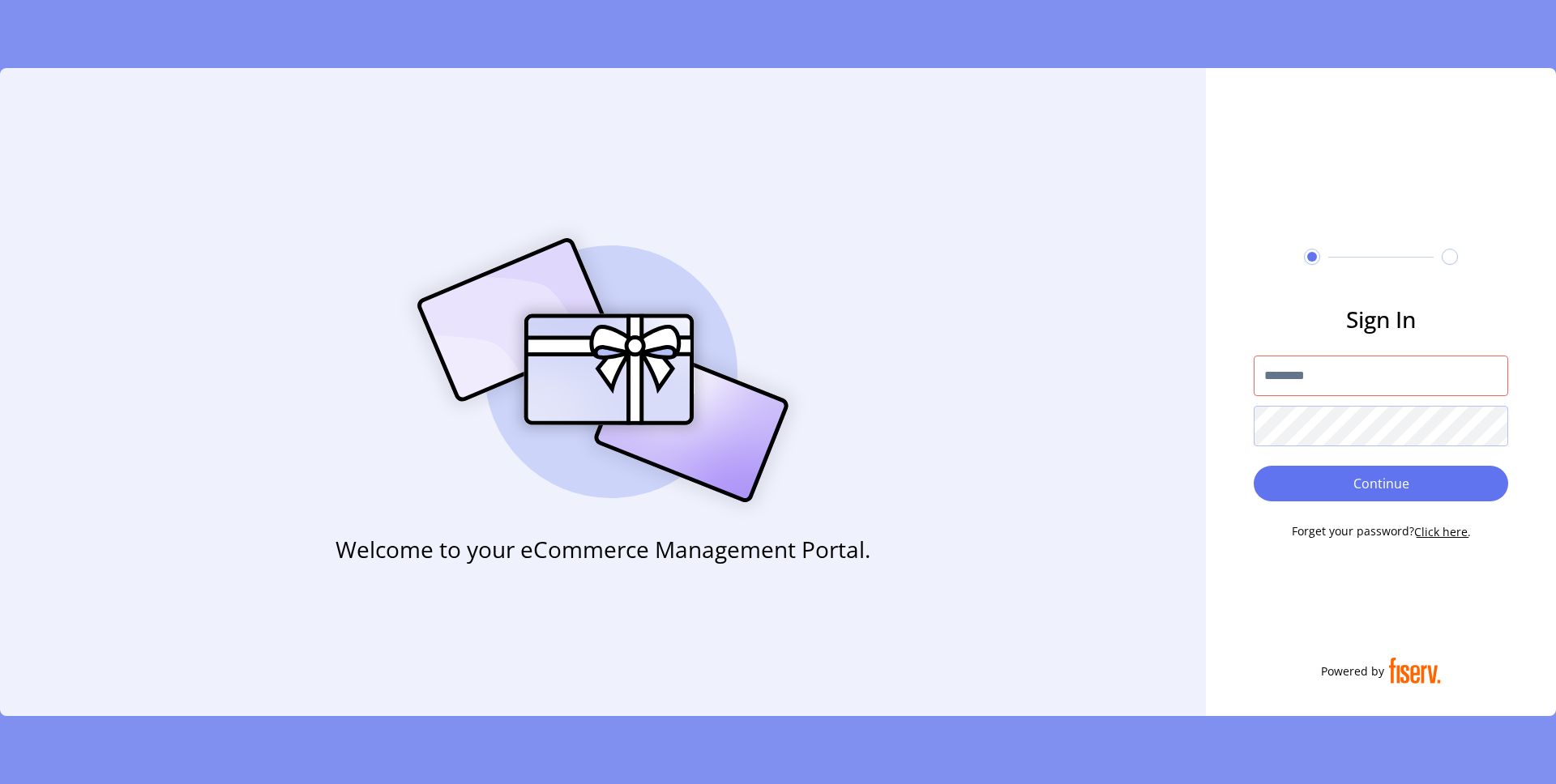 type on "**********" 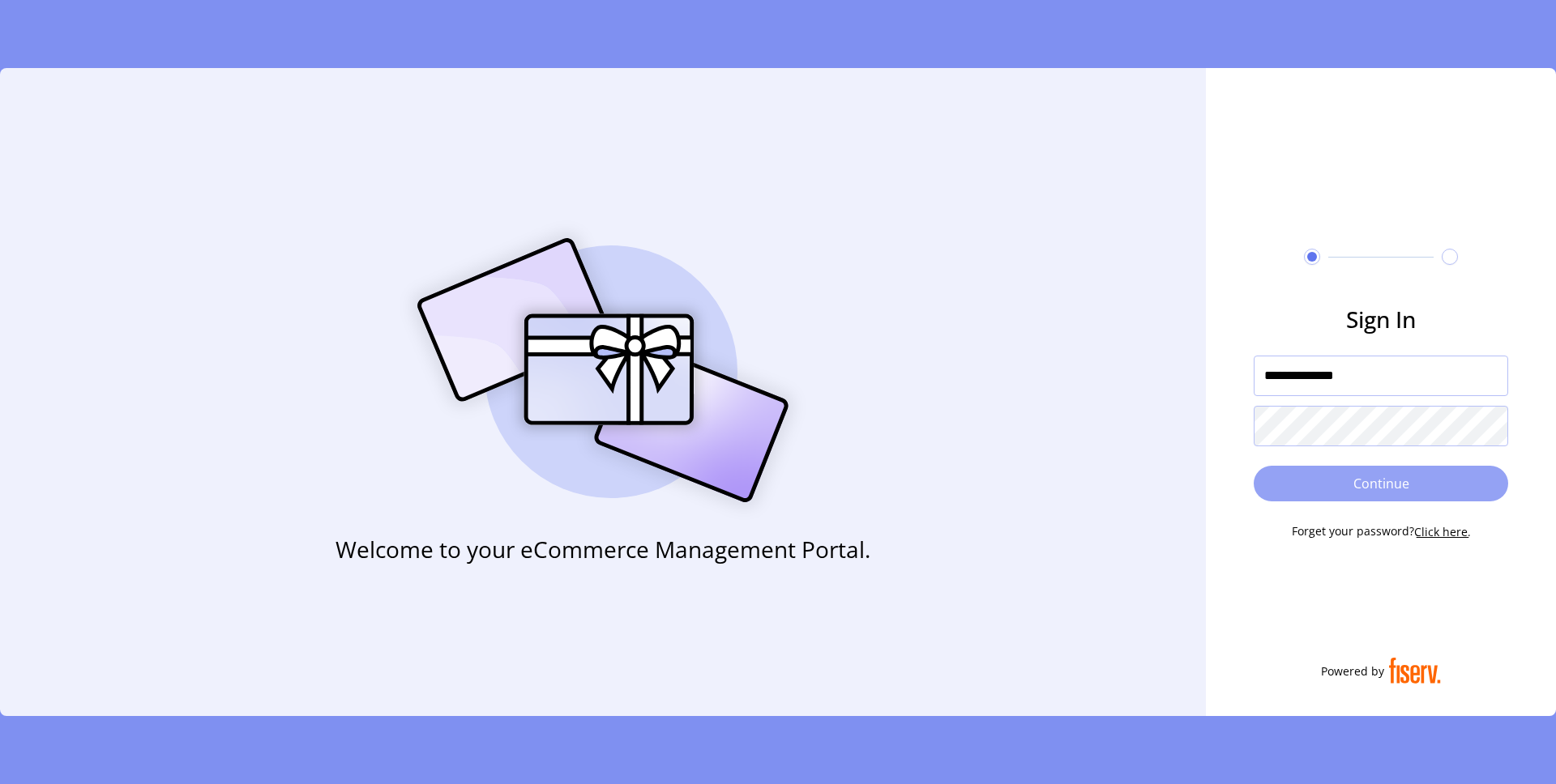 click on "Continue" at bounding box center (1381, 484) 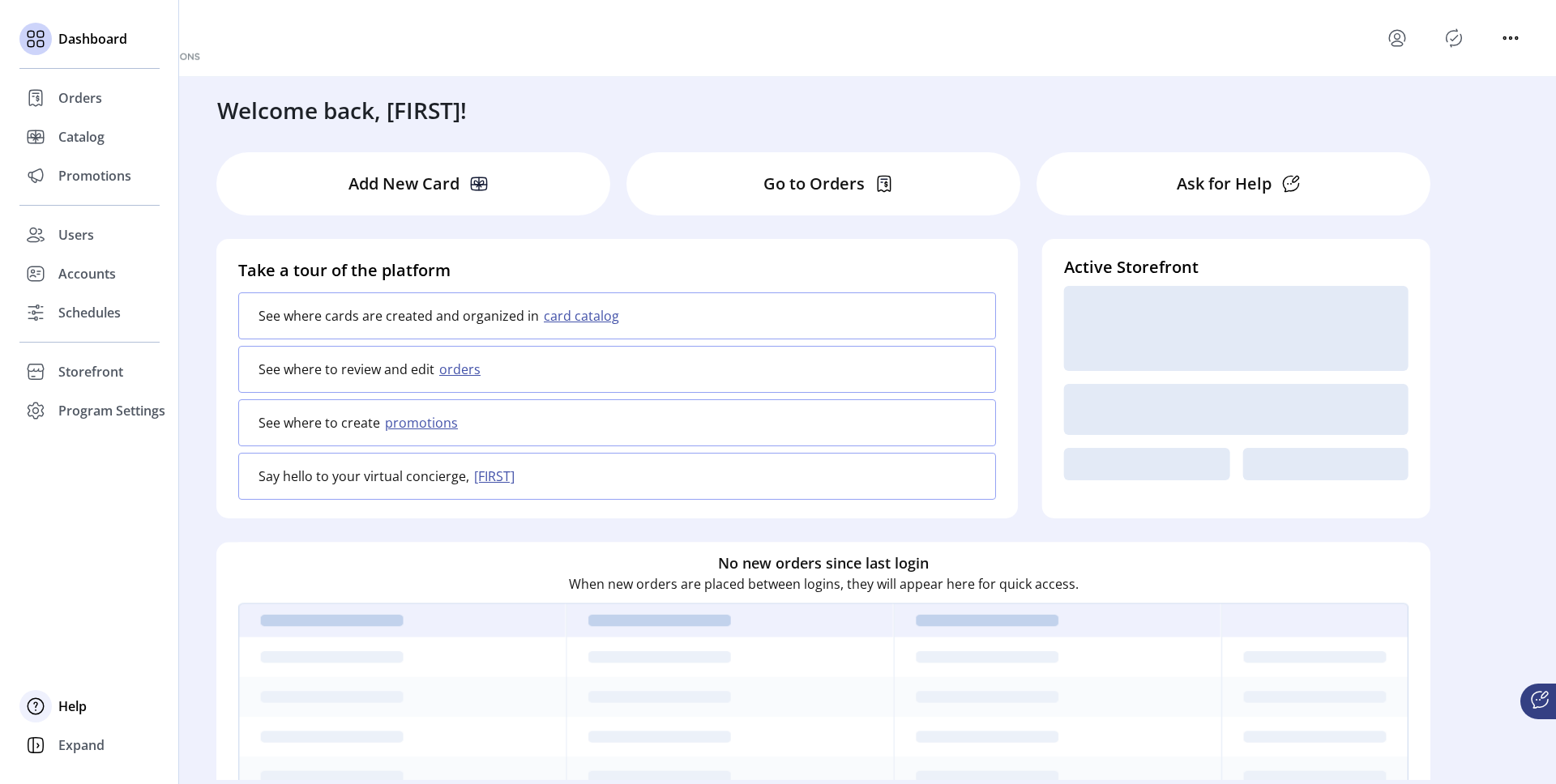 click at bounding box center (36, 98) 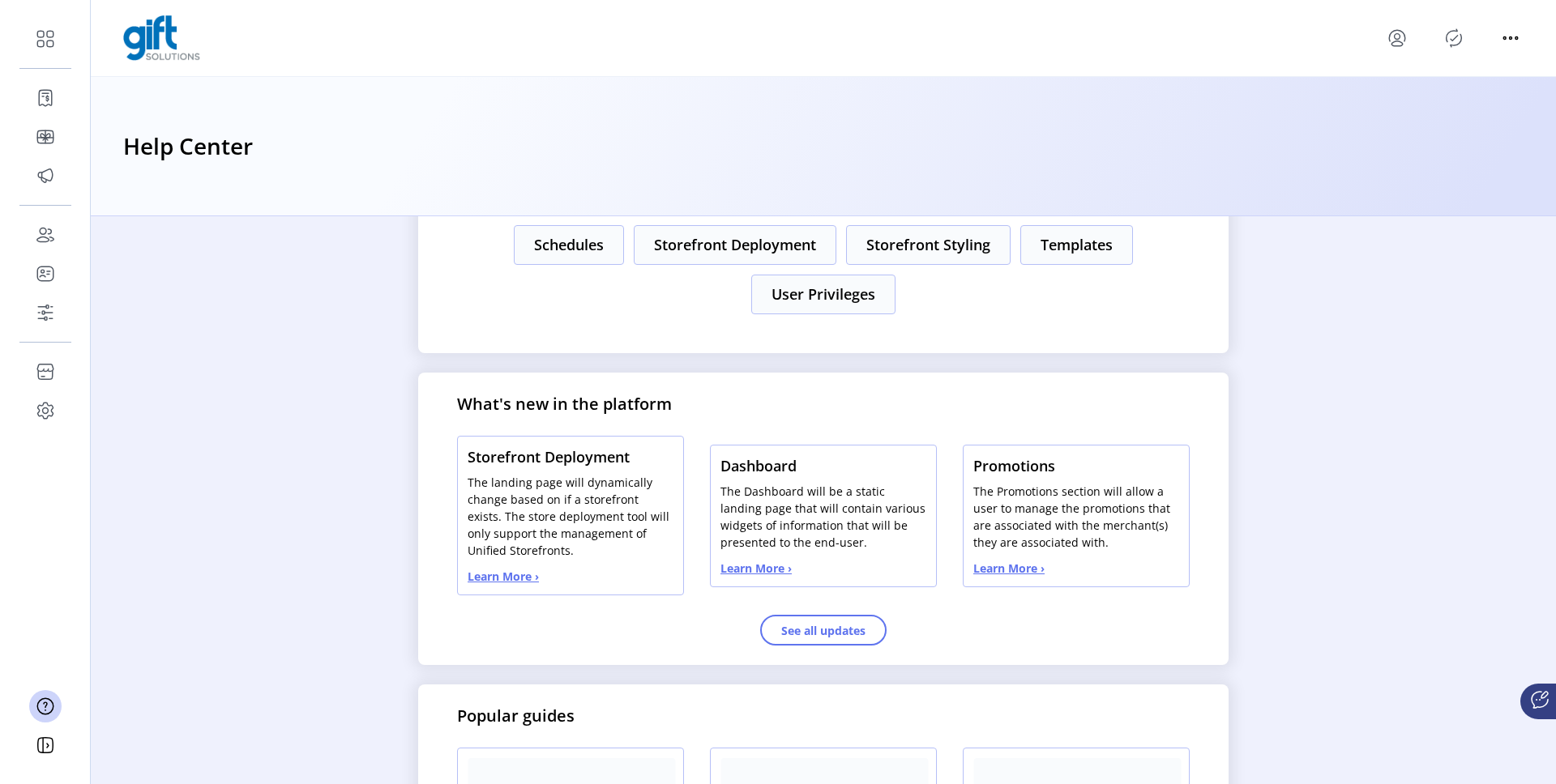 scroll, scrollTop: 526, scrollLeft: 0, axis: vertical 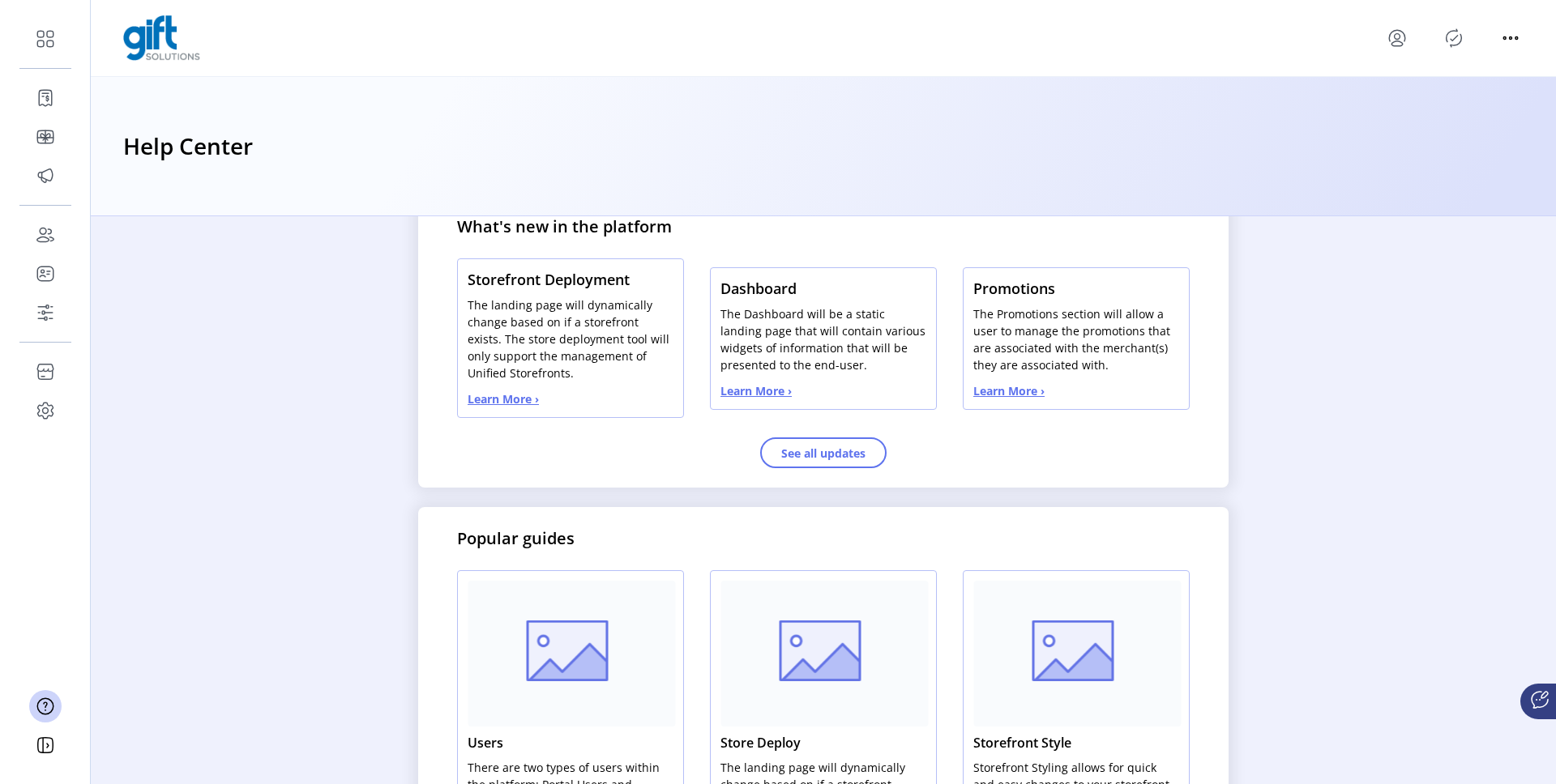 click on "Learn More ›" at bounding box center [503, 398] 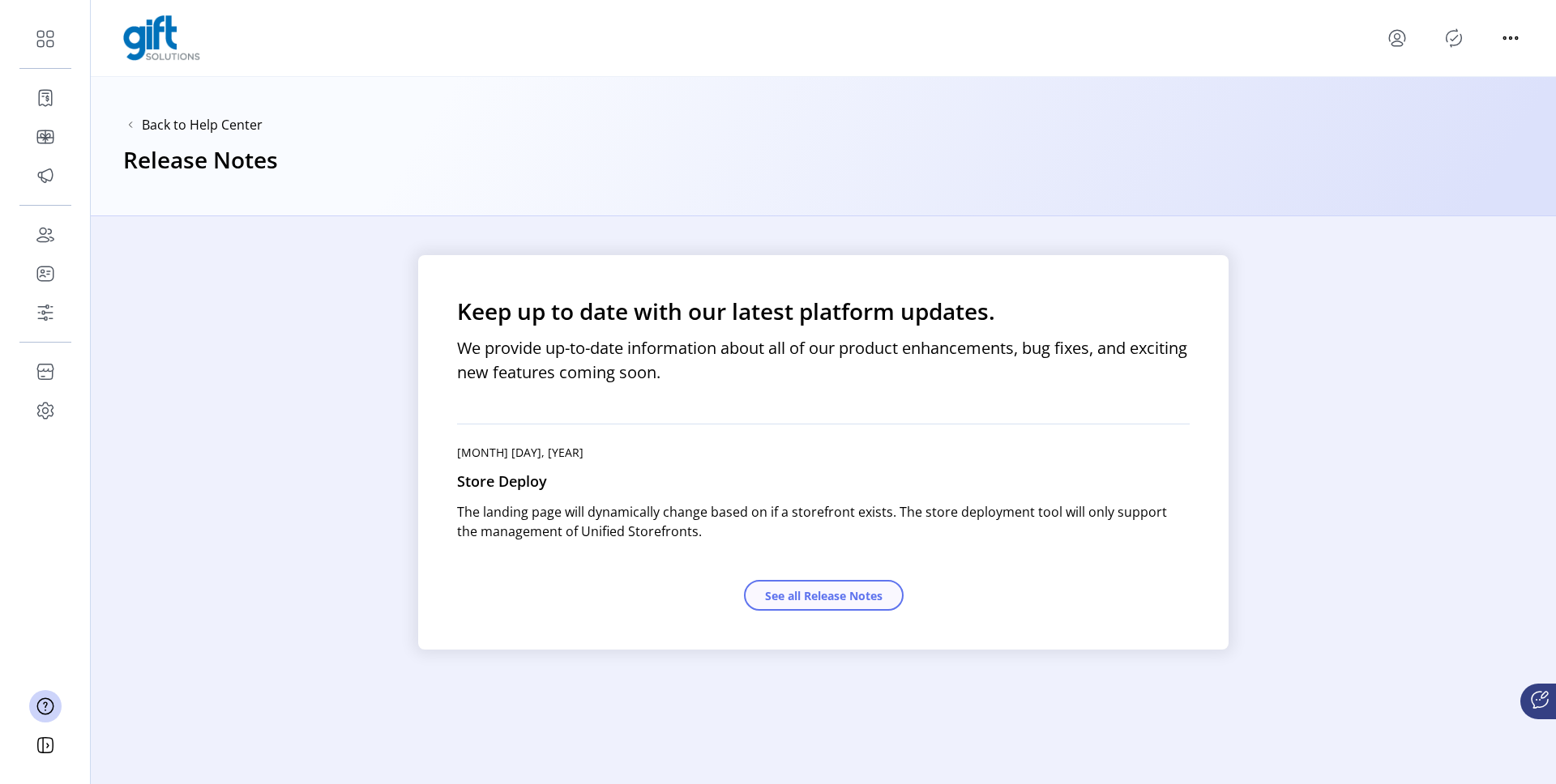 click on "See all Release Notes" at bounding box center [823, 595] 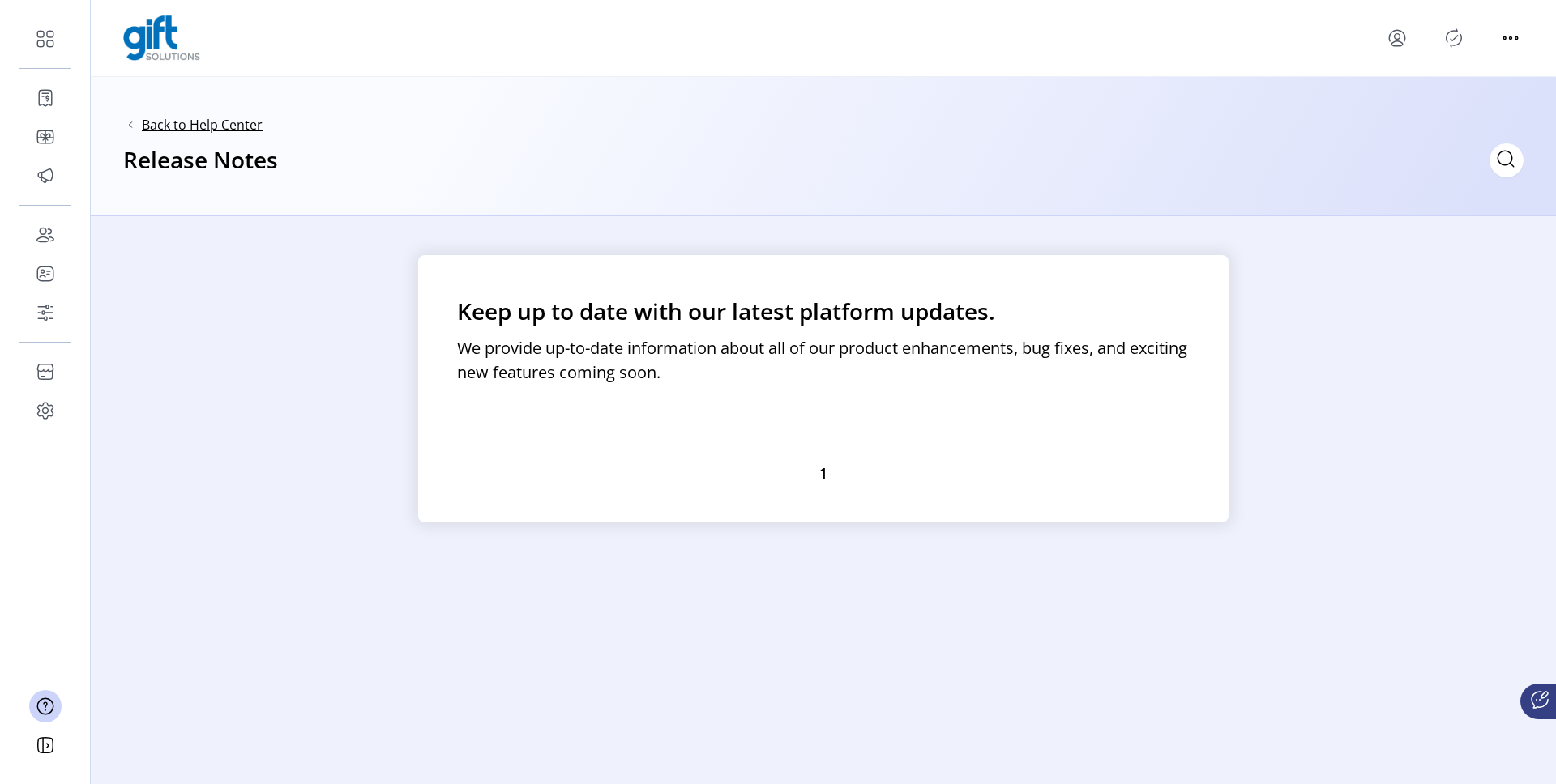 click on "Back to Help Center" at bounding box center (202, 125) 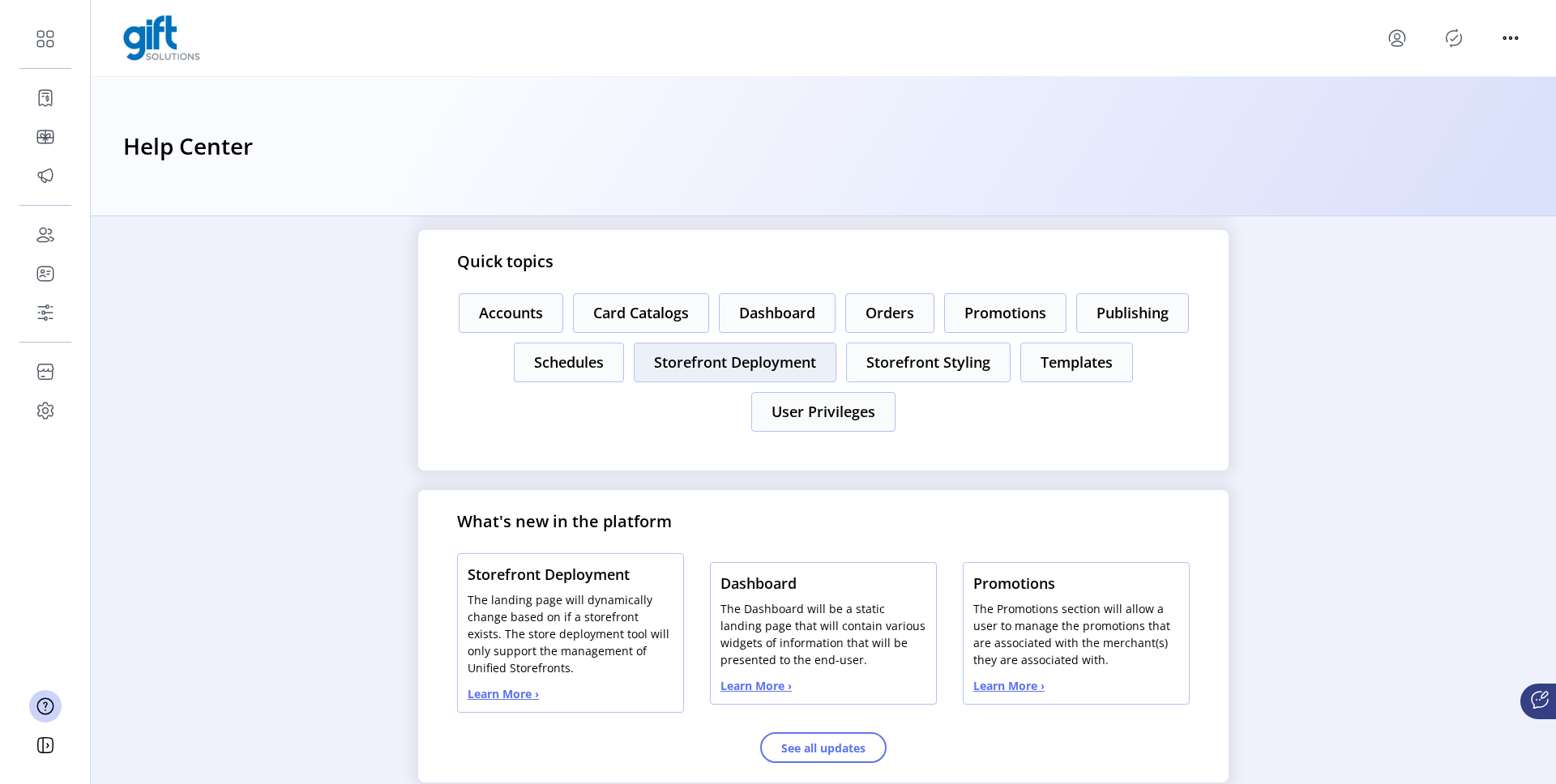 scroll, scrollTop: 320, scrollLeft: 0, axis: vertical 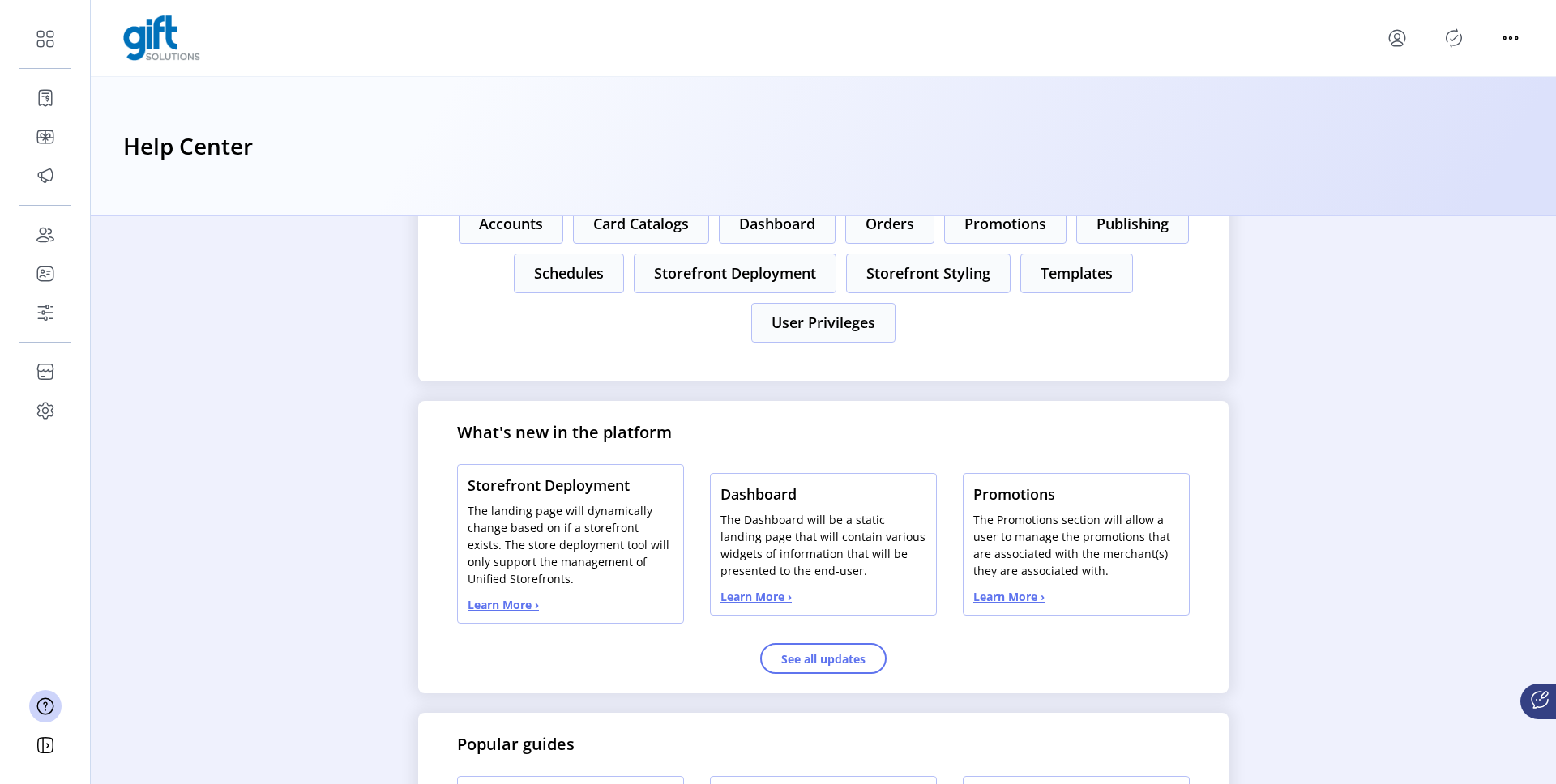 click on "Learn More ›" at bounding box center (503, 604) 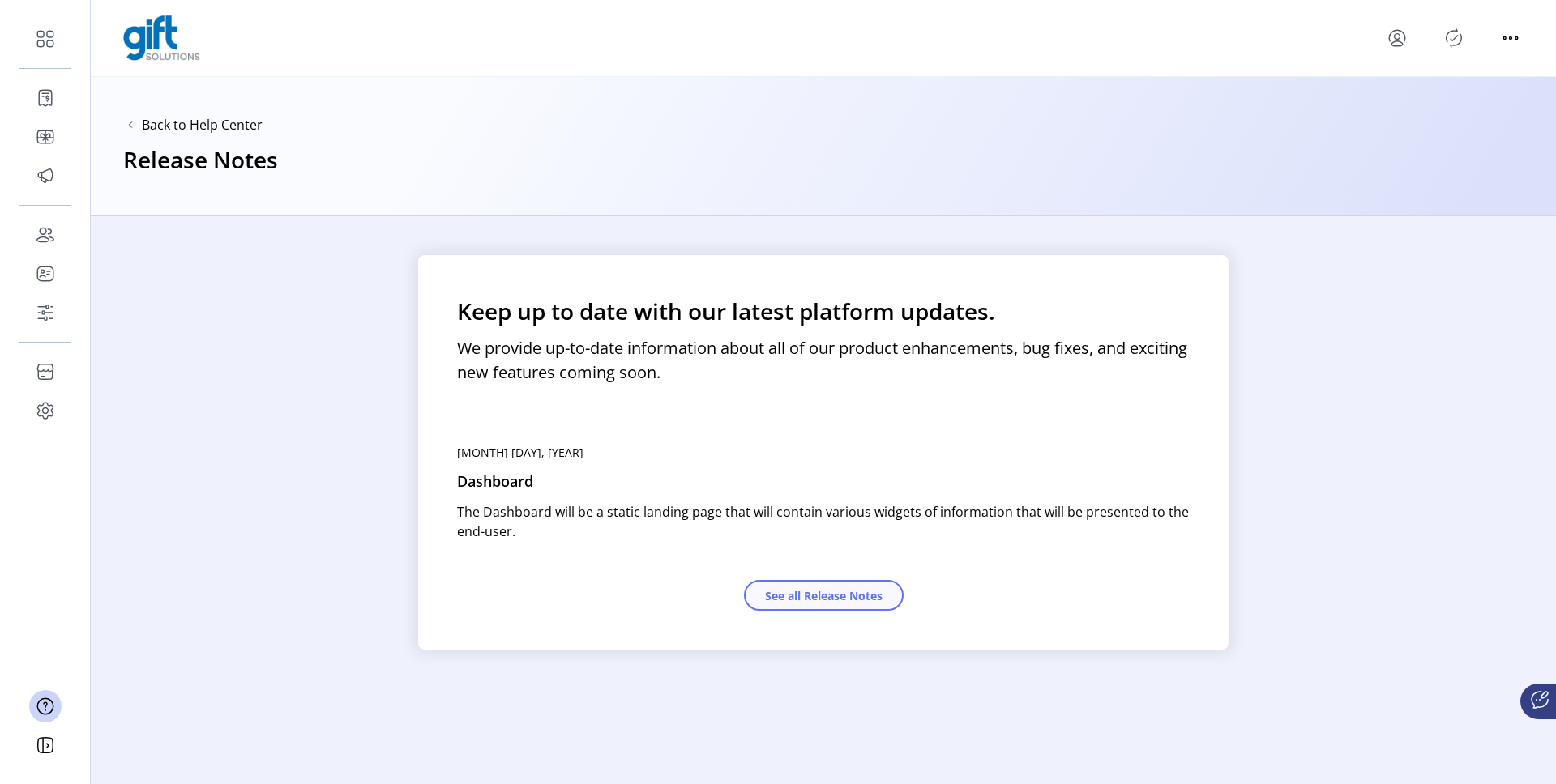 click on "See all Release Notes" at bounding box center [823, 595] 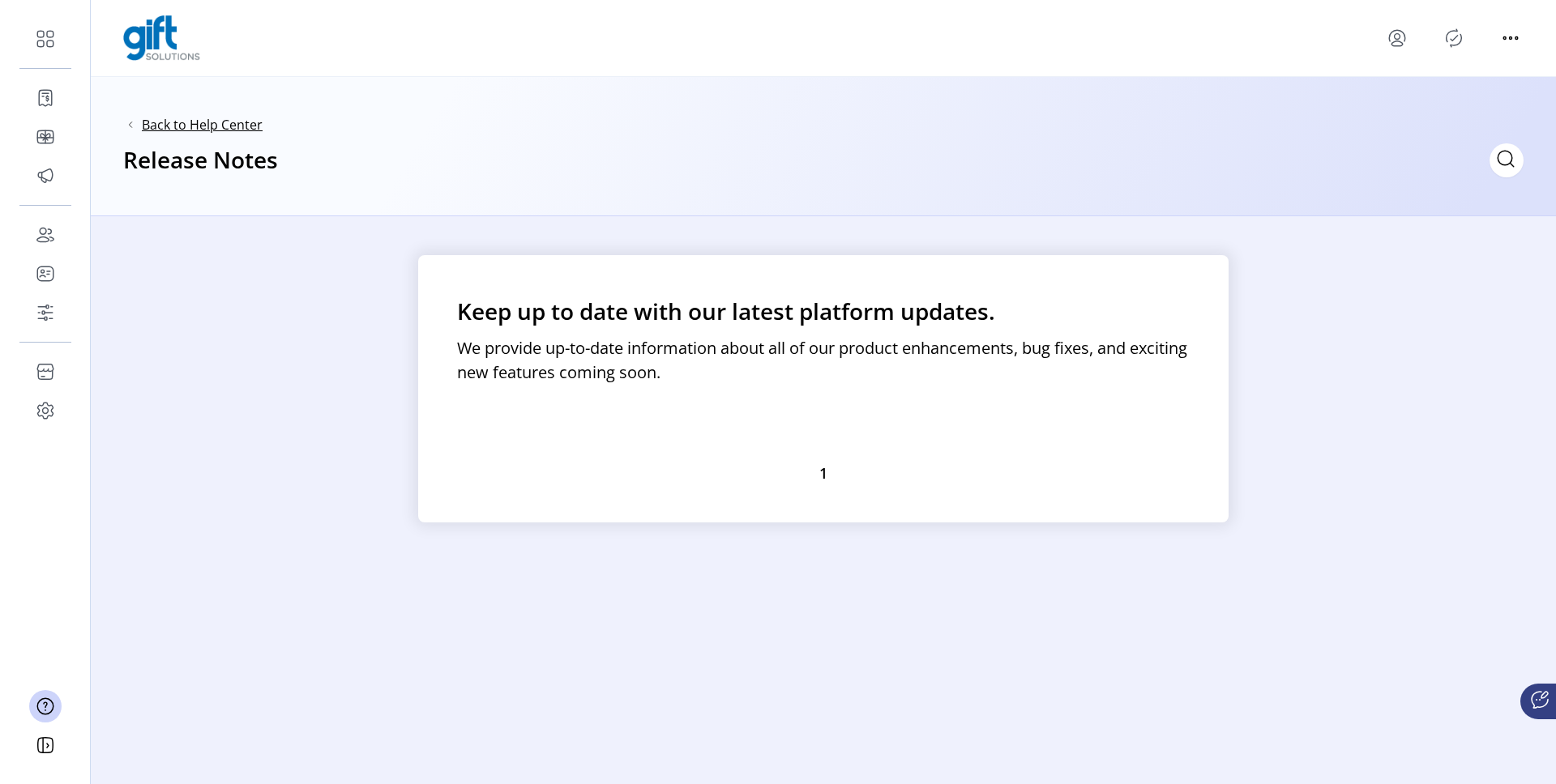 click on "Back to Help Center" at bounding box center (202, 125) 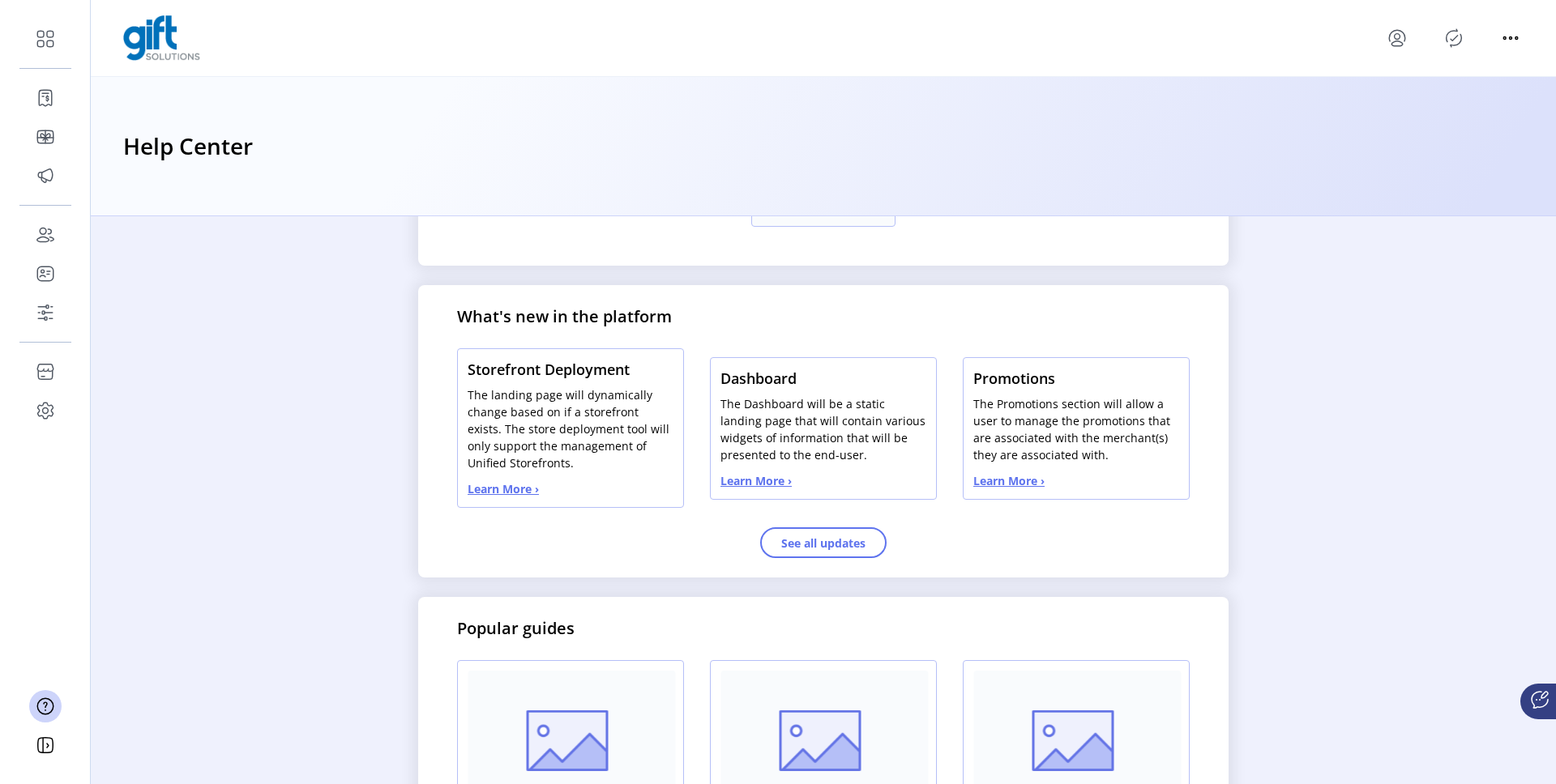 scroll, scrollTop: 435, scrollLeft: 0, axis: vertical 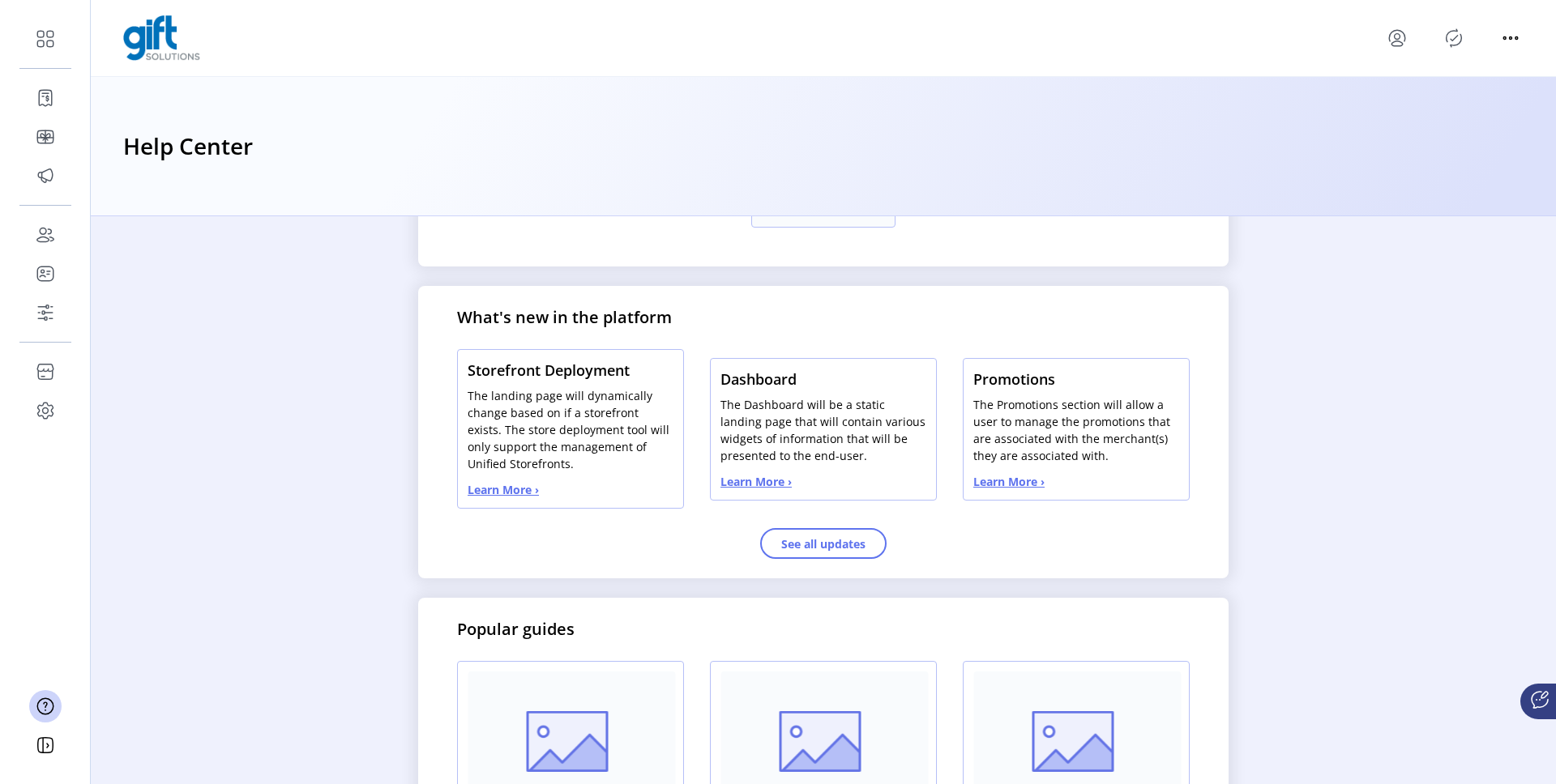 click on "Promotions The Promotions section will allow a user to manage the promotions that are associated with the merchant(s) they are associated with. Learn More ›" at bounding box center [1076, 429] 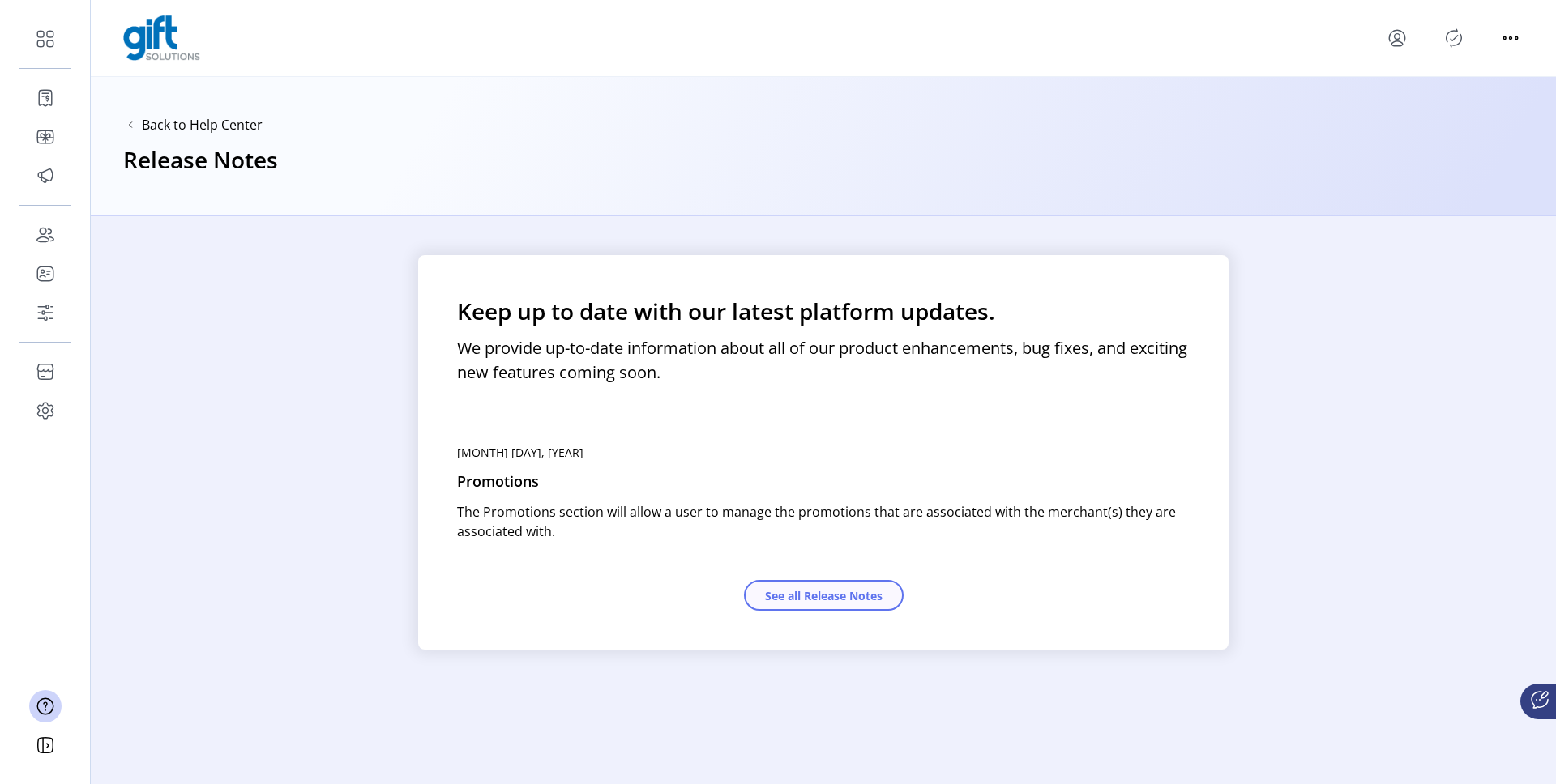 click on "See all Release Notes" at bounding box center (823, 595) 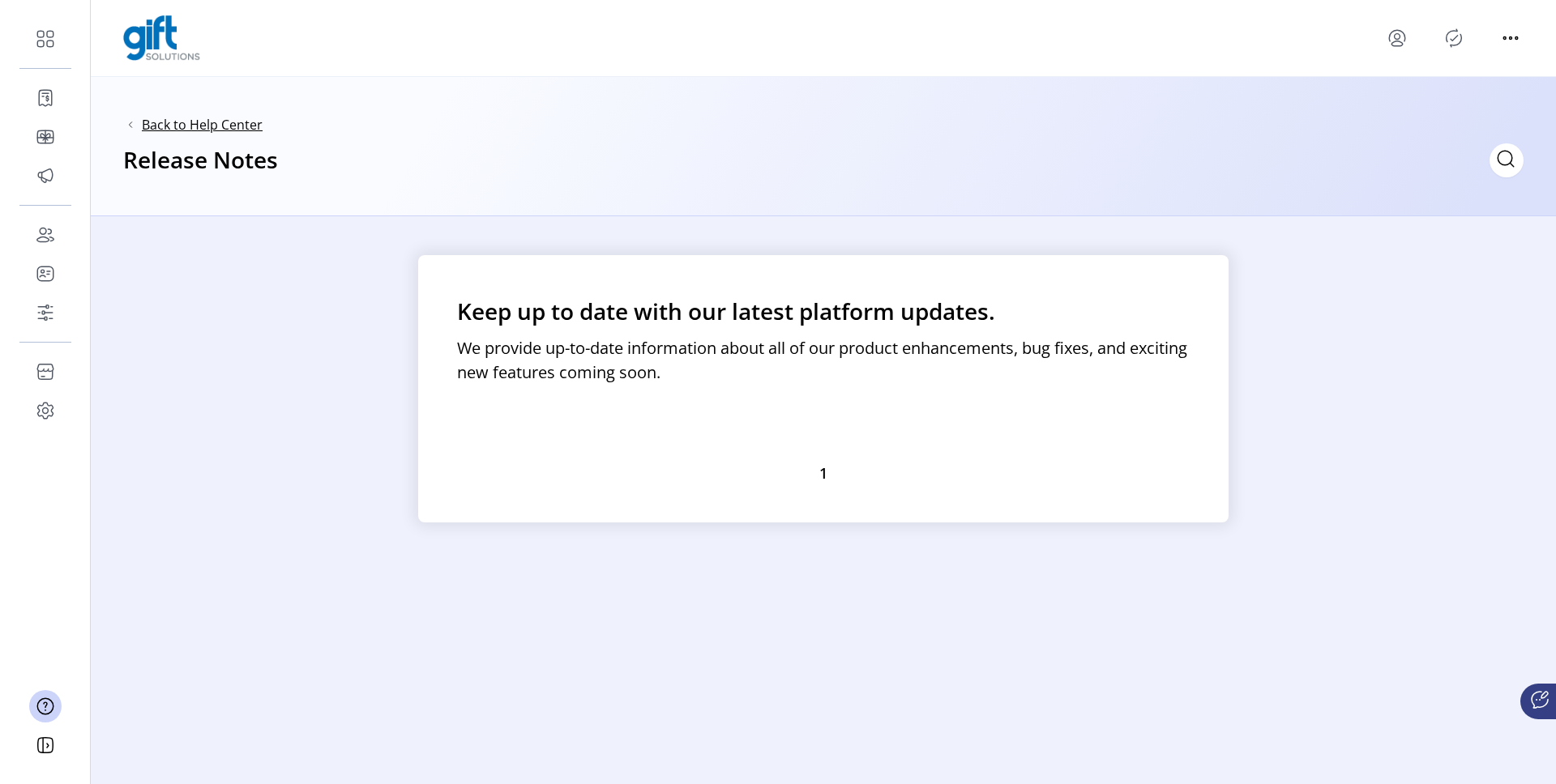 click on "Back to Help Center" at bounding box center (202, 125) 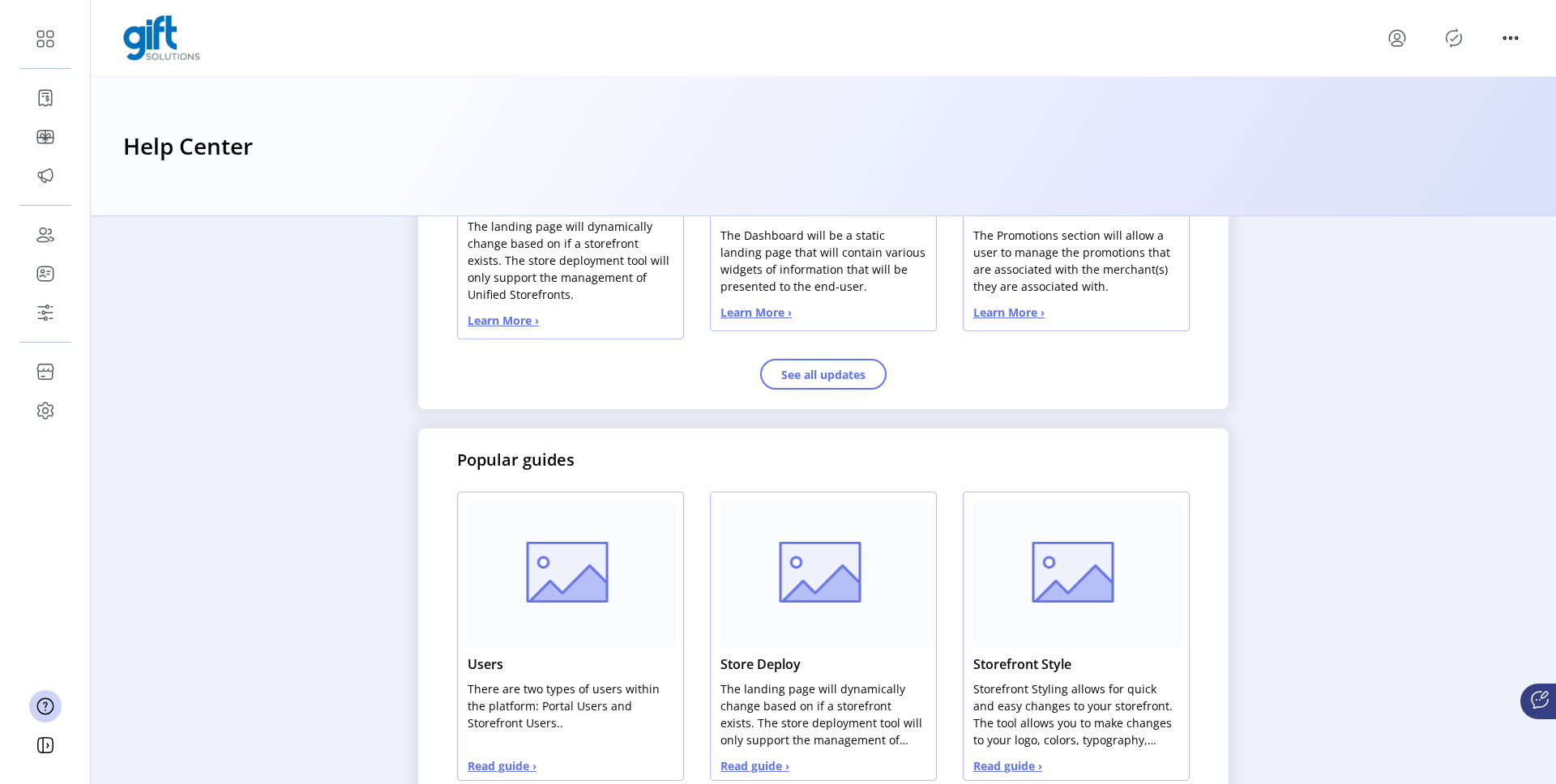 scroll, scrollTop: 461, scrollLeft: 0, axis: vertical 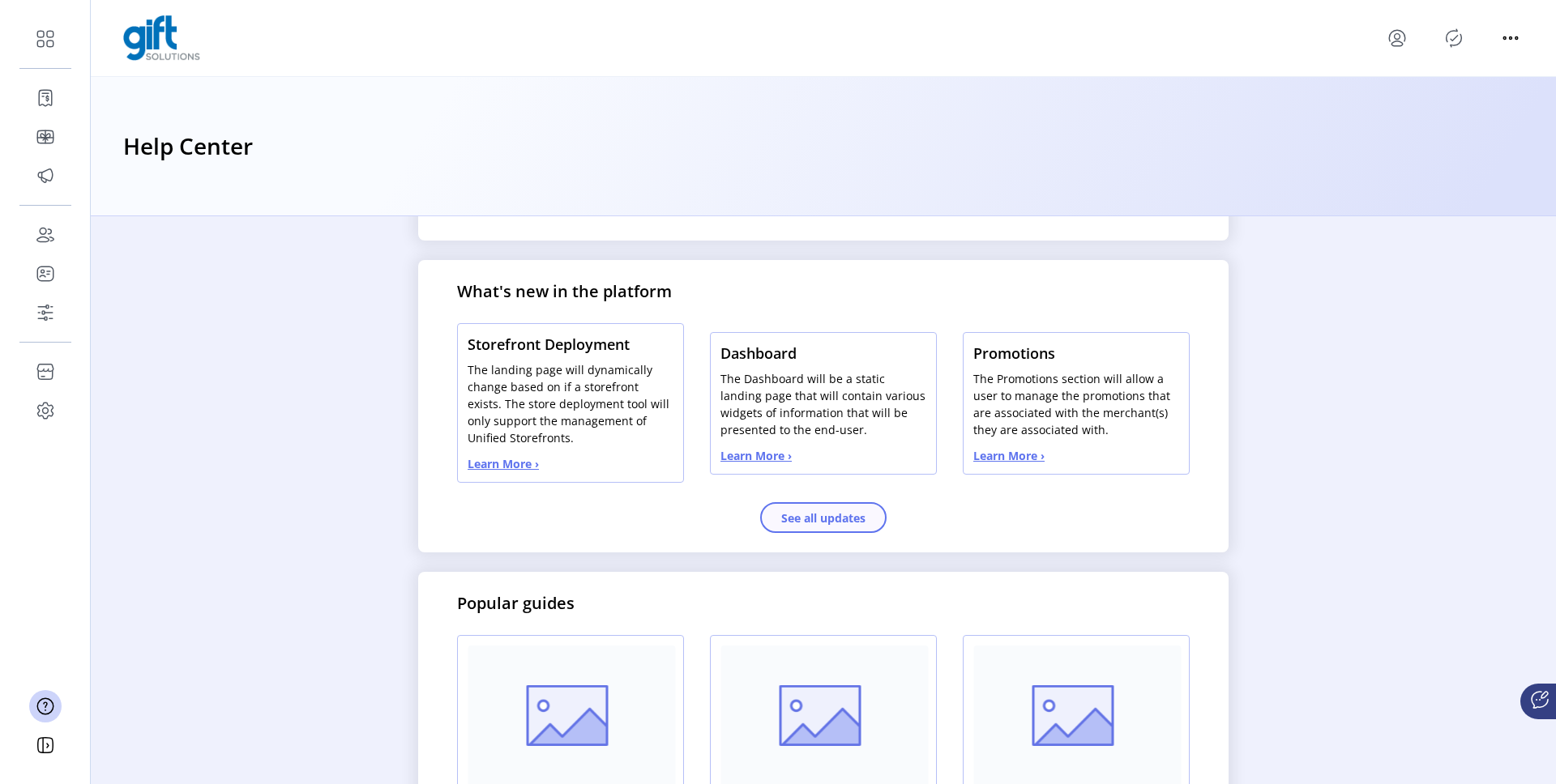 click on "See all updates" at bounding box center (823, 518) 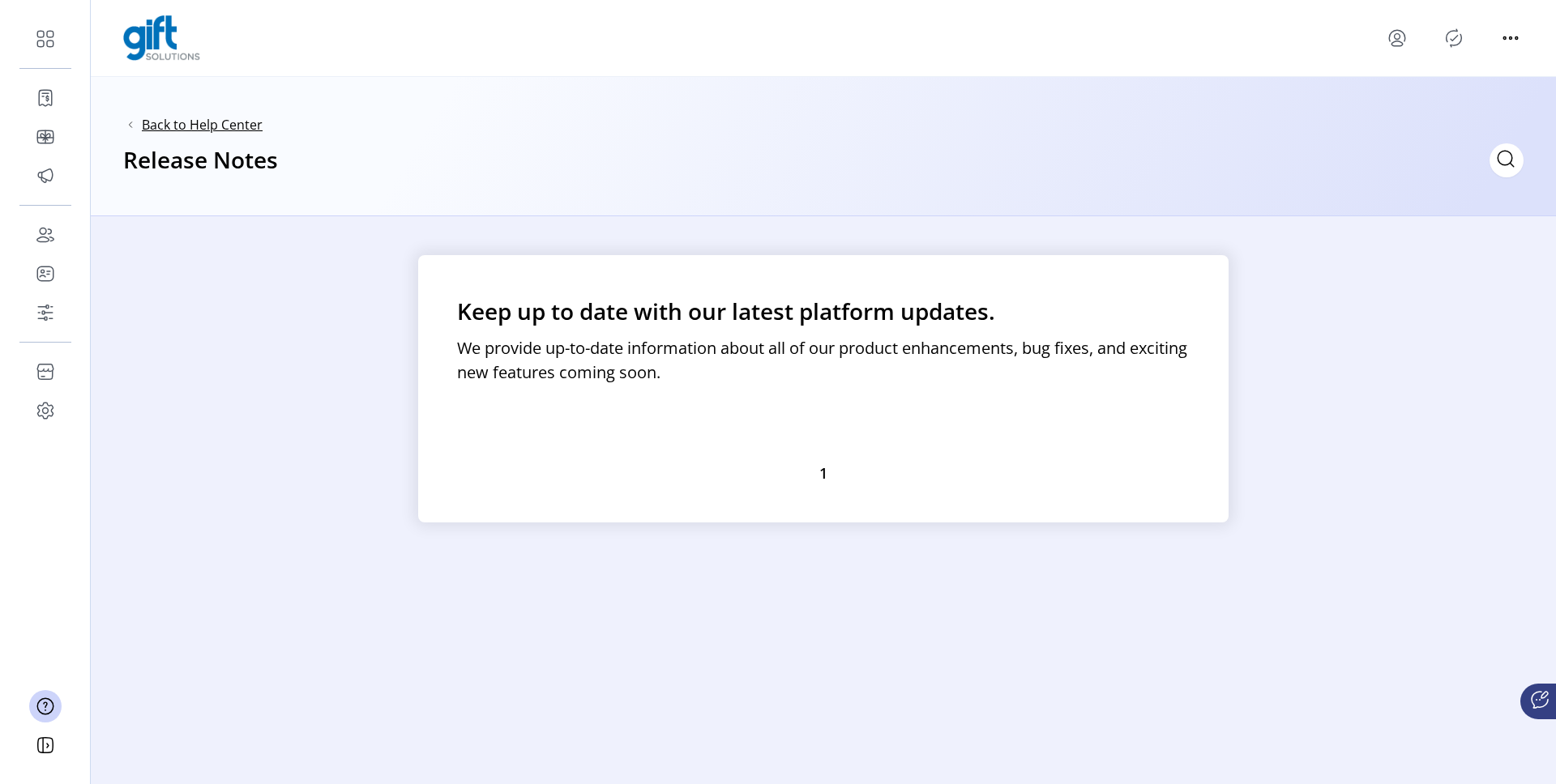 click on "Back to Help Center" at bounding box center (202, 125) 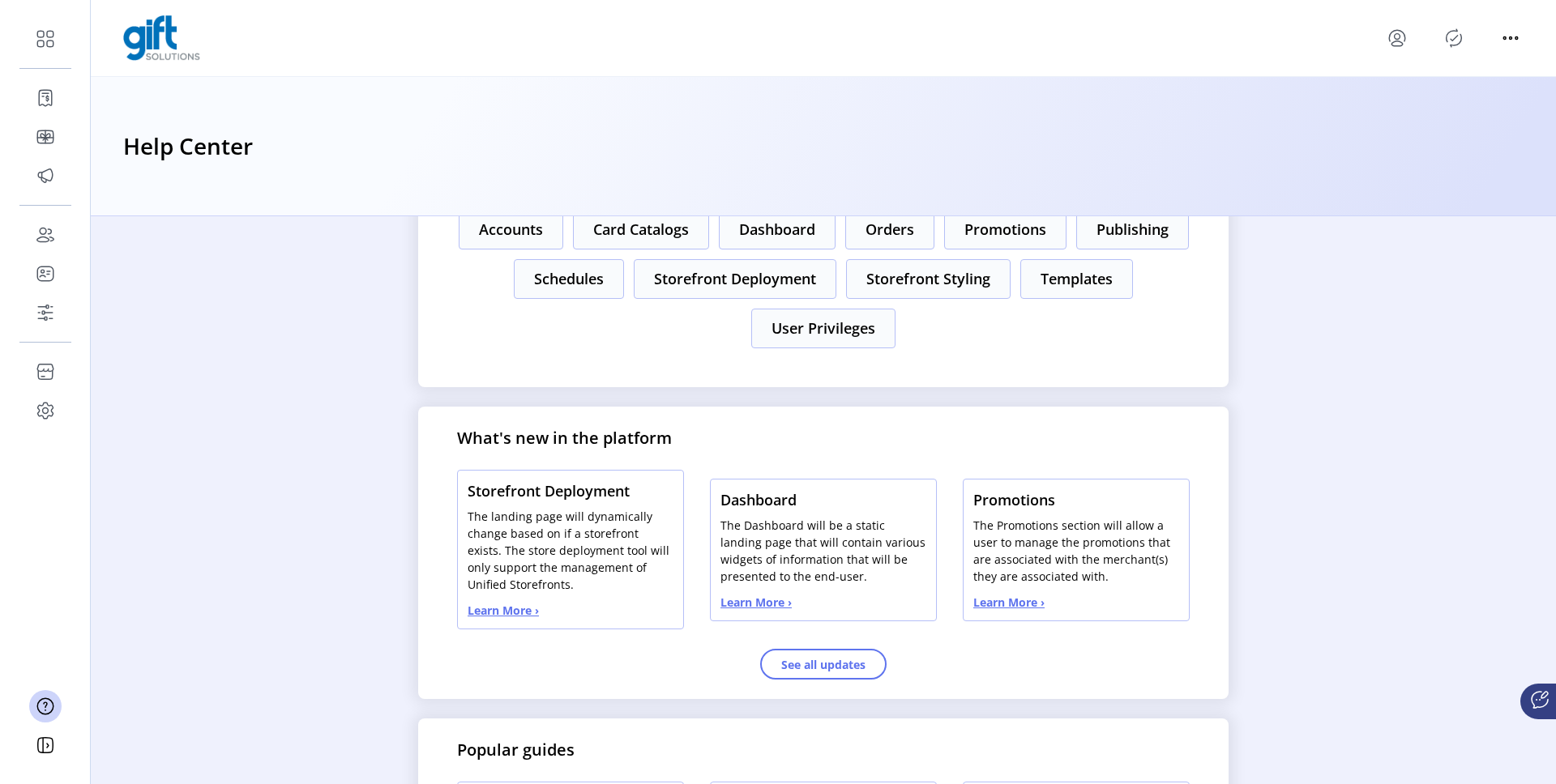 scroll, scrollTop: 395, scrollLeft: 0, axis: vertical 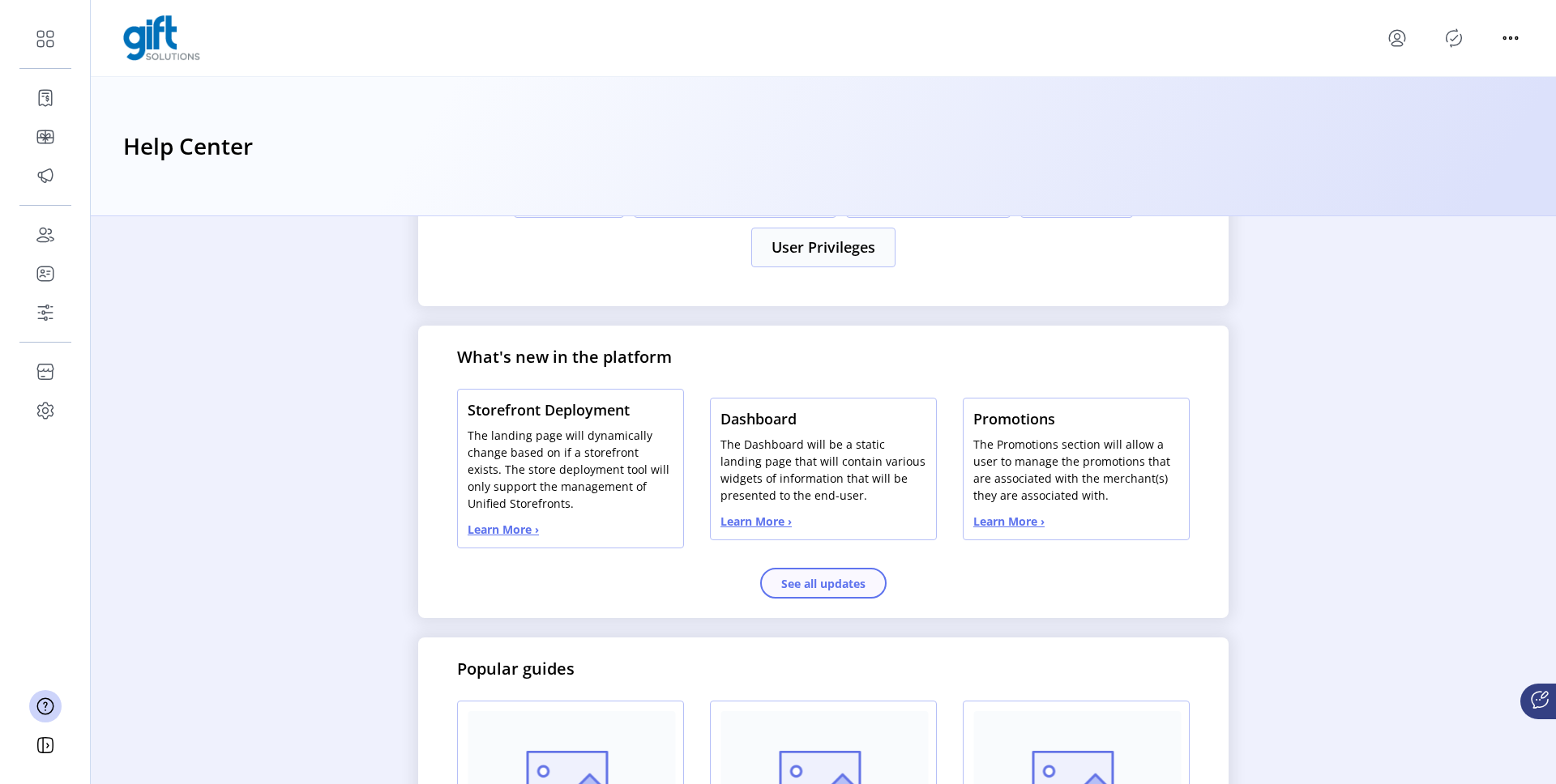 click on "See all updates" at bounding box center [823, 583] 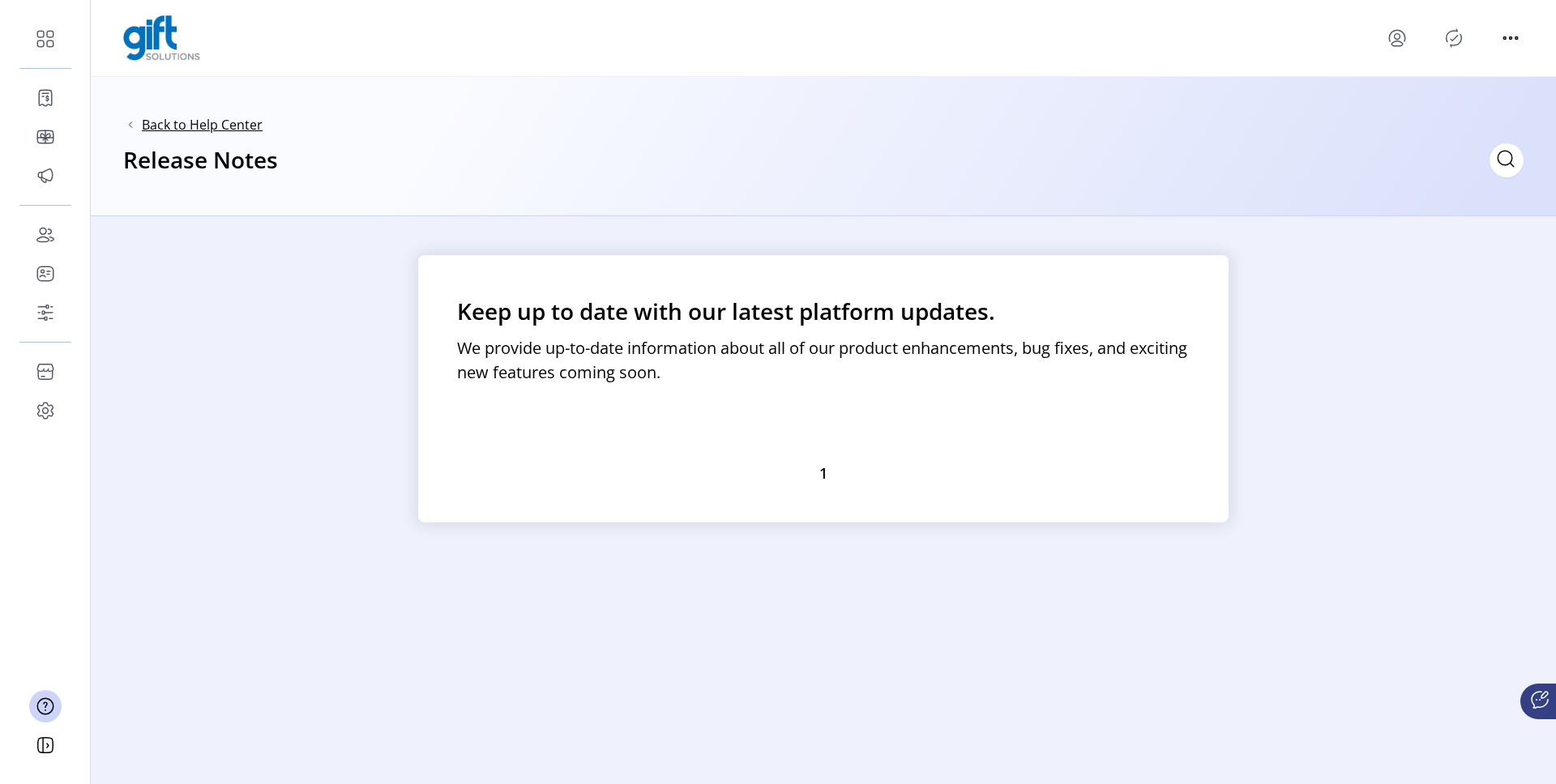 click on "Back to Help Center" at bounding box center (202, 125) 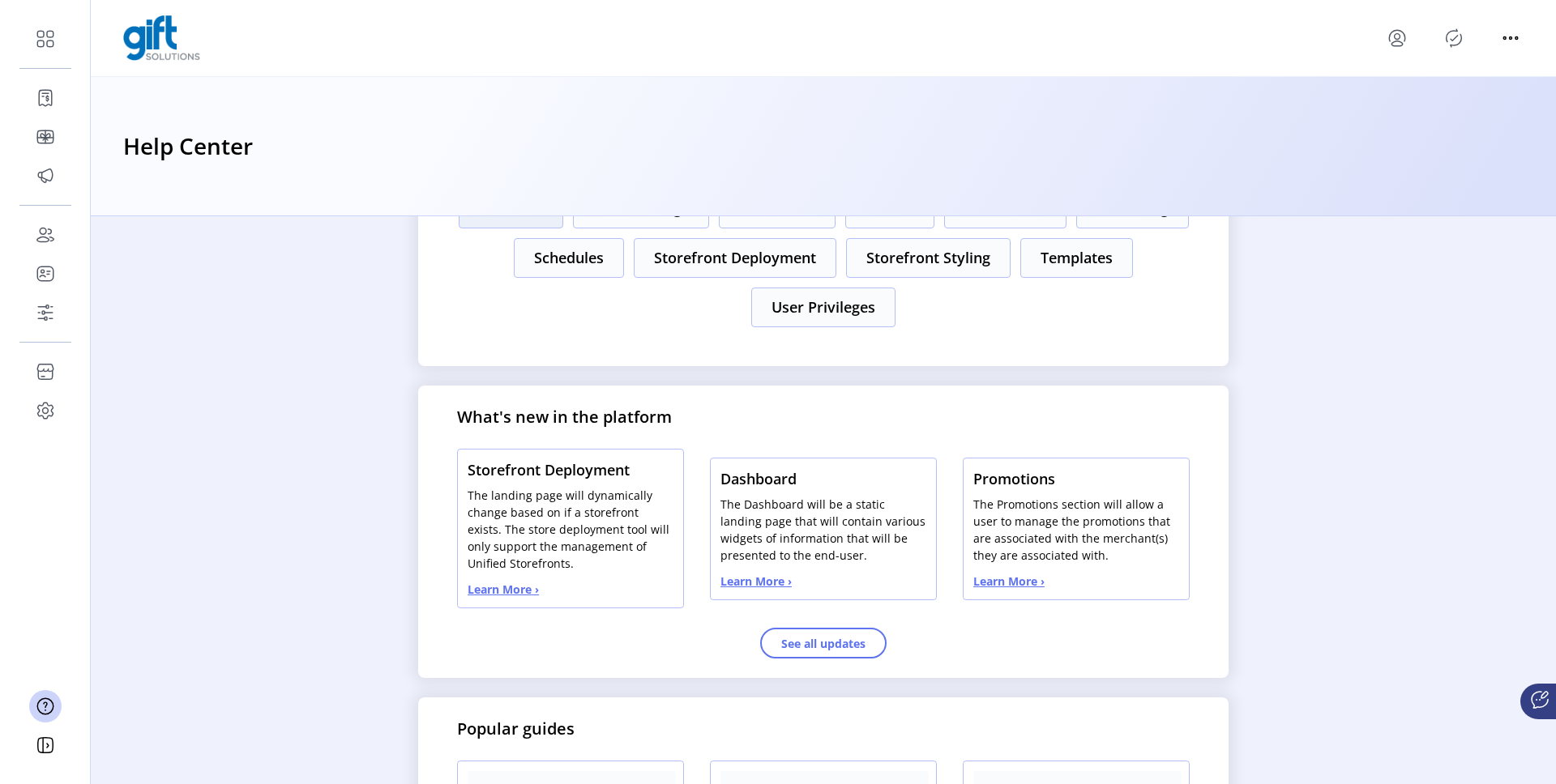 scroll, scrollTop: 553, scrollLeft: 0, axis: vertical 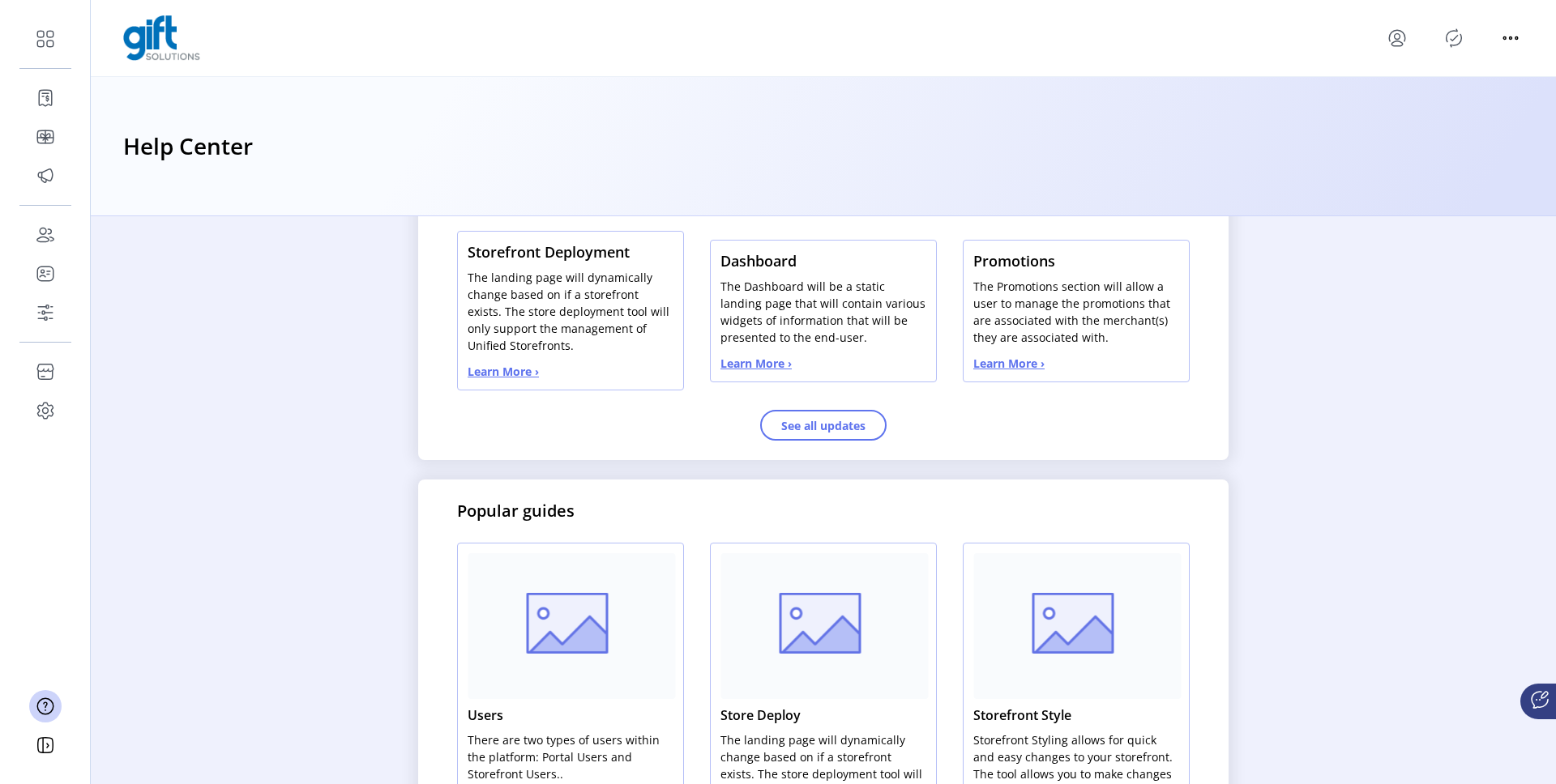 click on "Learn More ›" at bounding box center [503, 371] 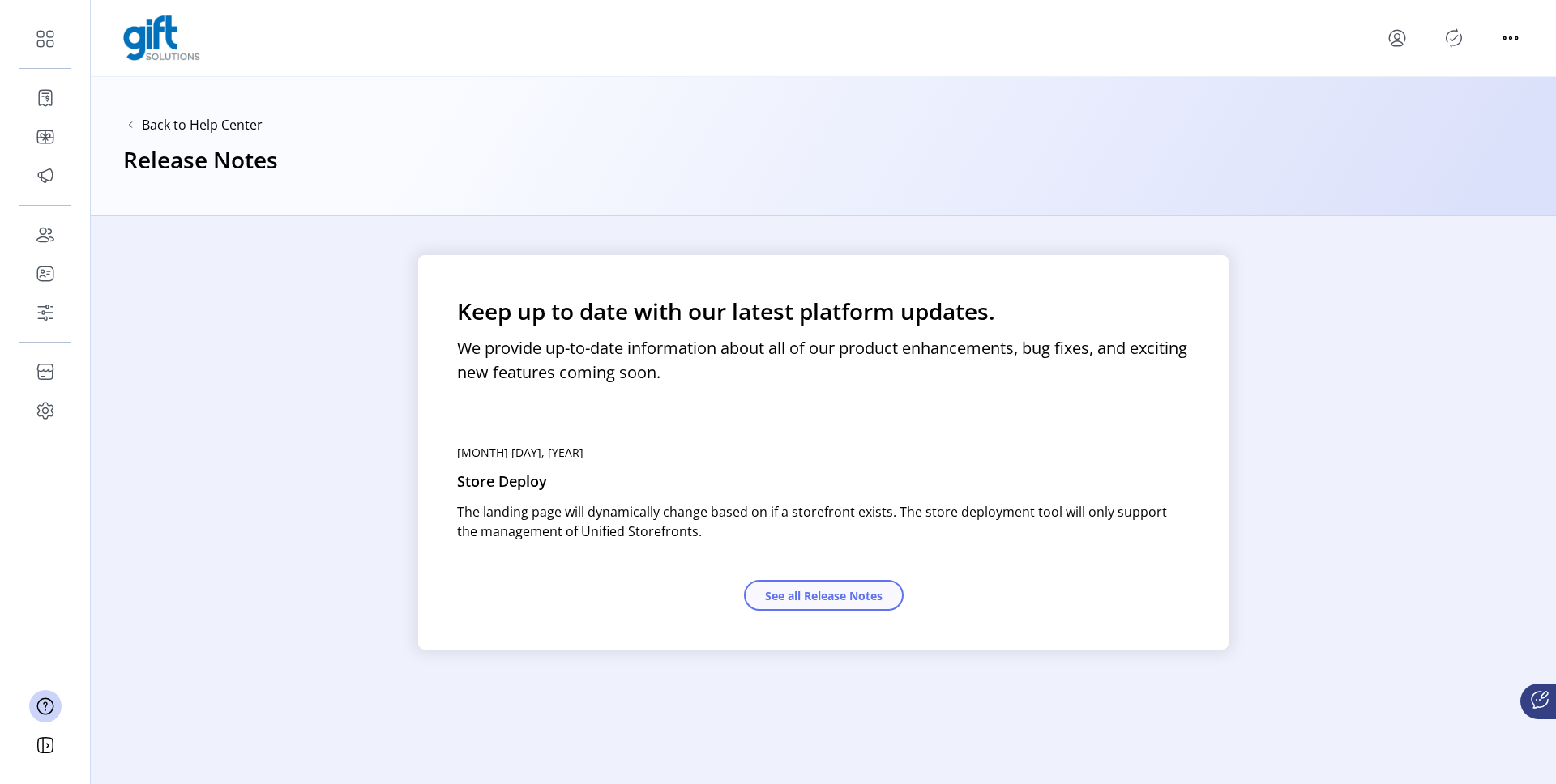click on "See all Release Notes" at bounding box center (823, 595) 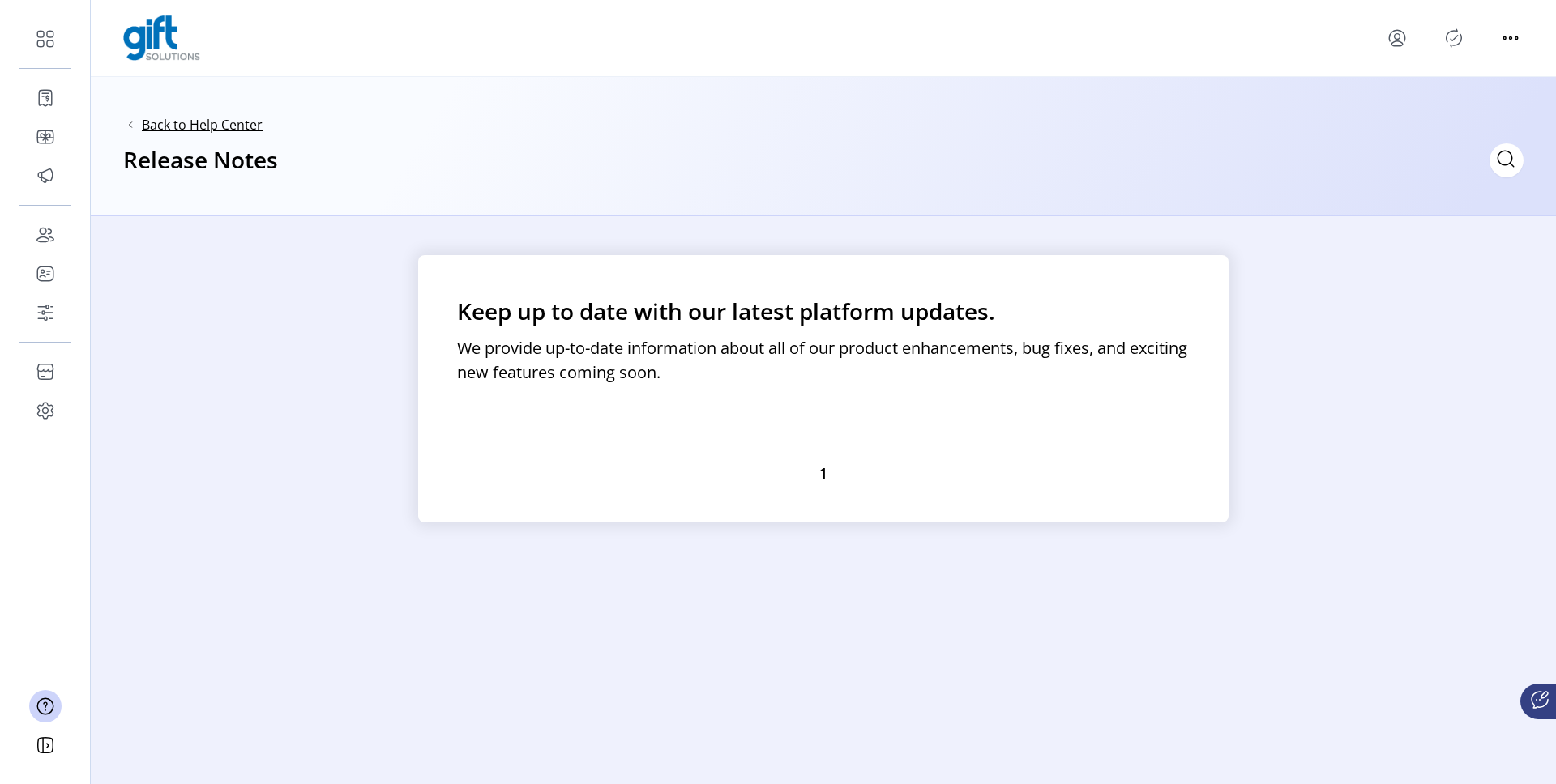 click on "Back to Help Center" at bounding box center (202, 125) 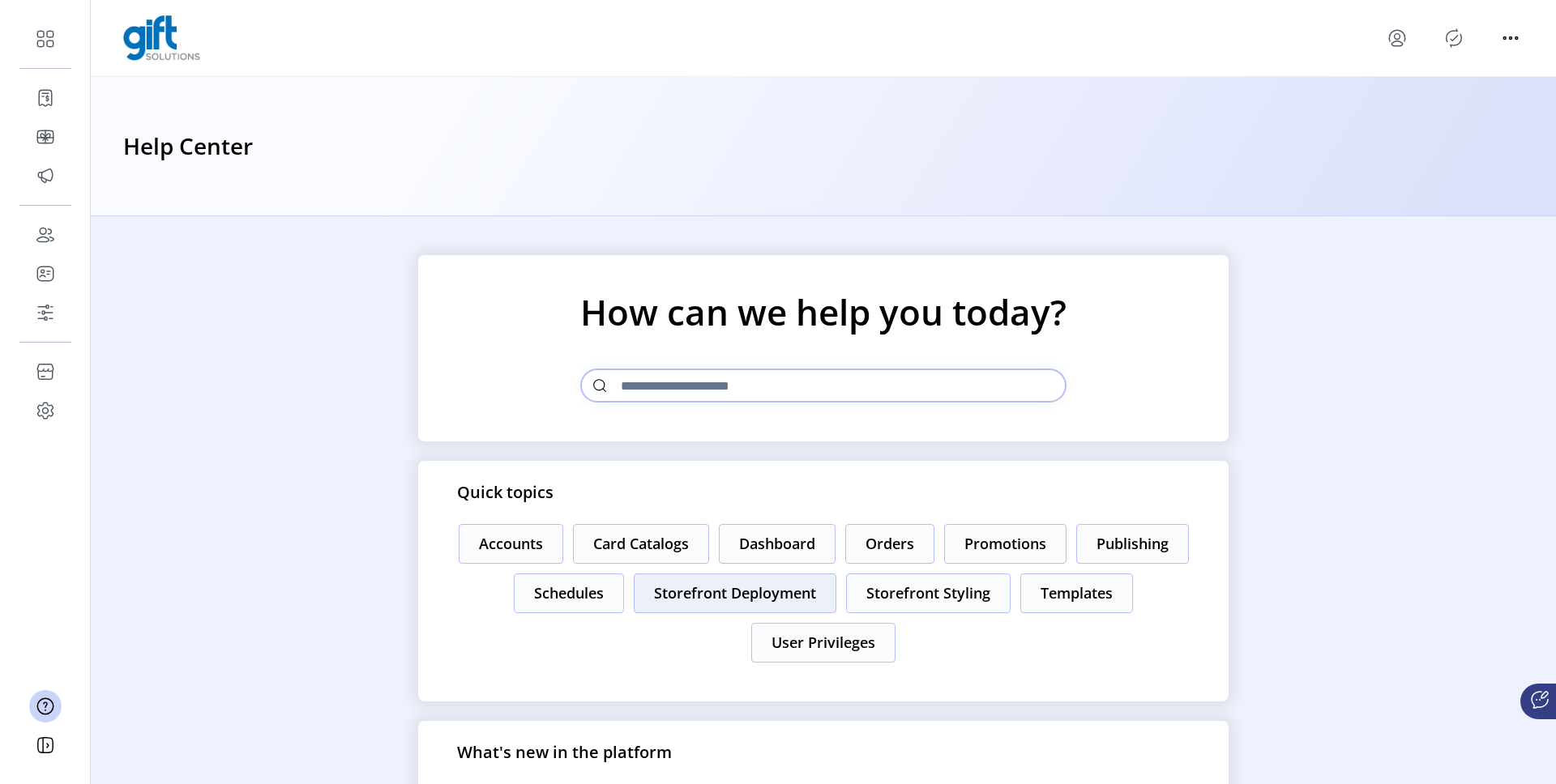 scroll, scrollTop: 553, scrollLeft: 0, axis: vertical 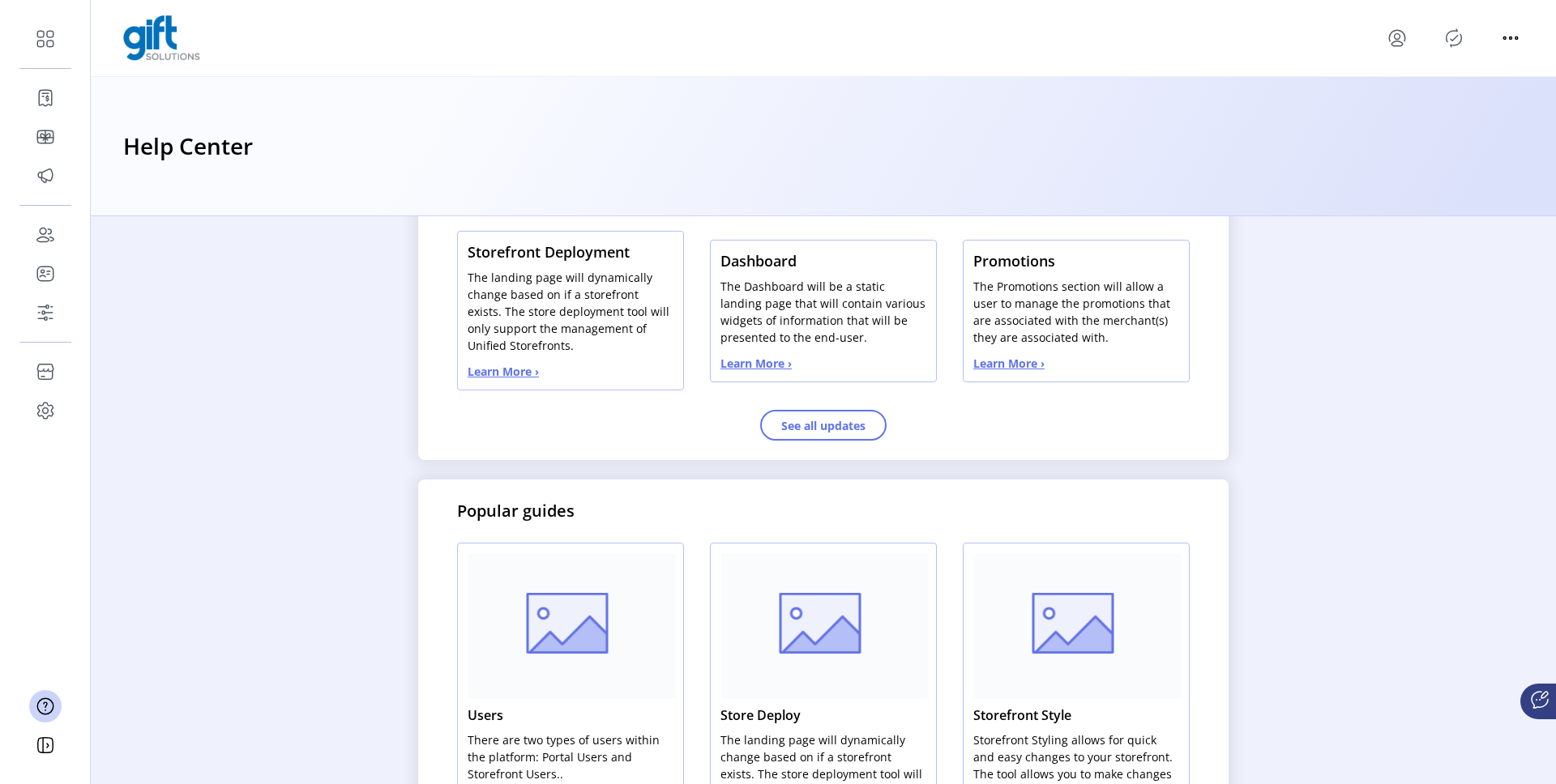 click on "Learn More ›" at bounding box center [503, 371] 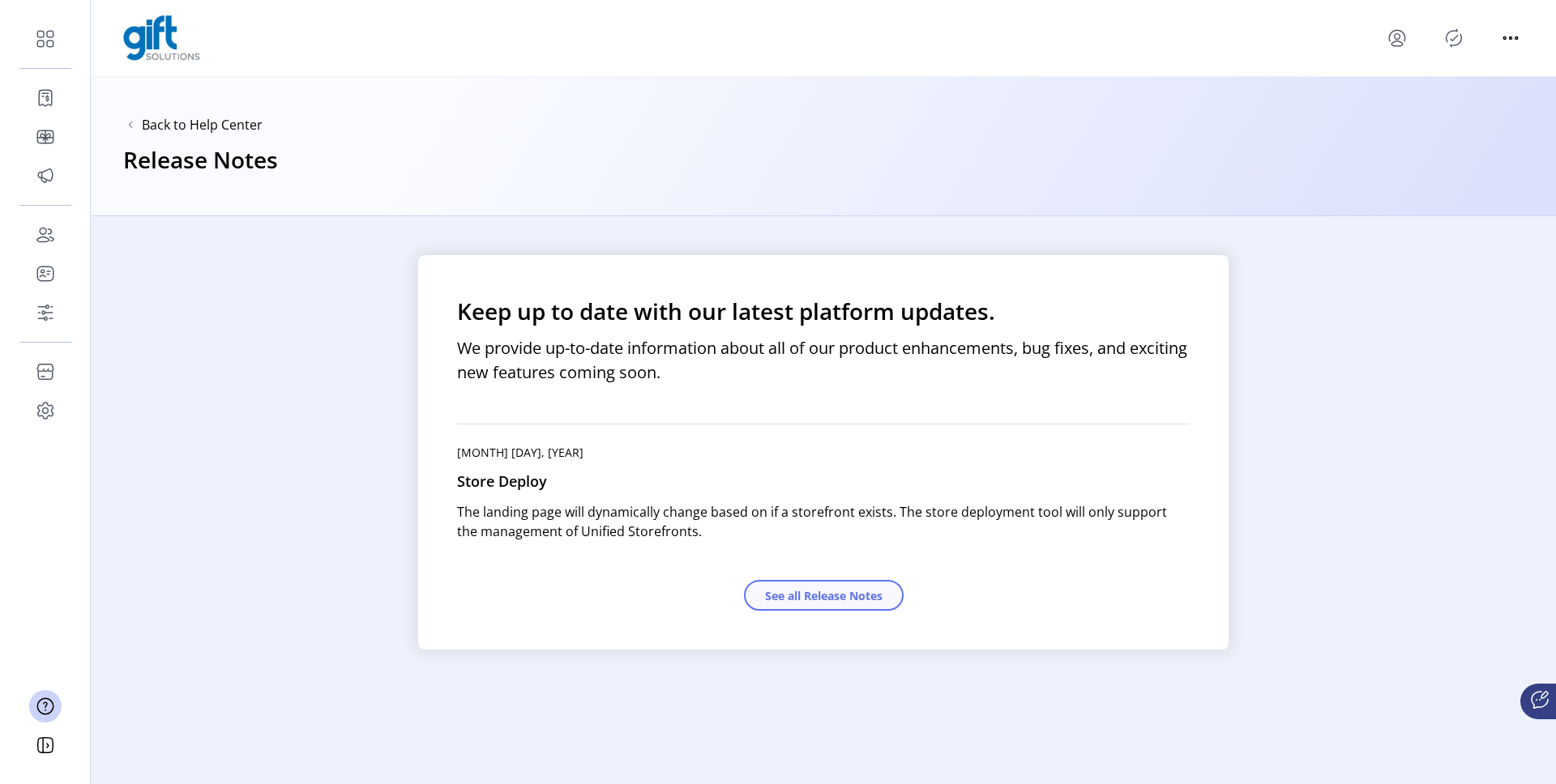 click on "See all Release Notes" at bounding box center (823, 595) 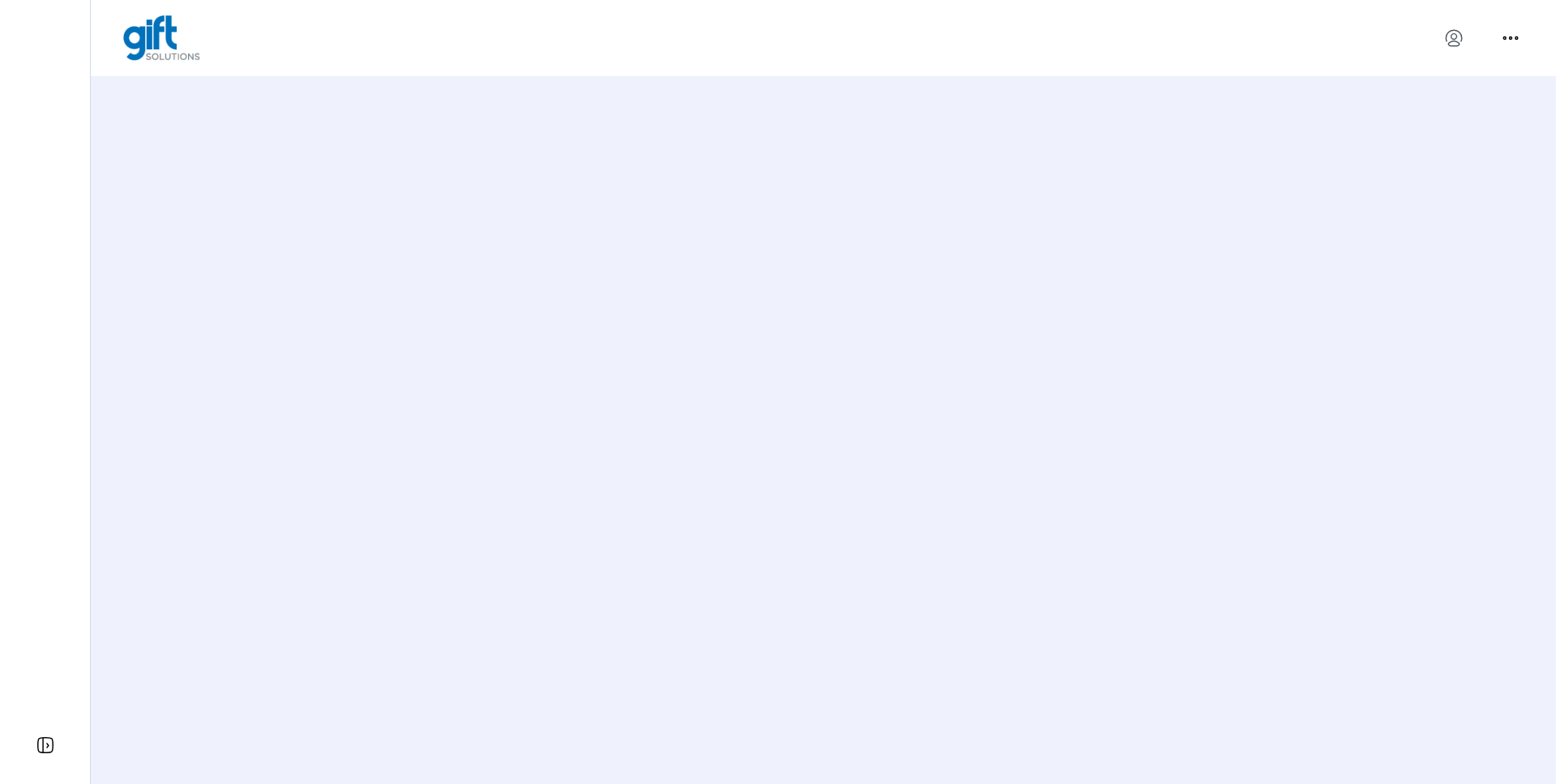 scroll, scrollTop: 0, scrollLeft: 0, axis: both 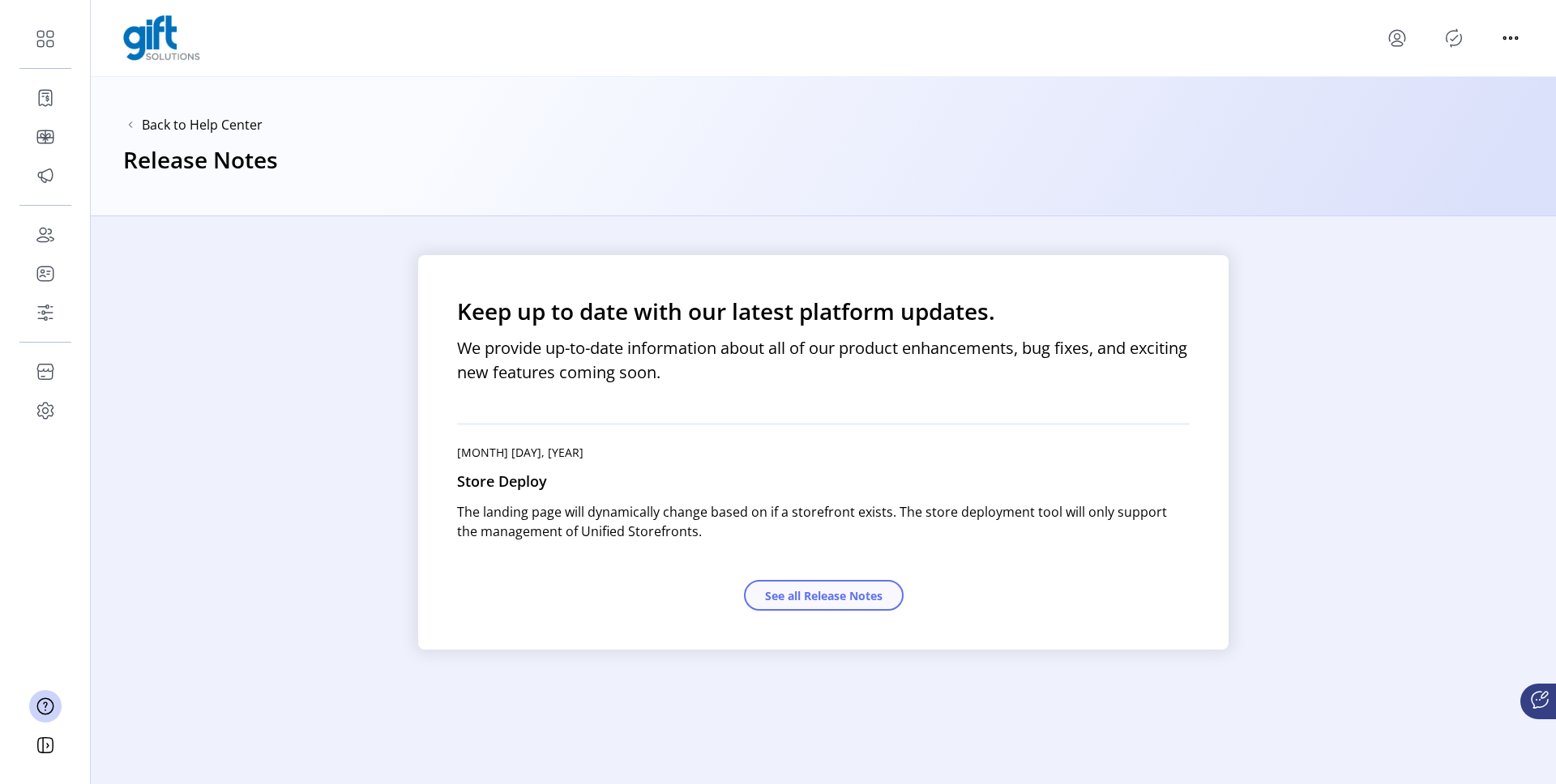 click on "See all Release Notes" at bounding box center (823, 595) 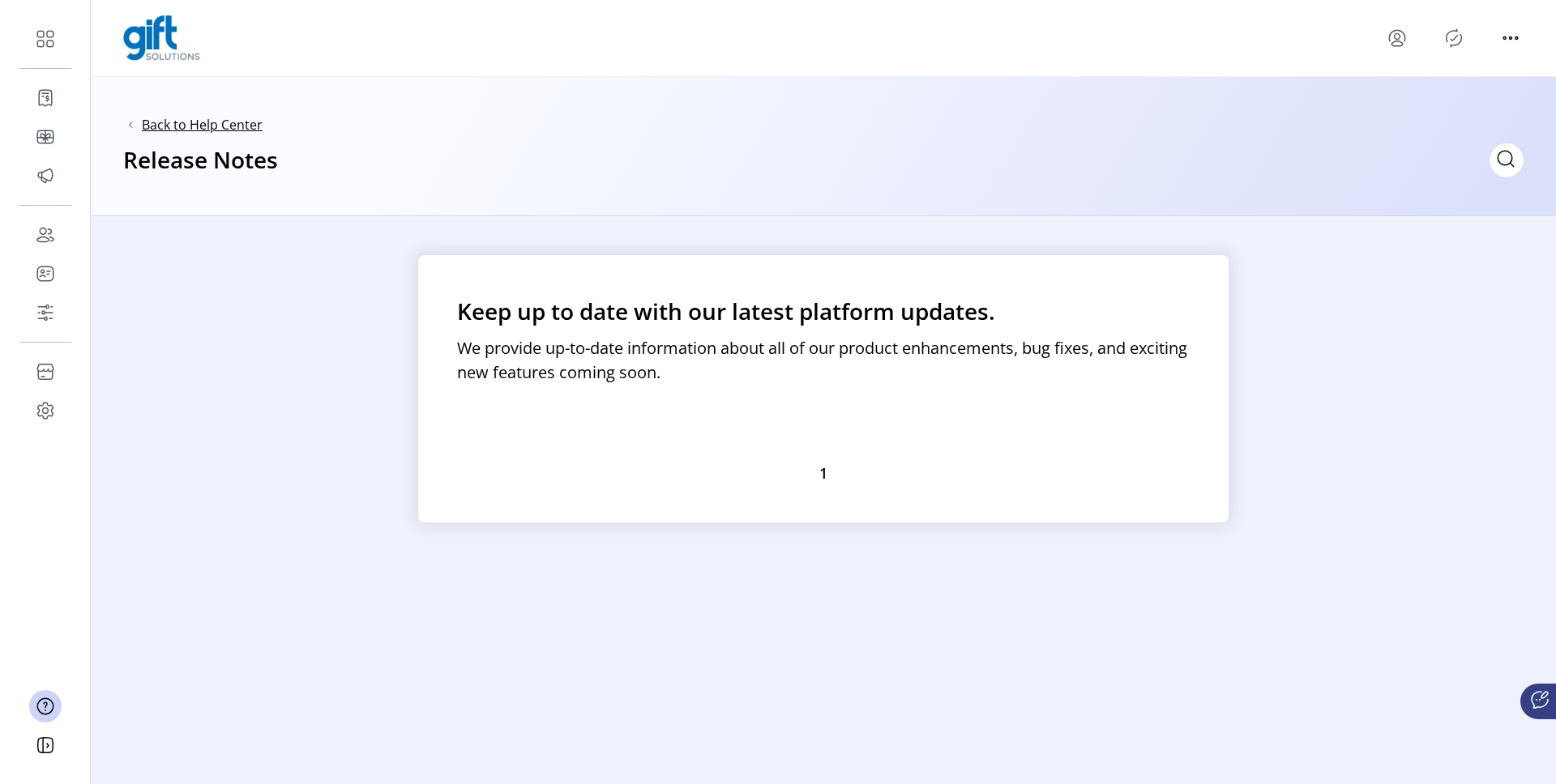 click on "Back to Help Center" at bounding box center [202, 125] 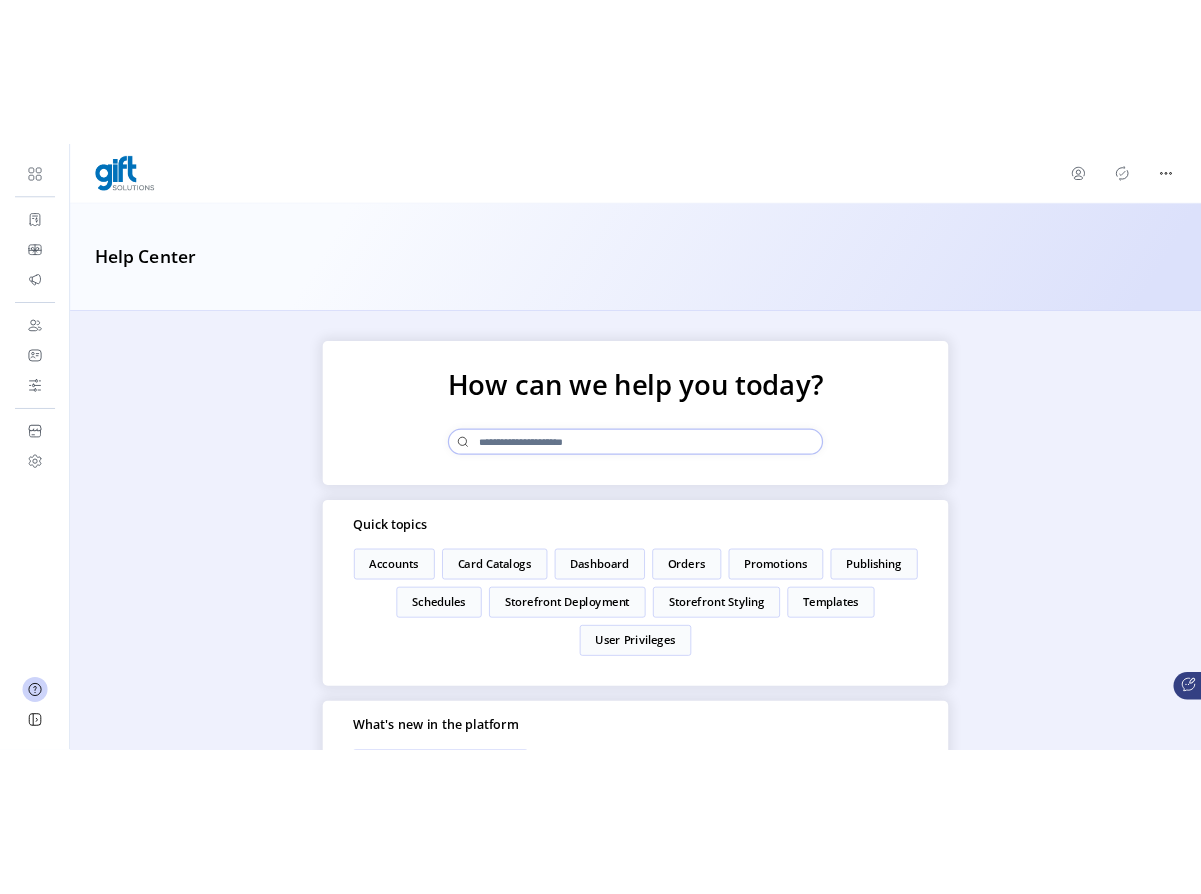 scroll, scrollTop: 679, scrollLeft: 0, axis: vertical 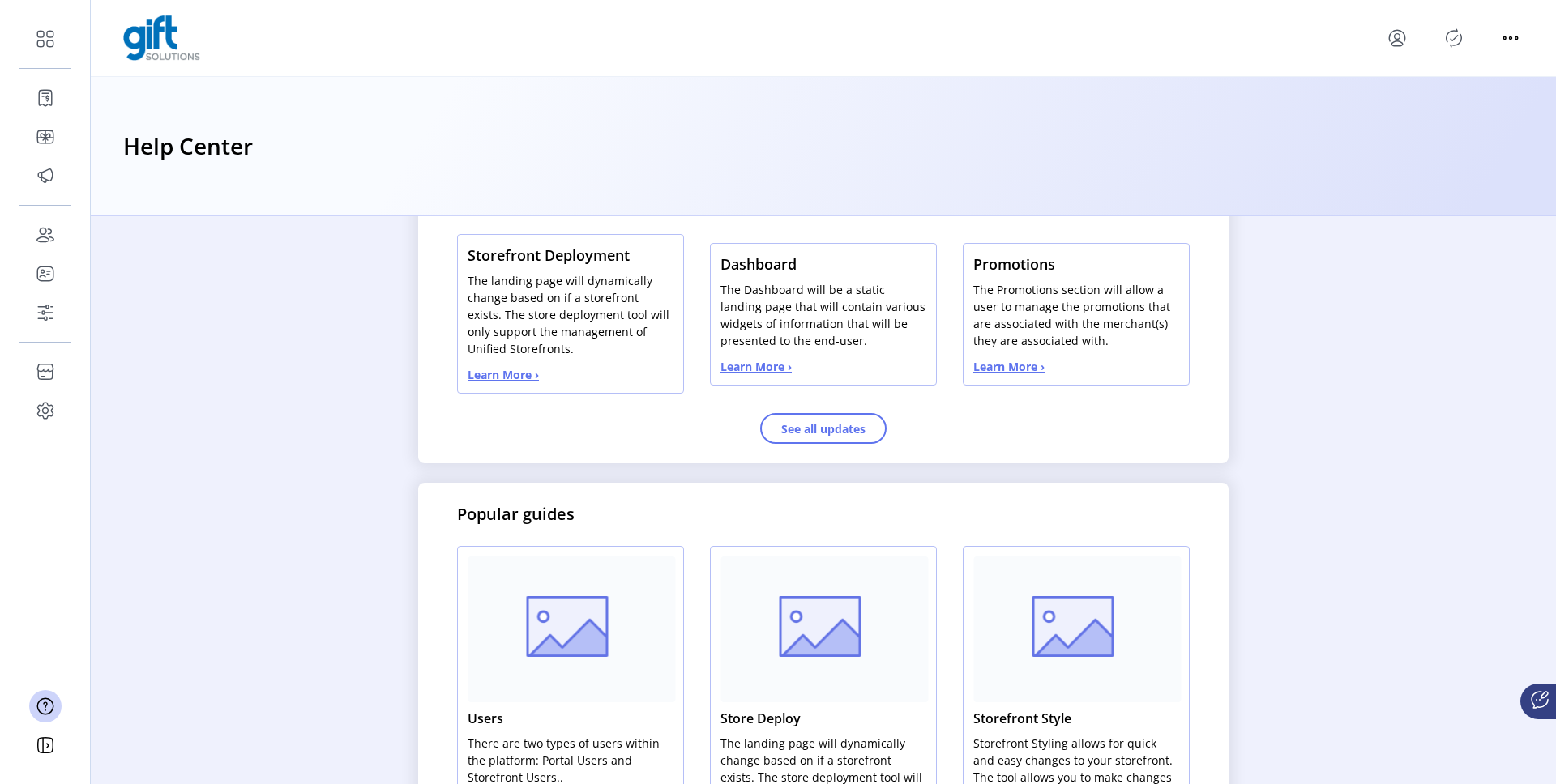 click on "Learn More ›" at bounding box center [503, 374] 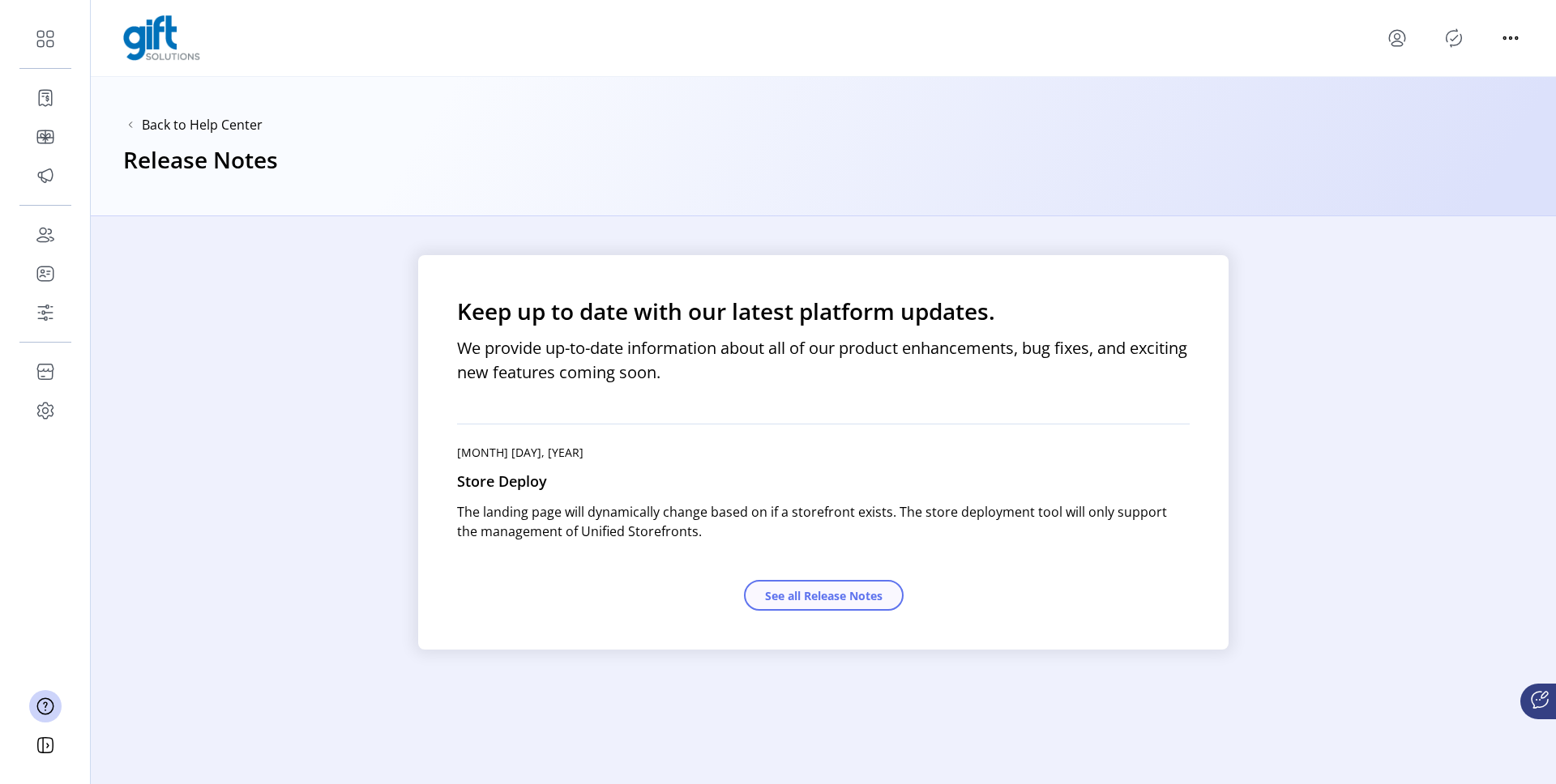 click on "See all Release Notes" at bounding box center [823, 595] 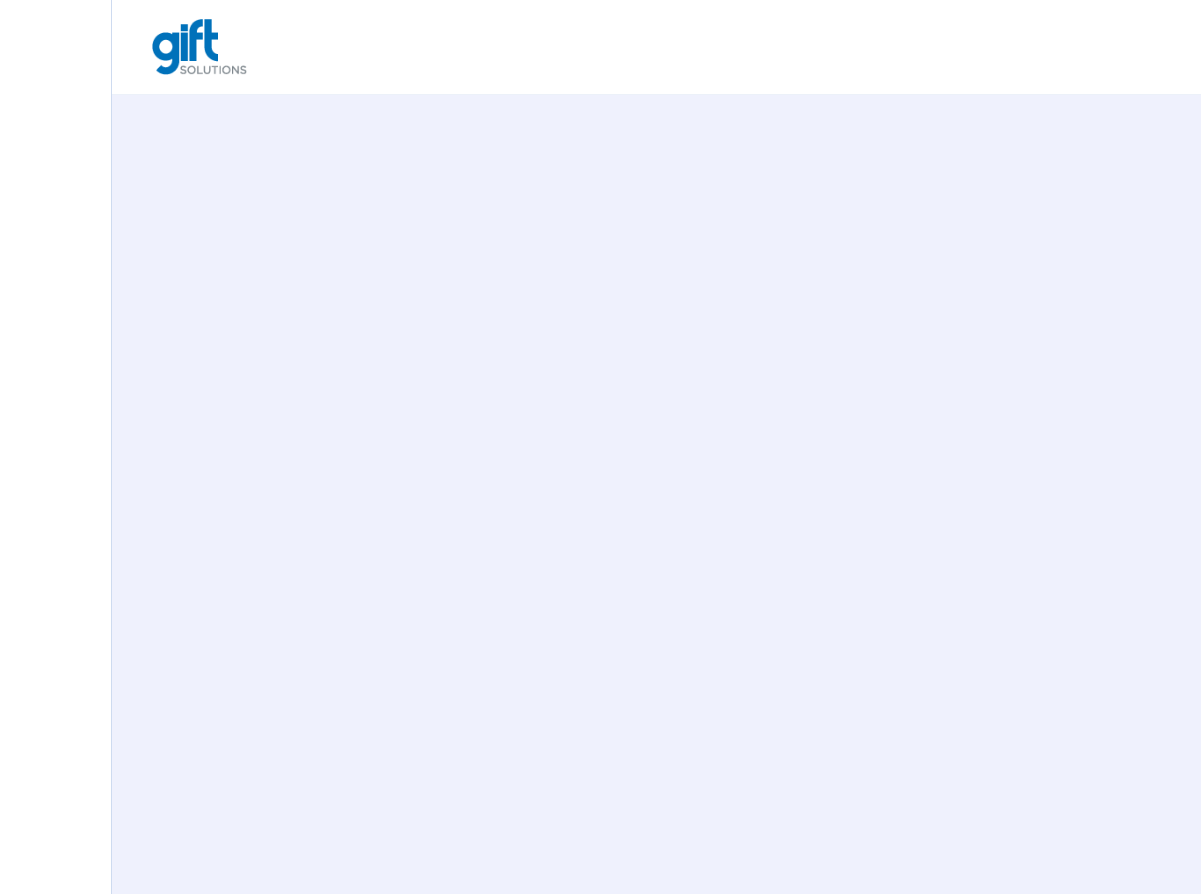 scroll, scrollTop: 0, scrollLeft: 0, axis: both 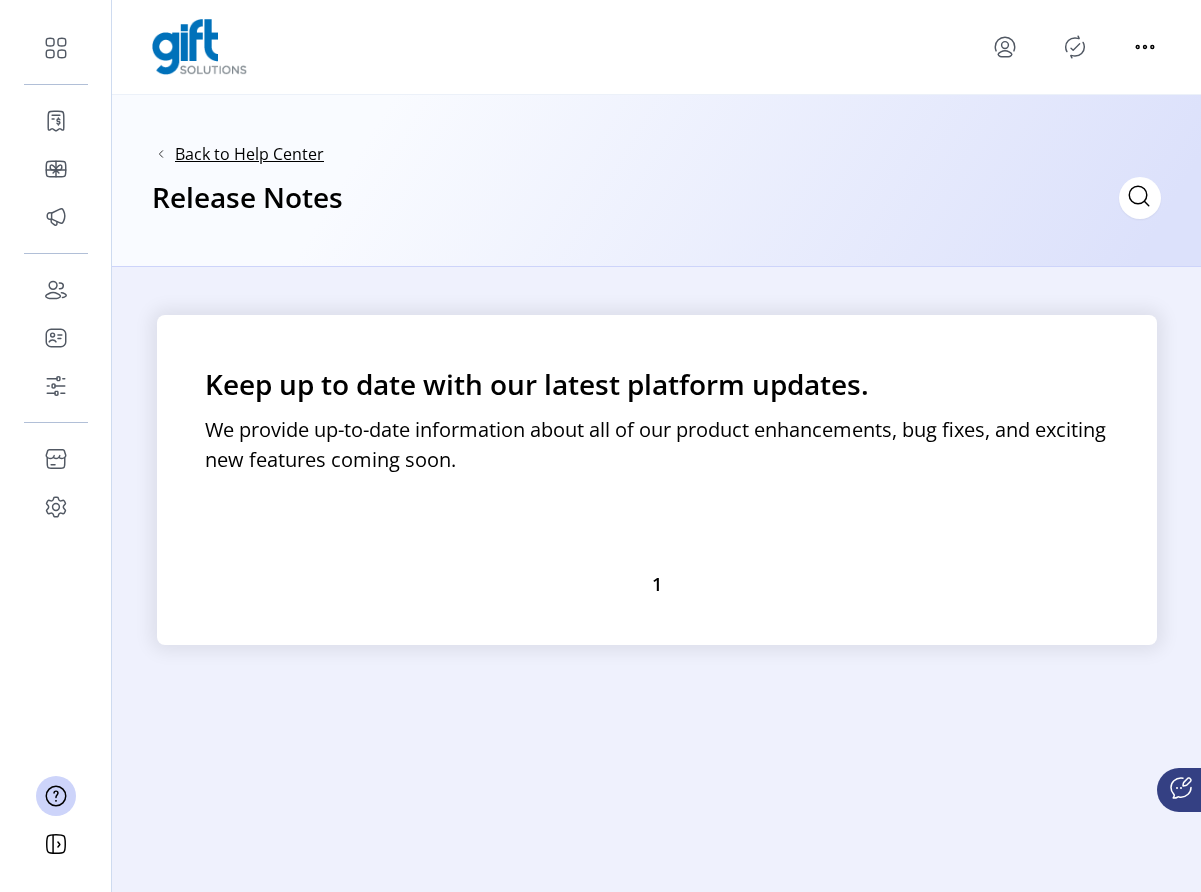 click on "Back to Help Center" at bounding box center [249, 154] 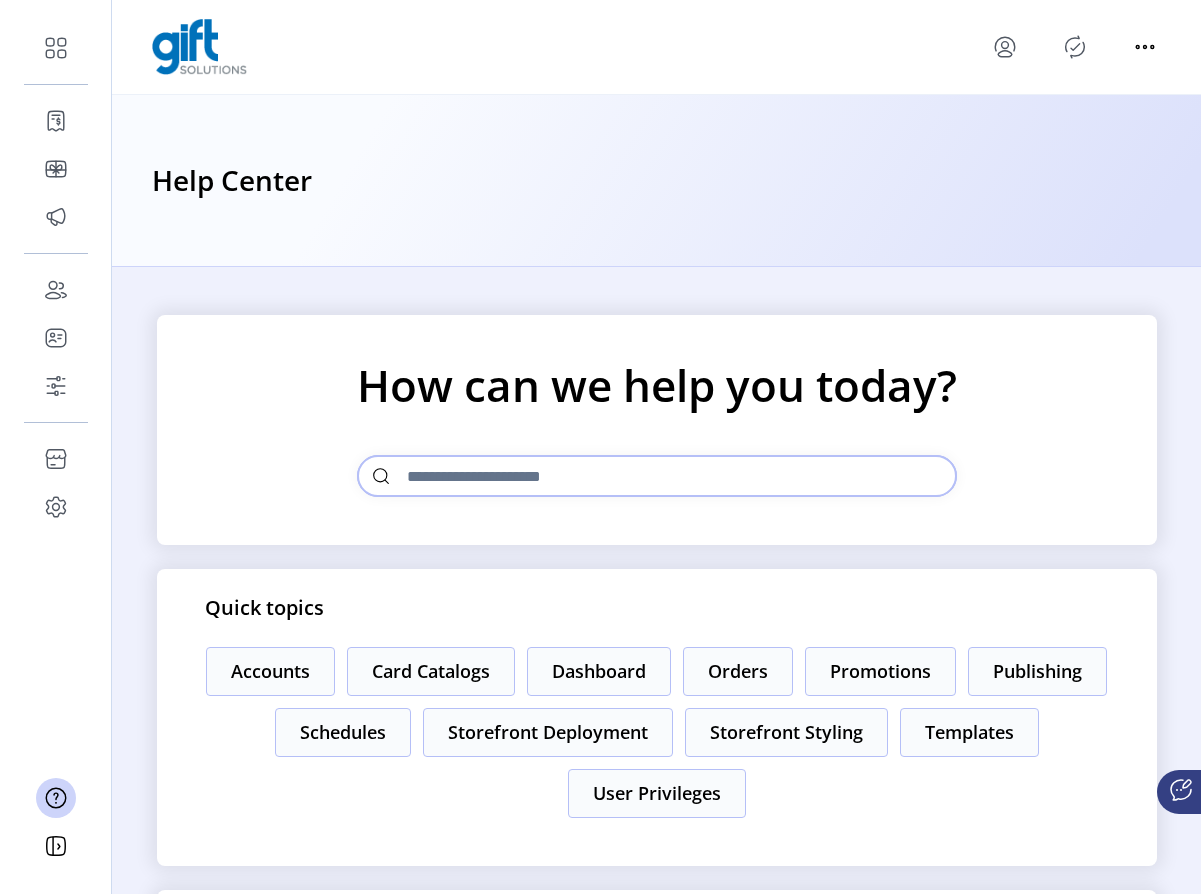 click at bounding box center [657, 476] 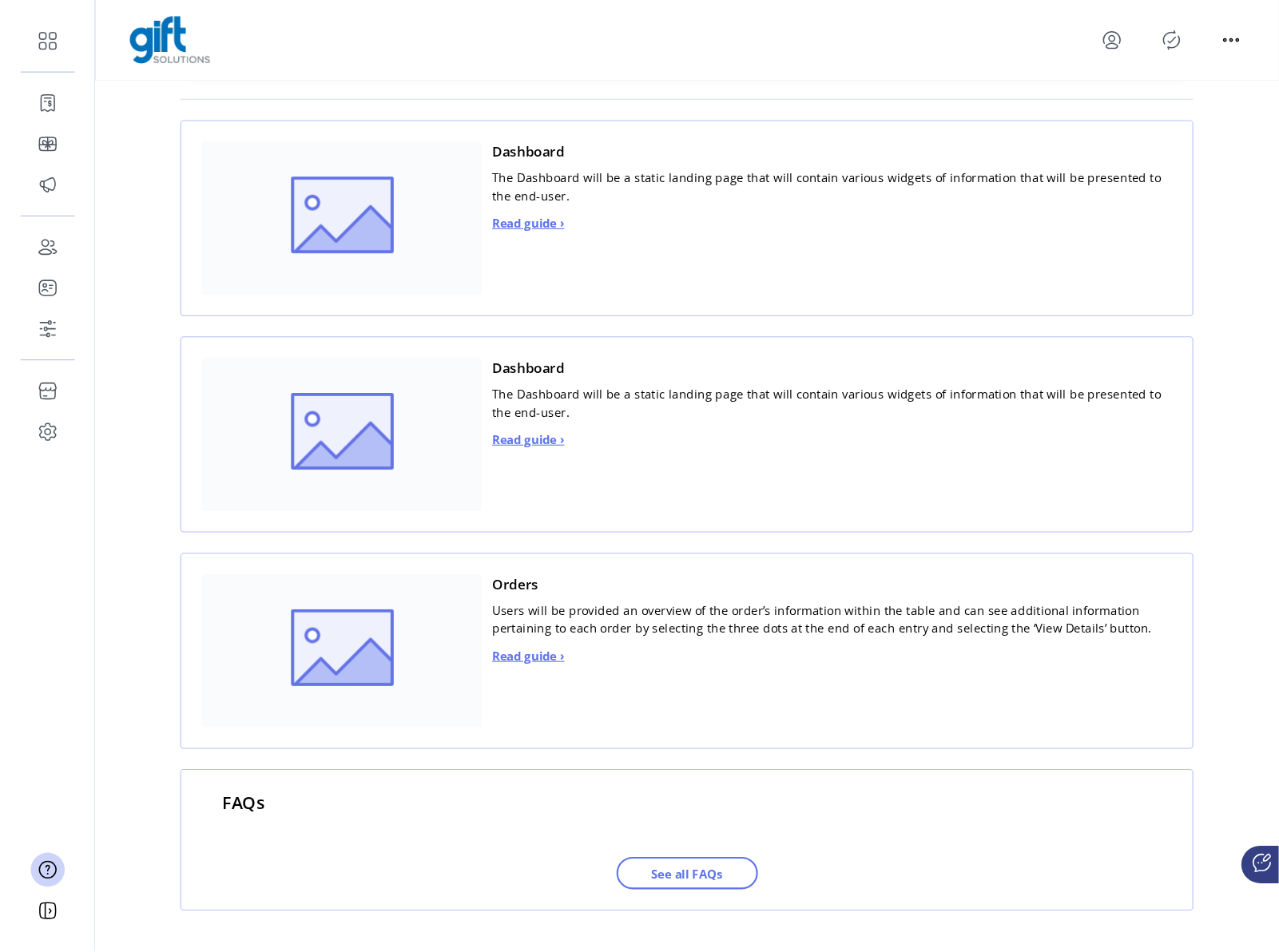 scroll, scrollTop: 54, scrollLeft: 0, axis: vertical 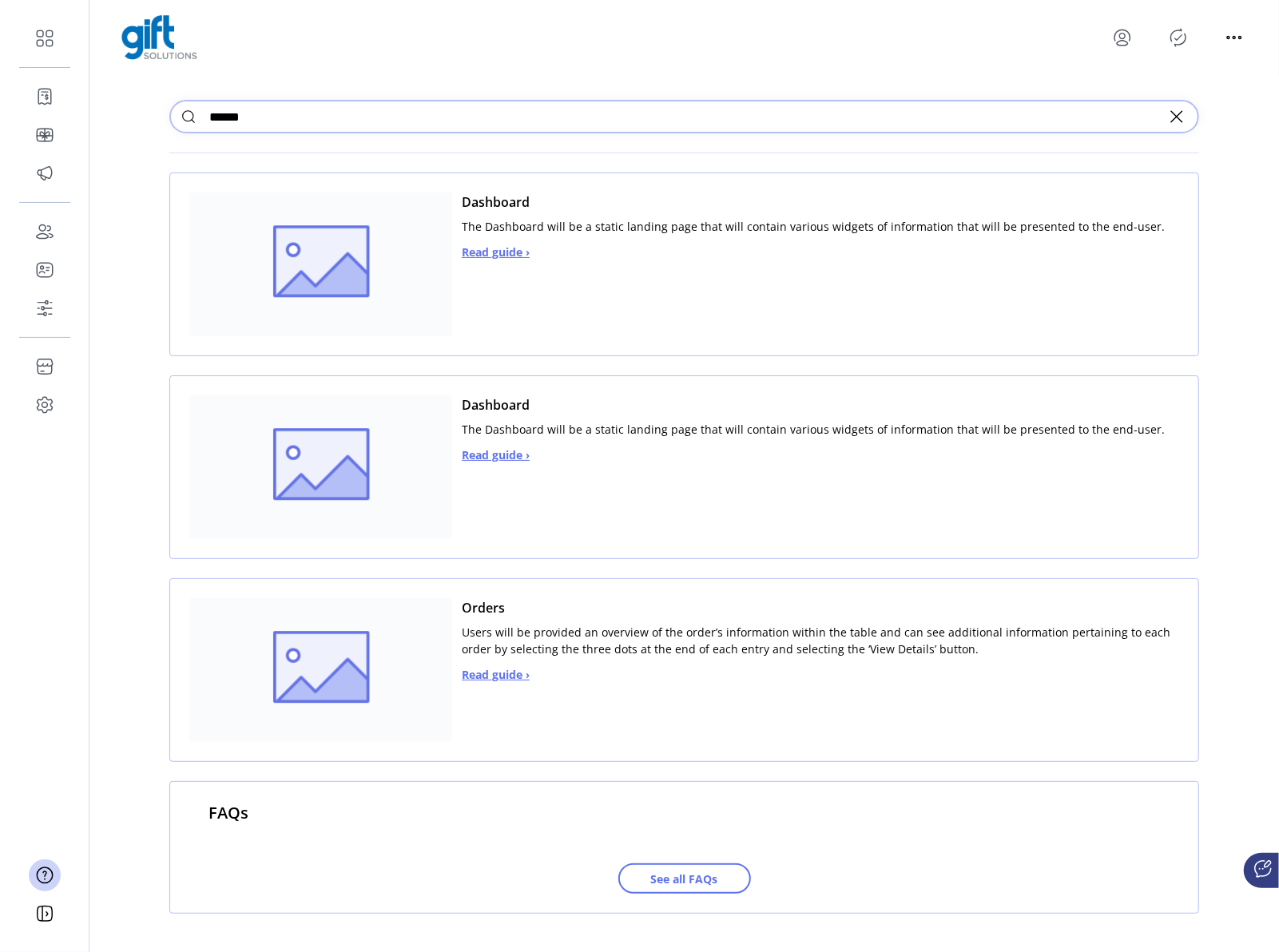 click on "******" at bounding box center [684, 117] 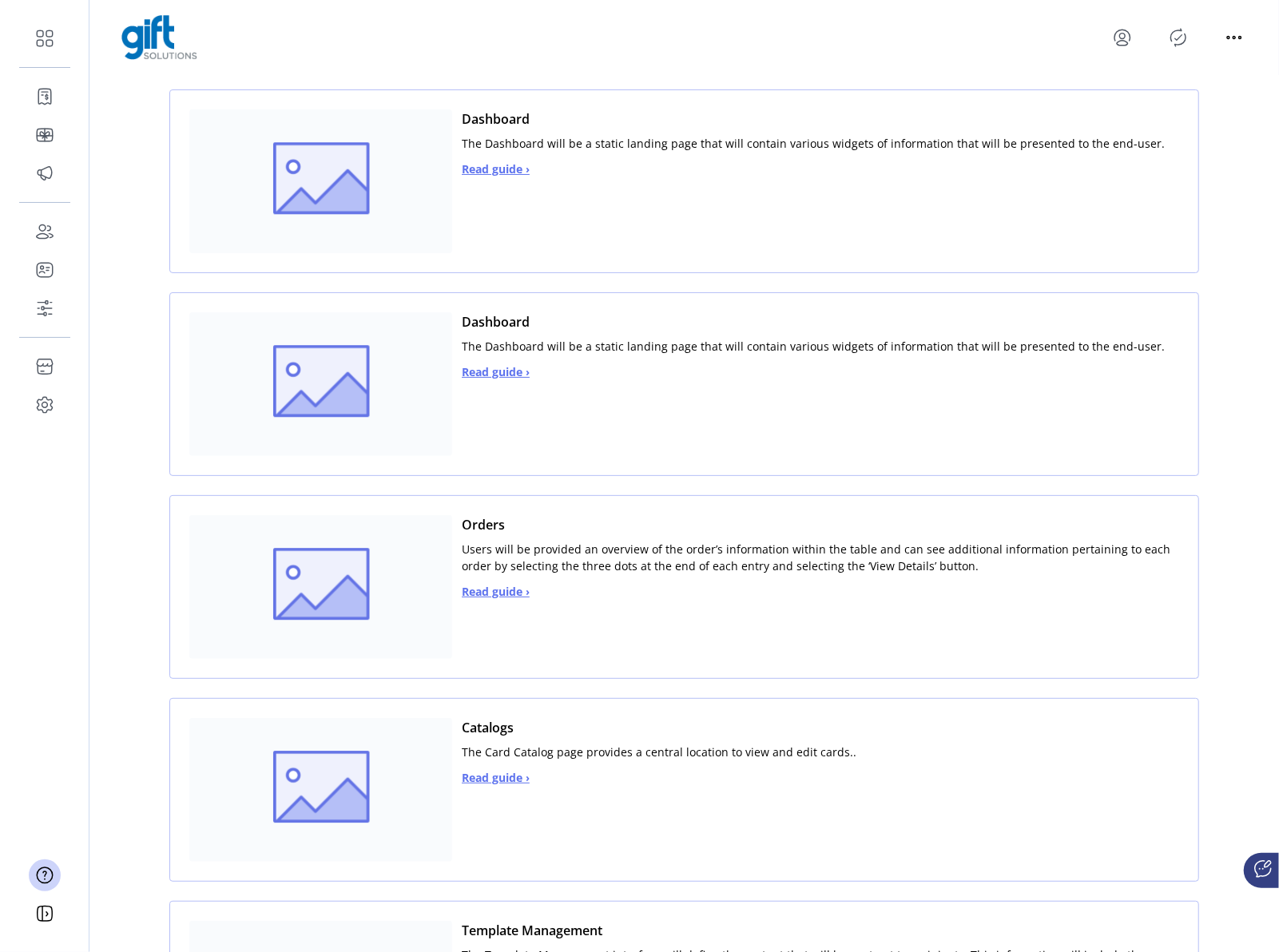 scroll, scrollTop: 0, scrollLeft: 0, axis: both 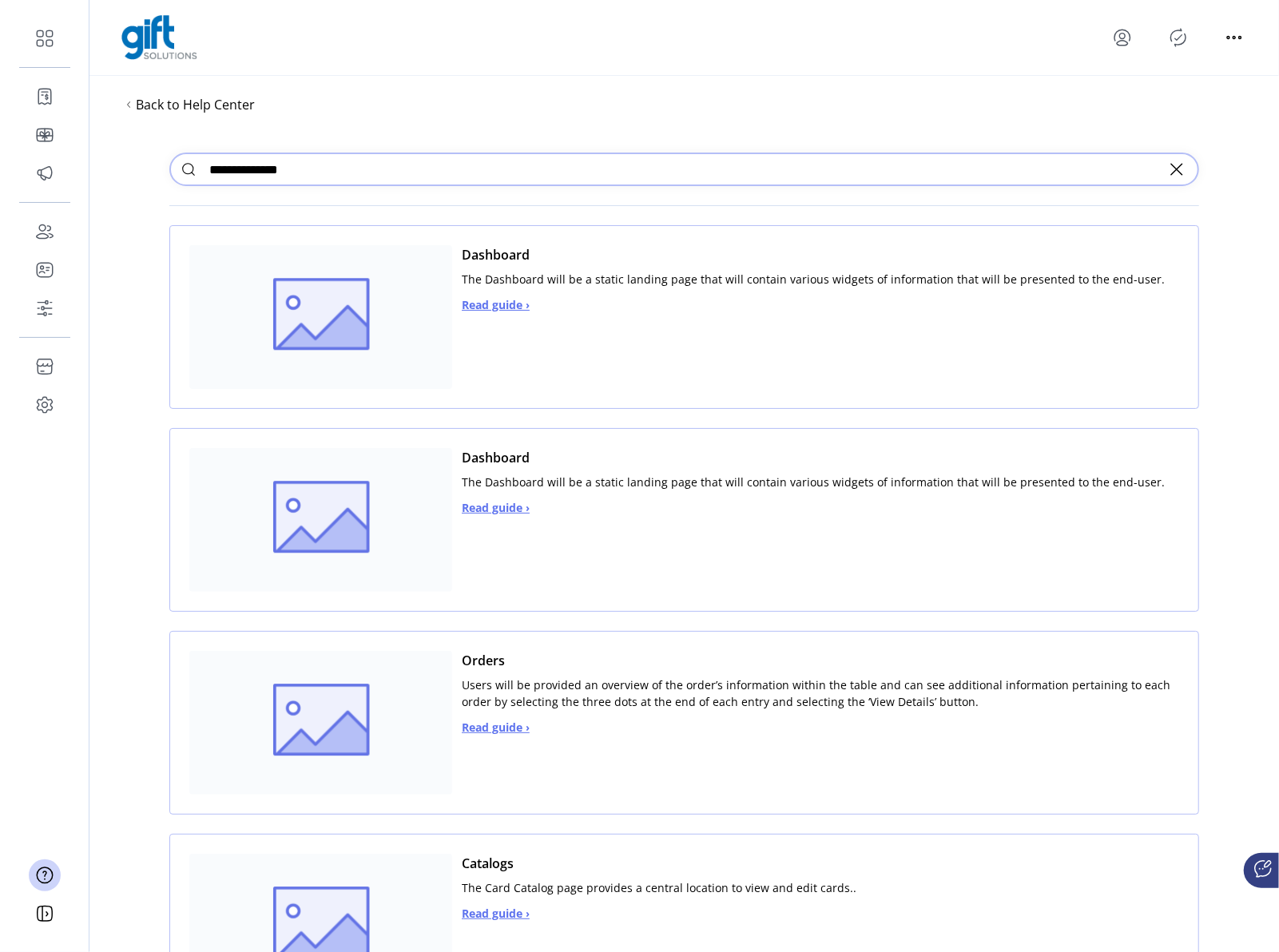 click on "**********" at bounding box center (684, 169) 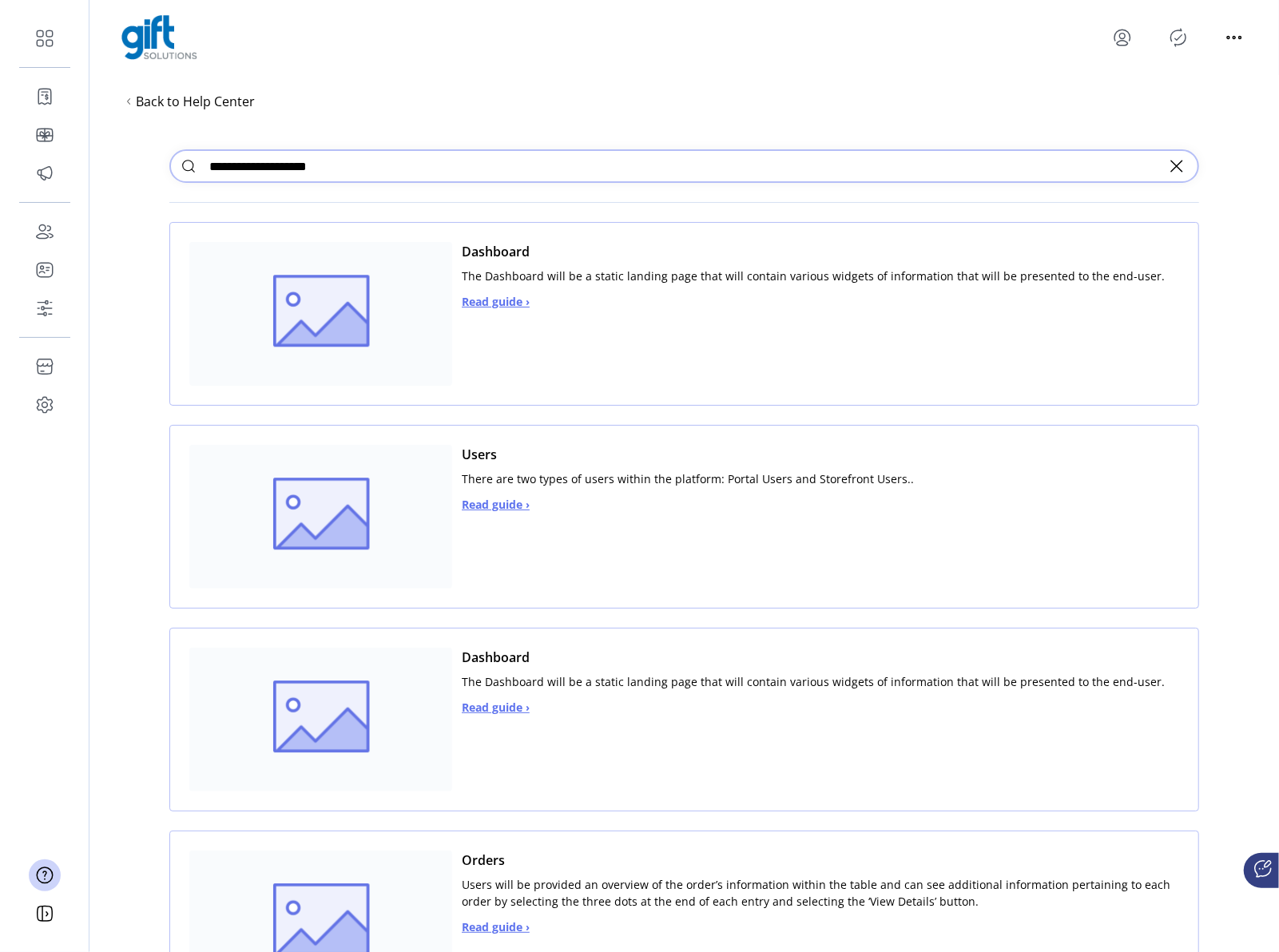 scroll, scrollTop: 0, scrollLeft: 0, axis: both 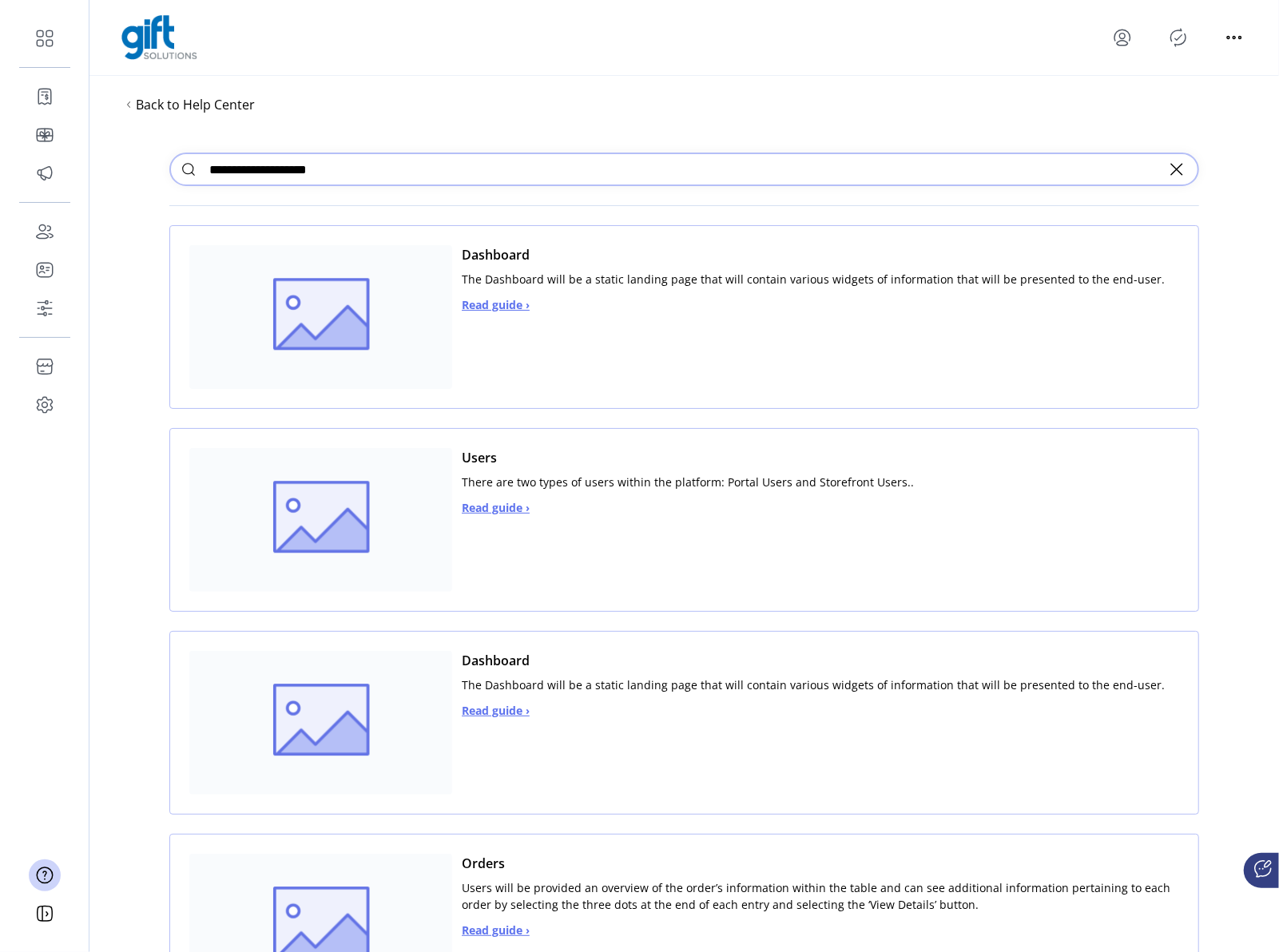 click on "**********" at bounding box center (684, 169) 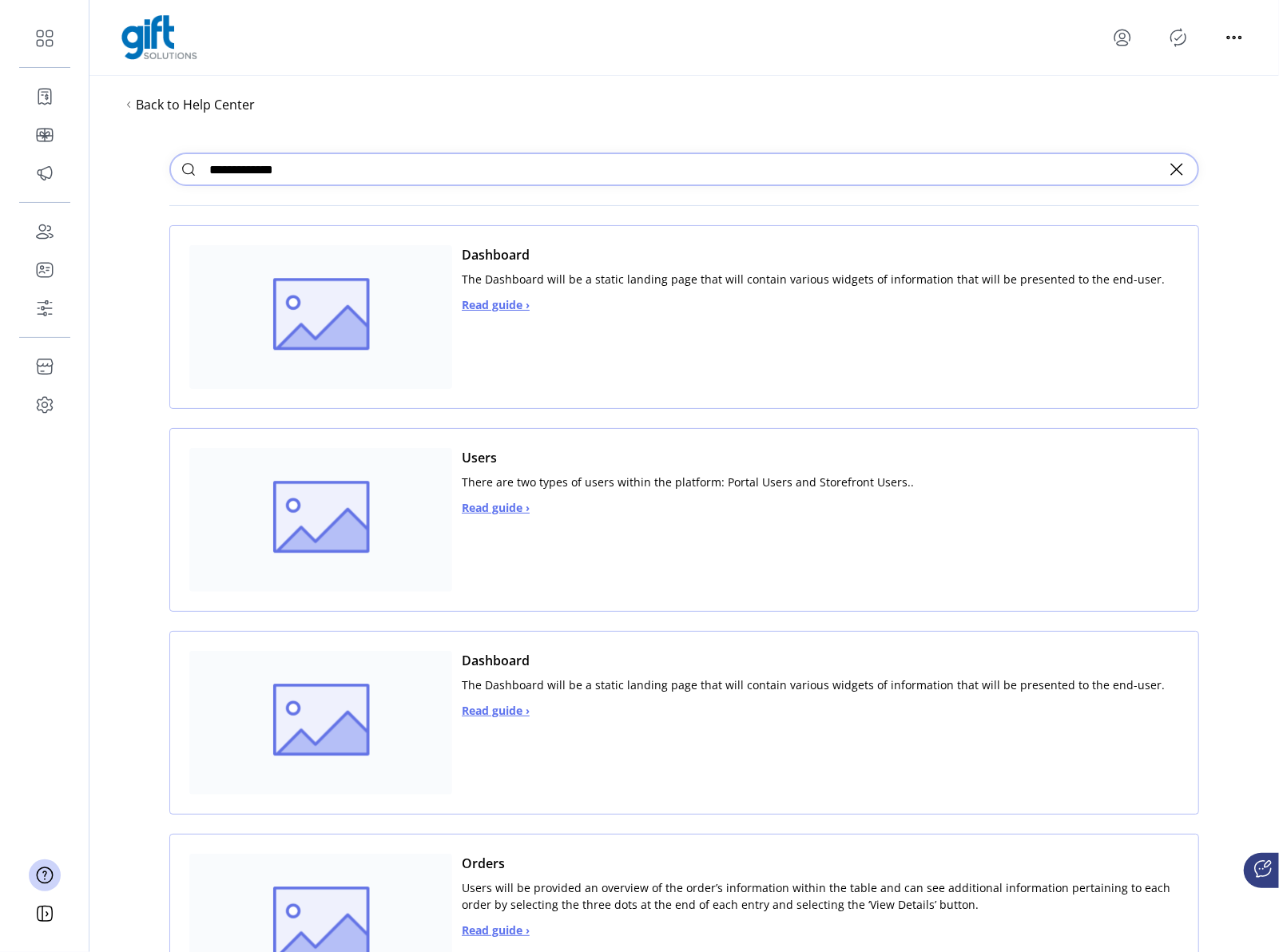 type on "**********" 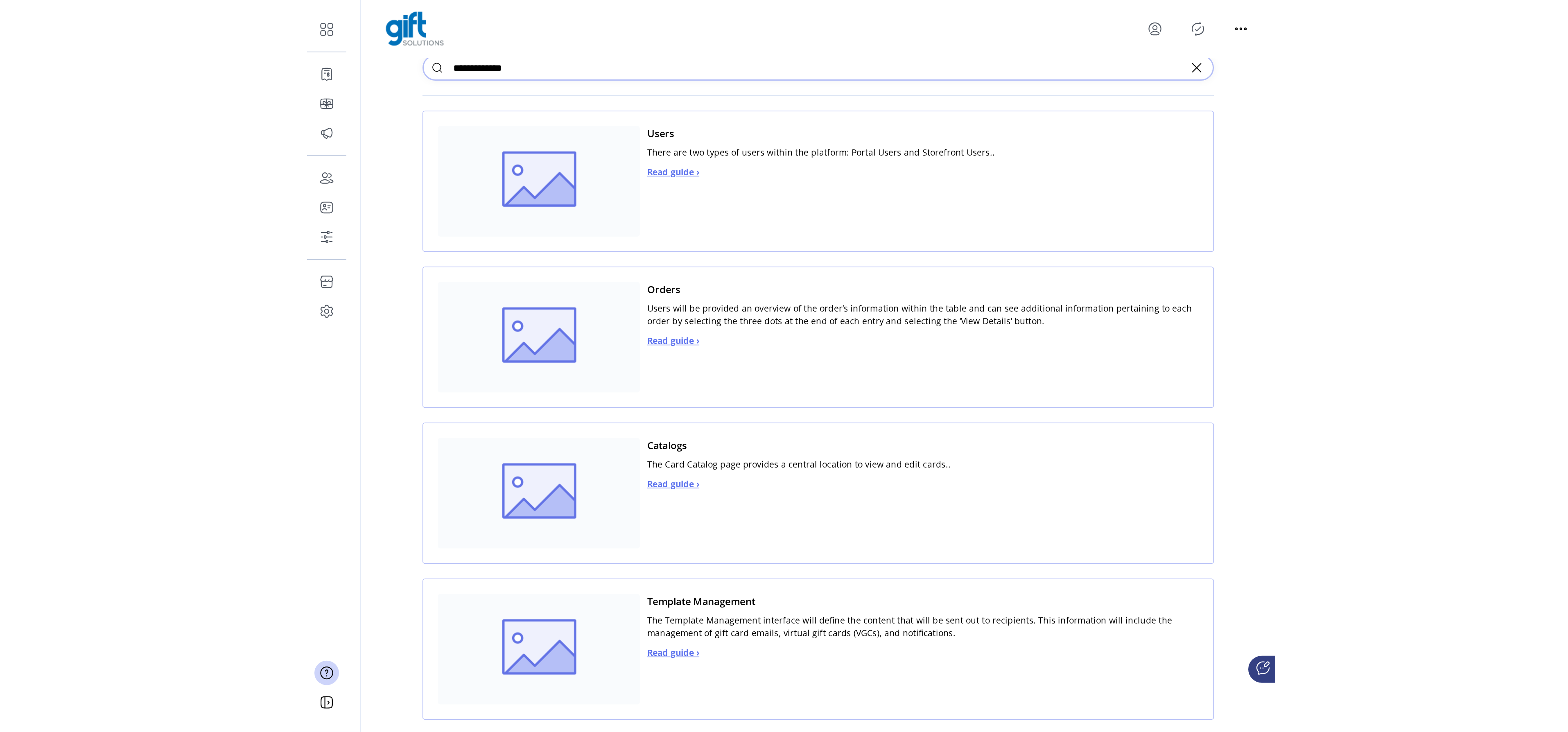 scroll, scrollTop: 0, scrollLeft: 0, axis: both 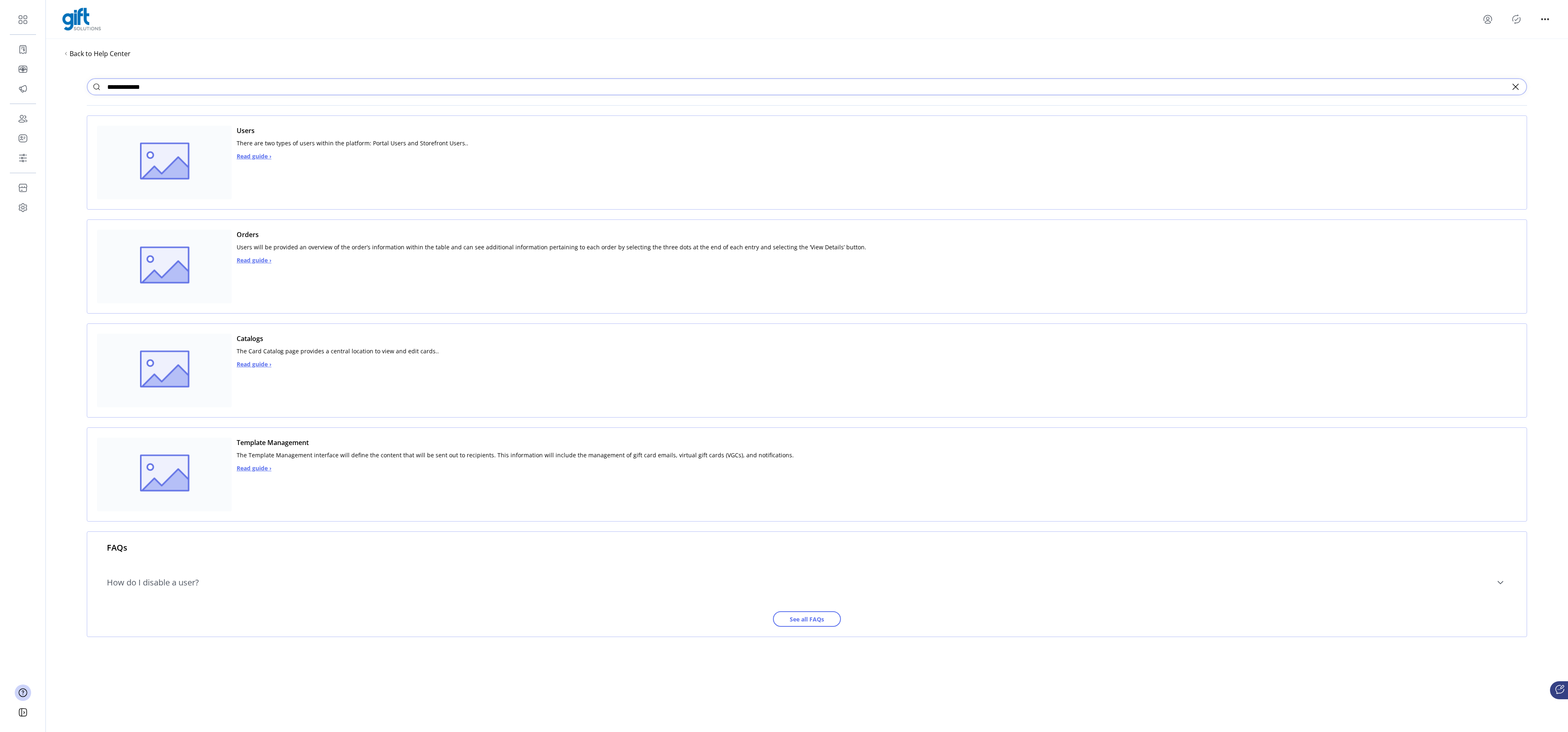 click on "How do I disable a user?" at bounding box center (807, 583) 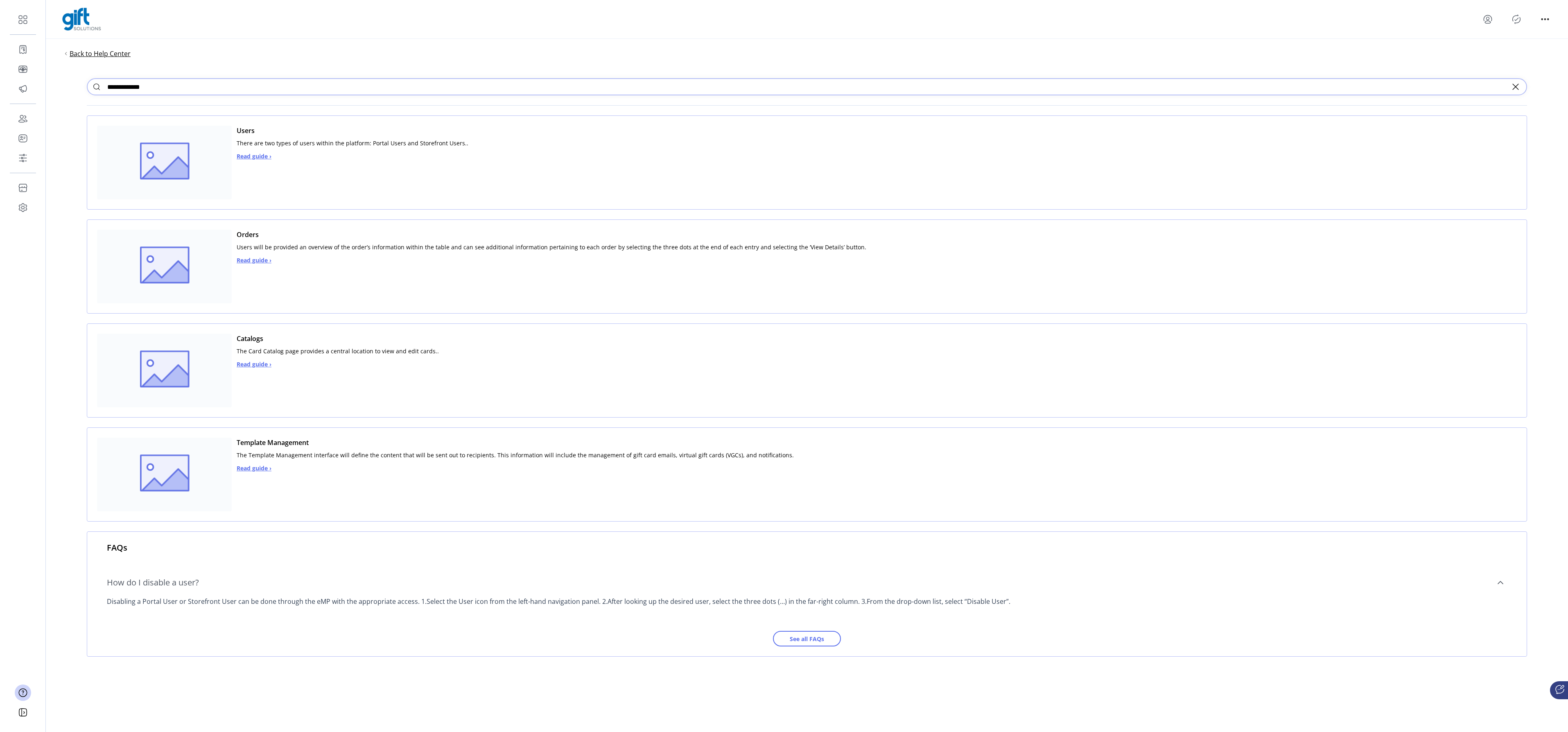 click on "Back to Help Center" at bounding box center (100, 54) 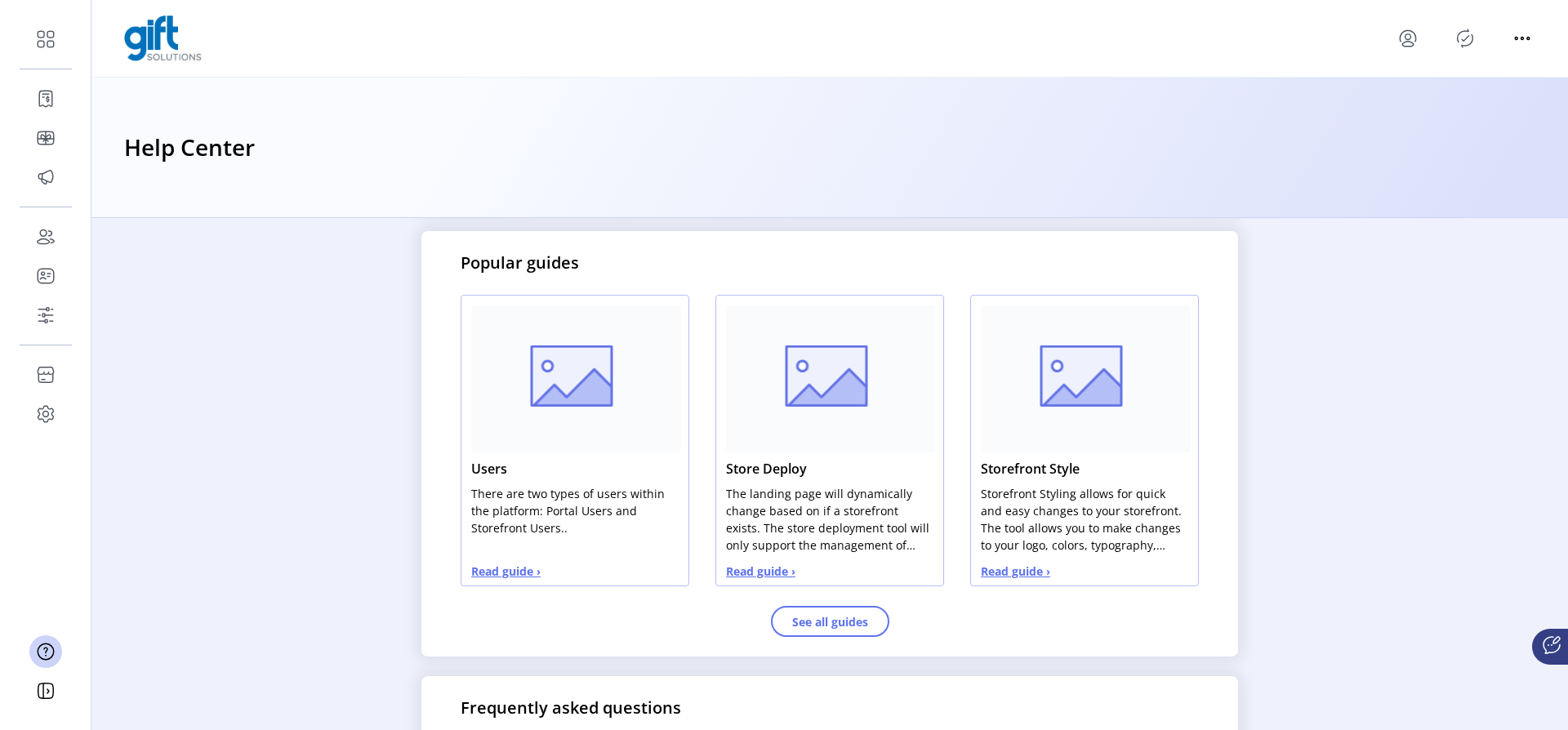 scroll, scrollTop: 827, scrollLeft: 0, axis: vertical 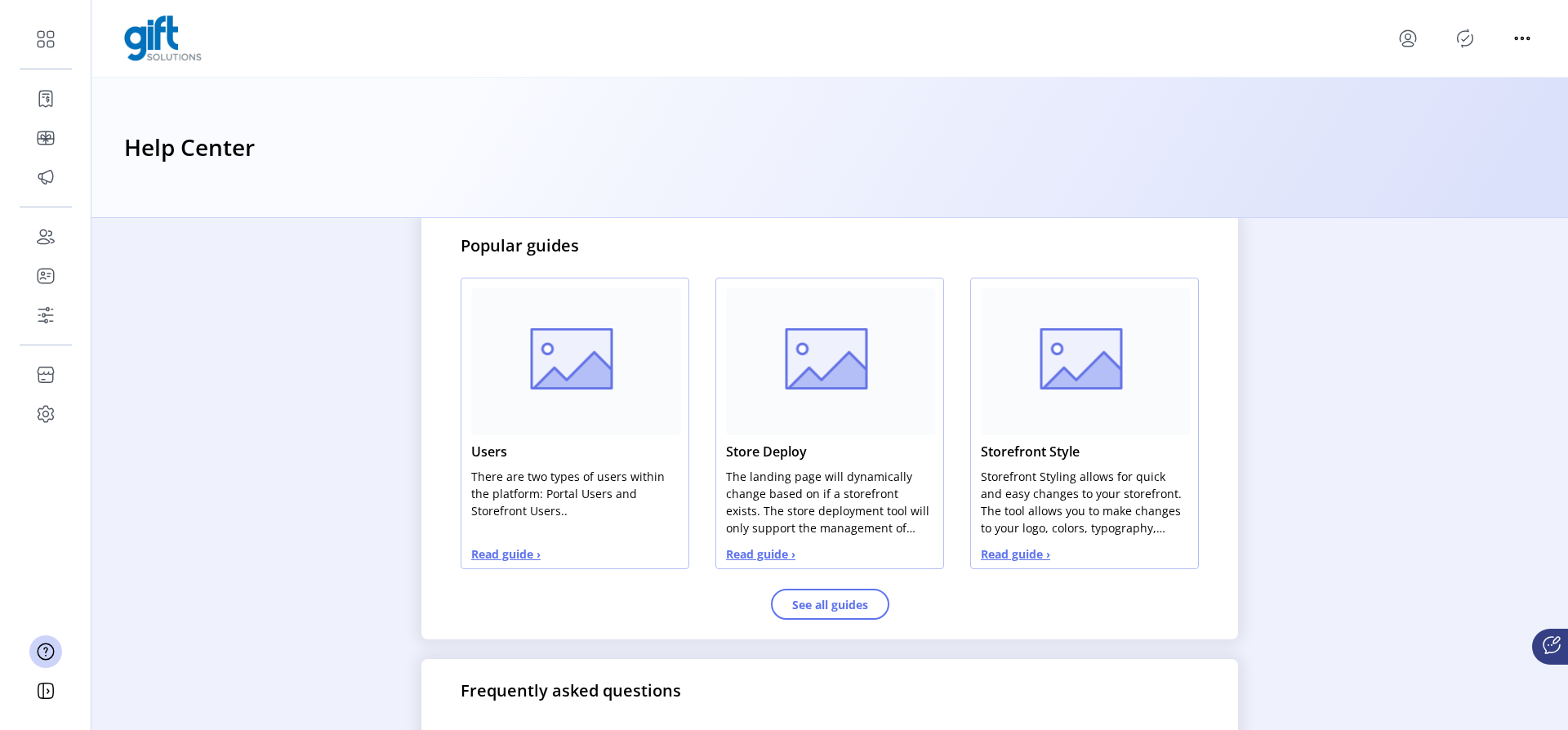click on "Read guide ›" at bounding box center [506, 554] 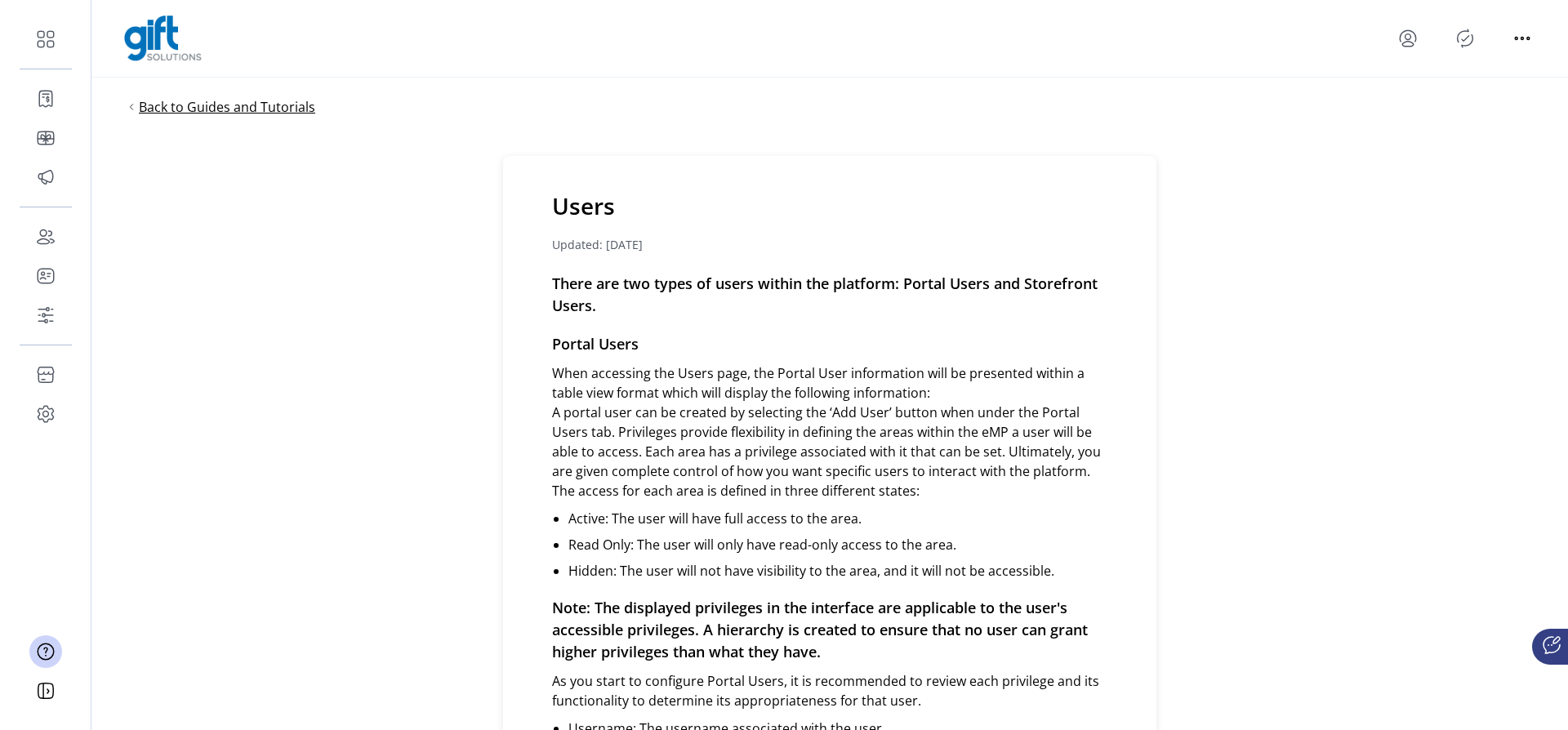 click on "Back to Guides and Tutorials" at bounding box center (227, 107) 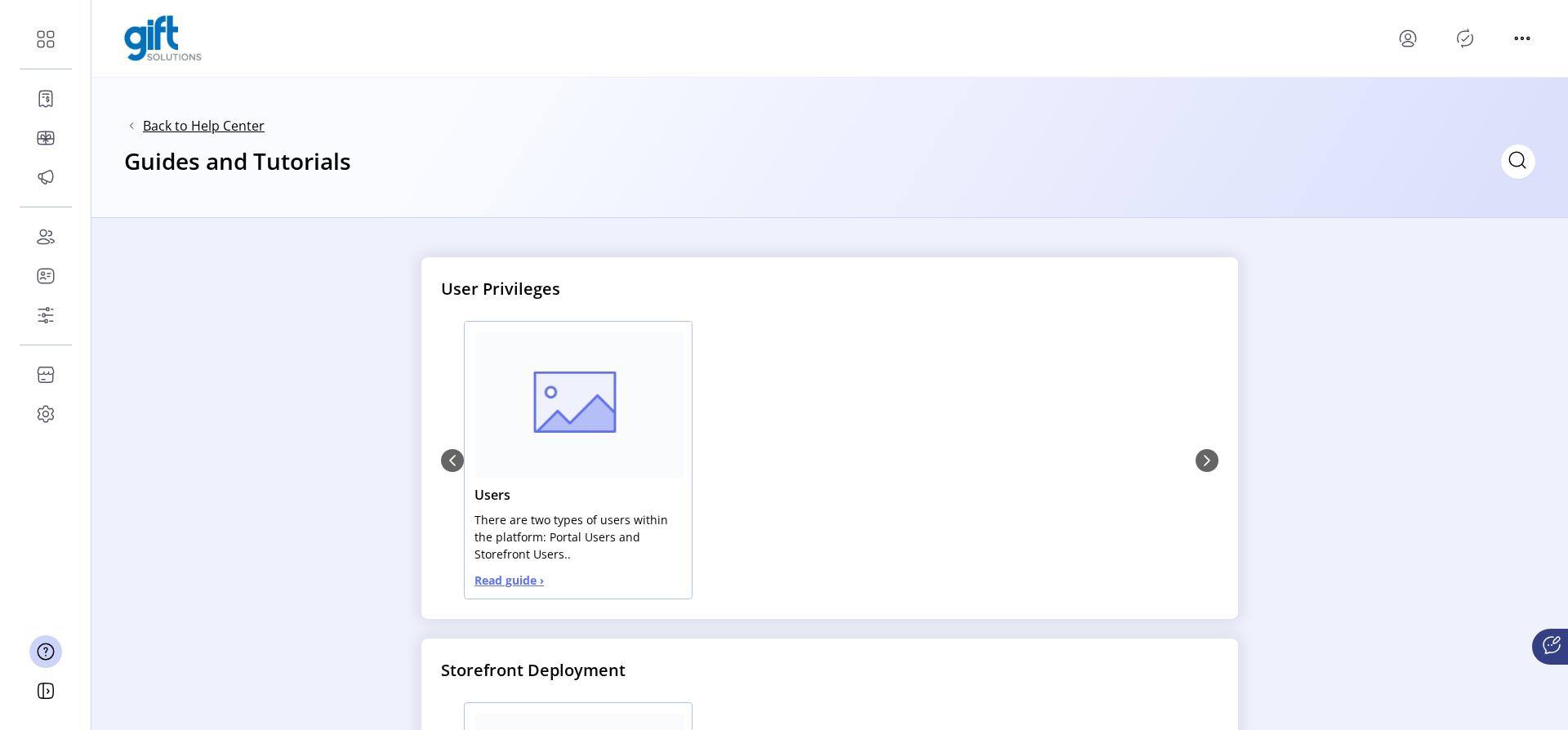 click on "Back to Help Center" at bounding box center [203, 126] 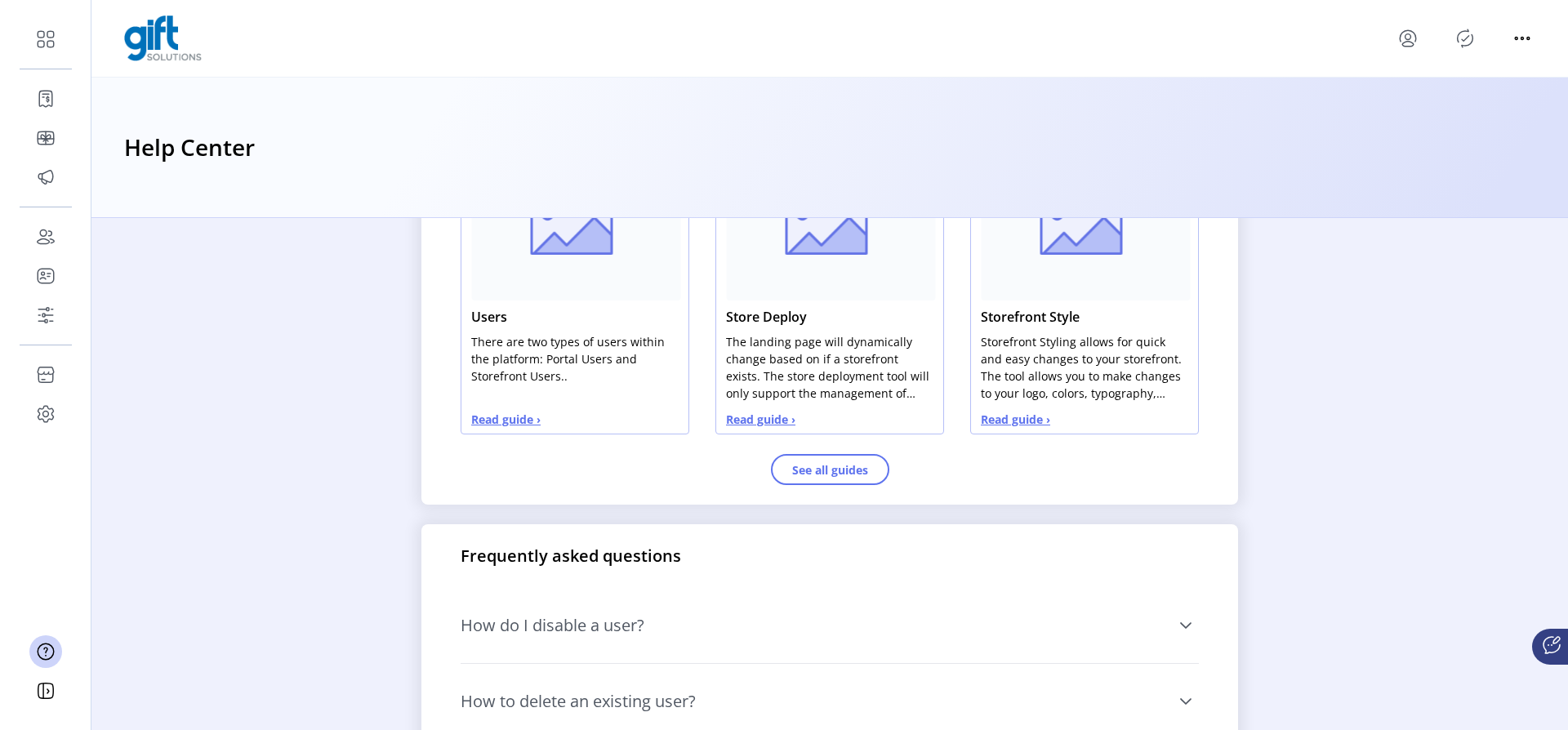 scroll, scrollTop: 879, scrollLeft: 0, axis: vertical 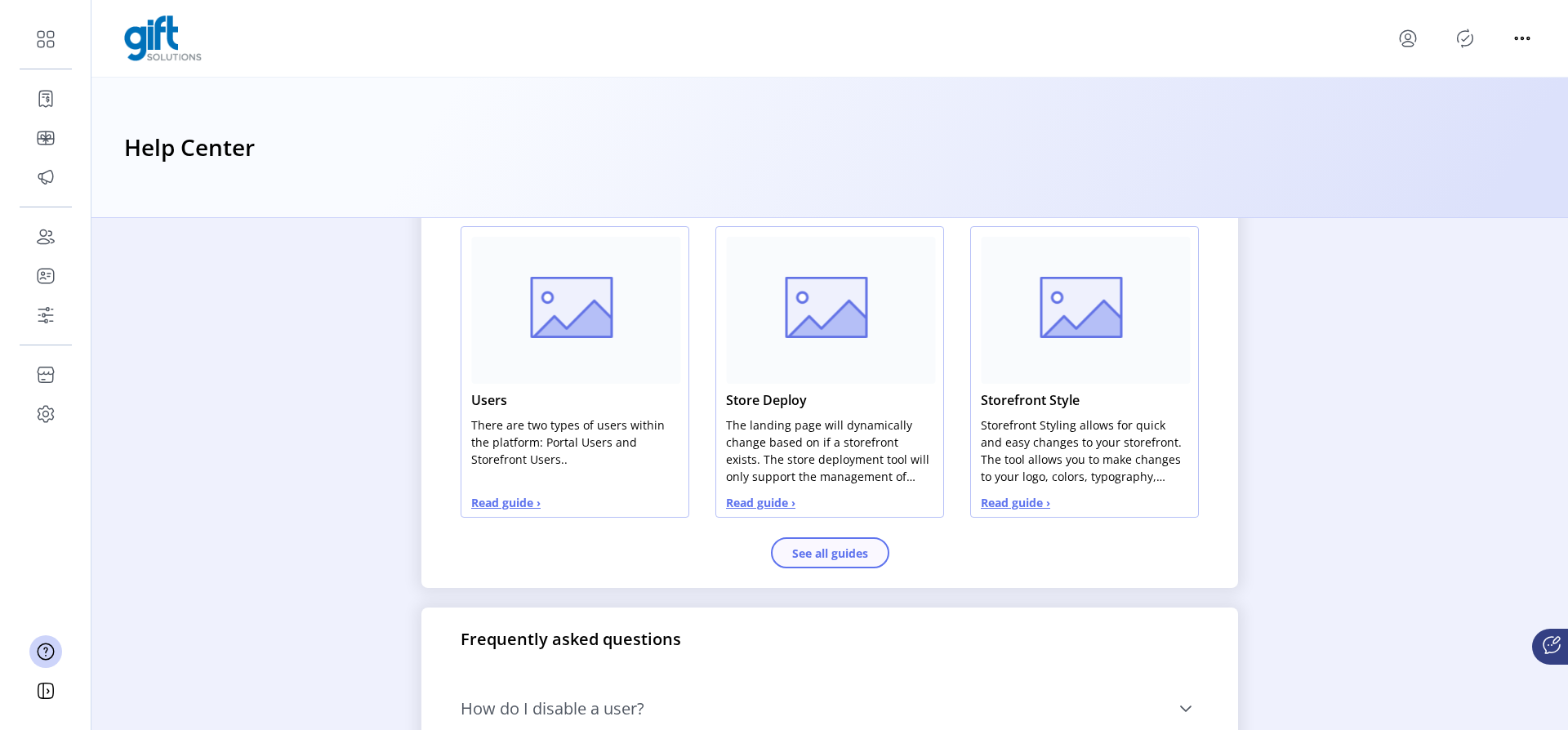 click on "See all guides" at bounding box center (830, 553) 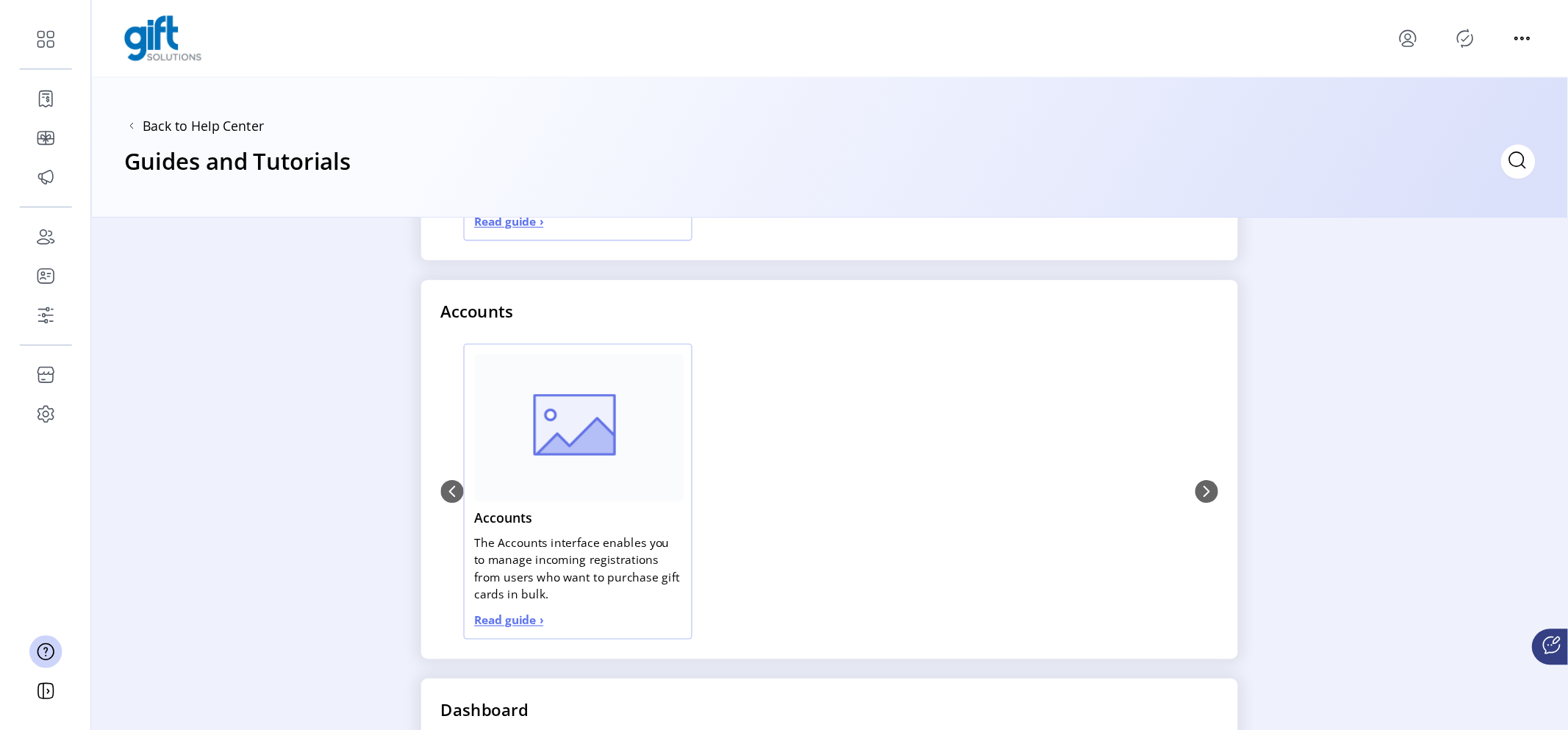 scroll, scrollTop: 1224, scrollLeft: 0, axis: vertical 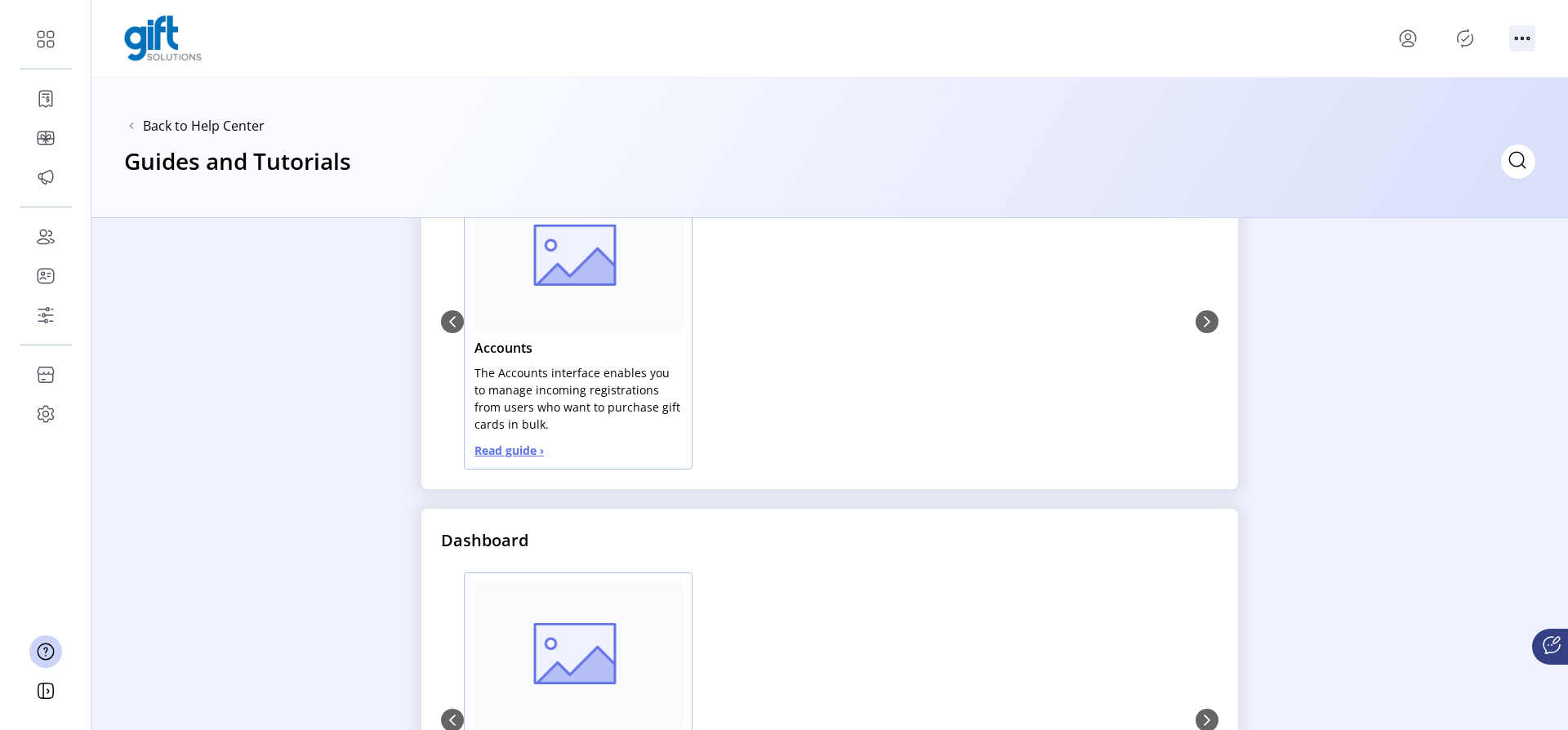 click at bounding box center (1522, 38) 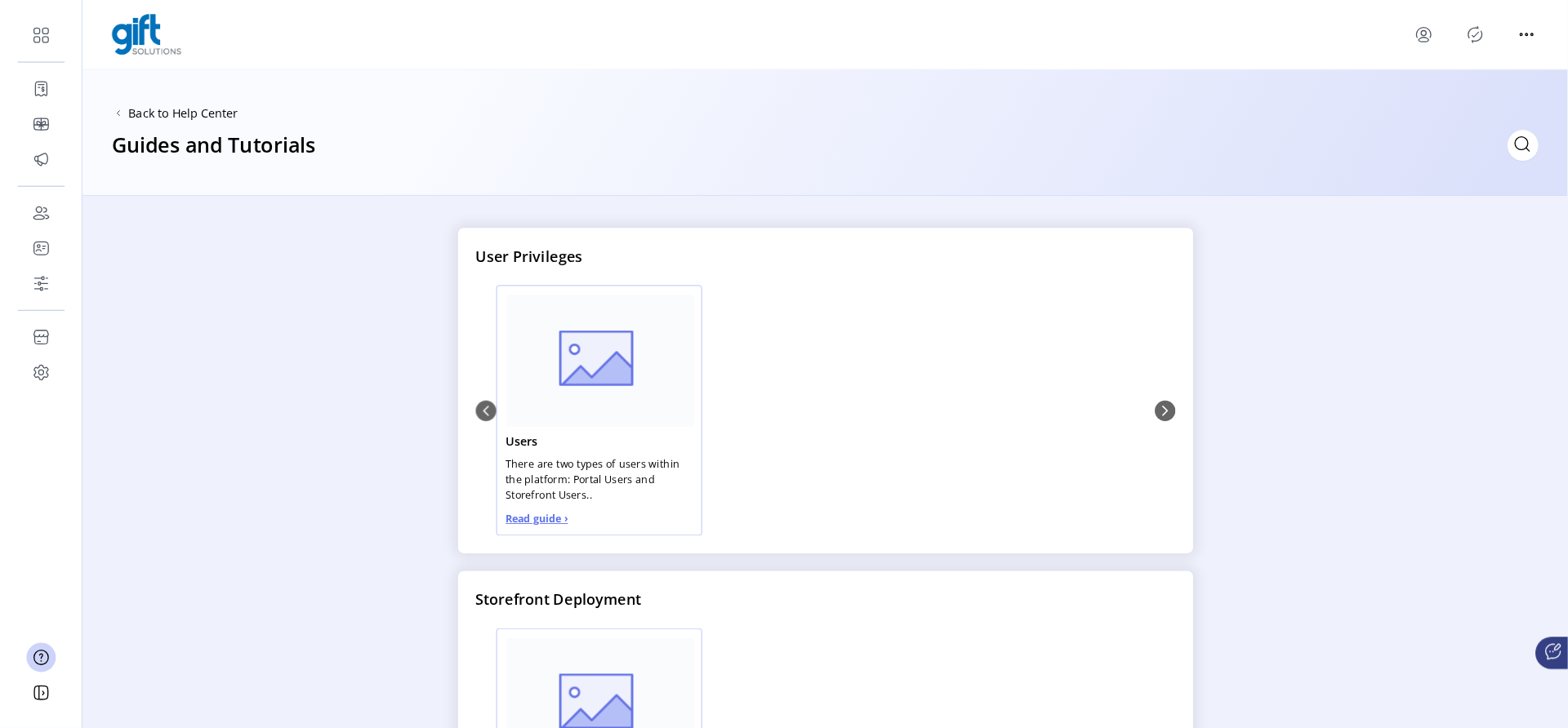 scroll, scrollTop: 5, scrollLeft: 0, axis: vertical 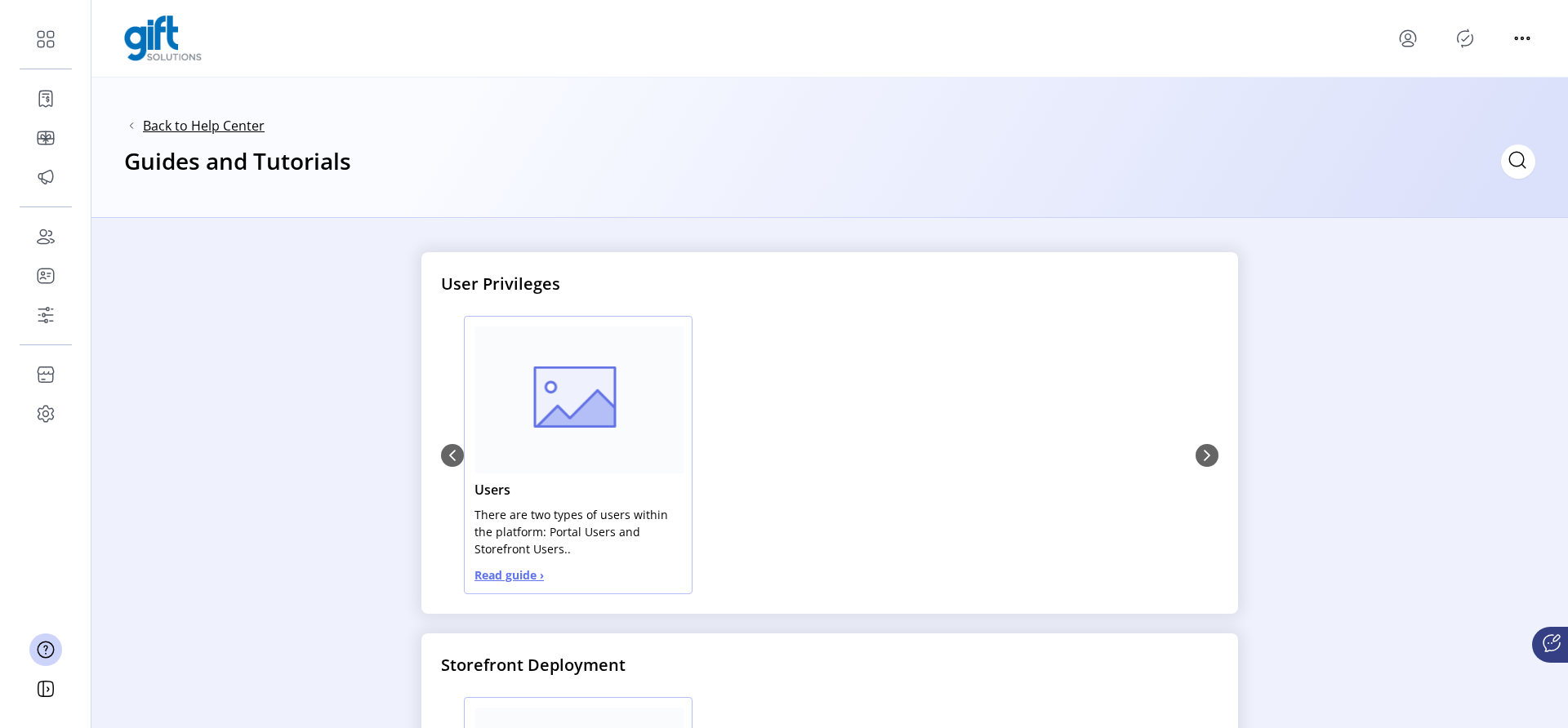 click on "Back to Help Center" at bounding box center [203, 126] 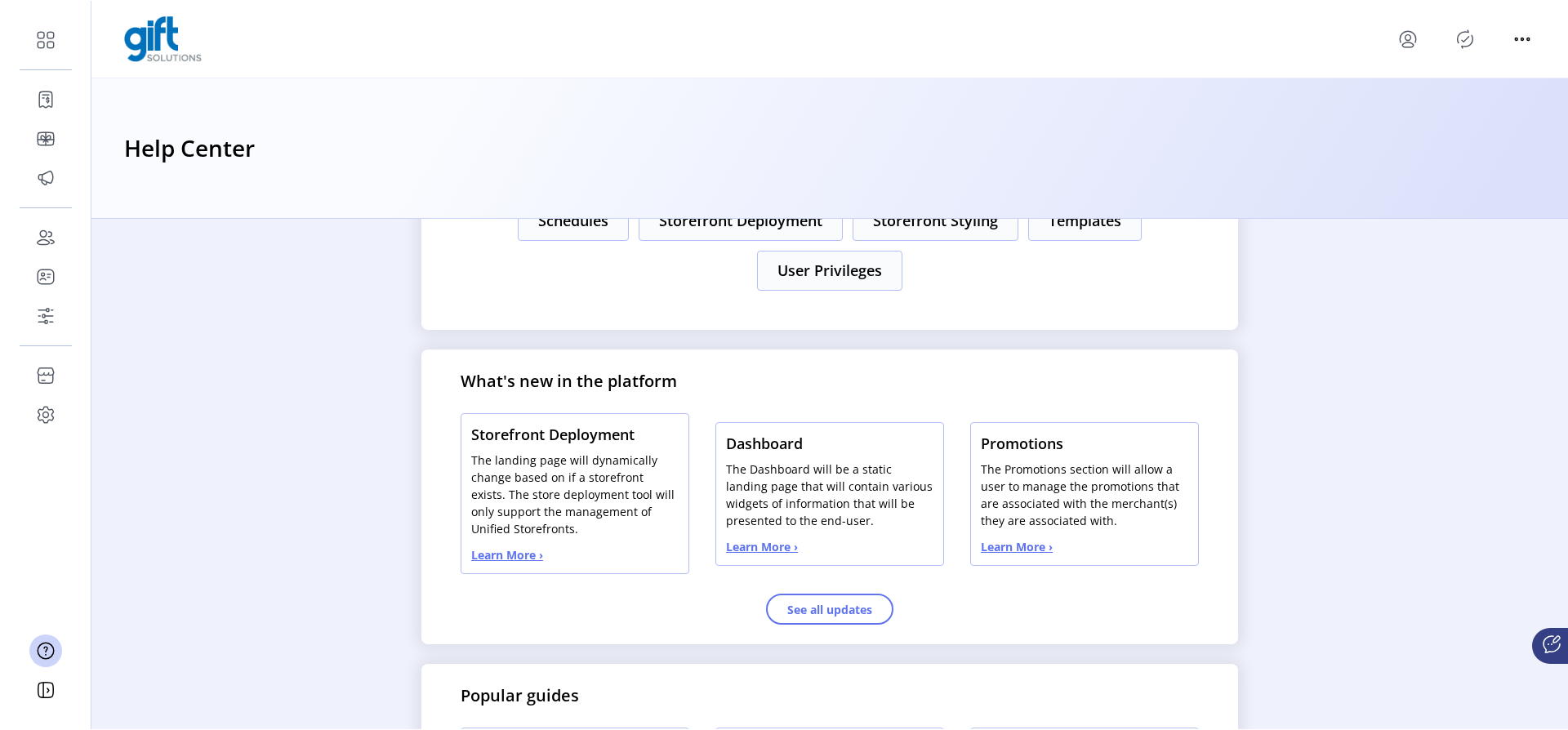 scroll, scrollTop: 52, scrollLeft: 0, axis: vertical 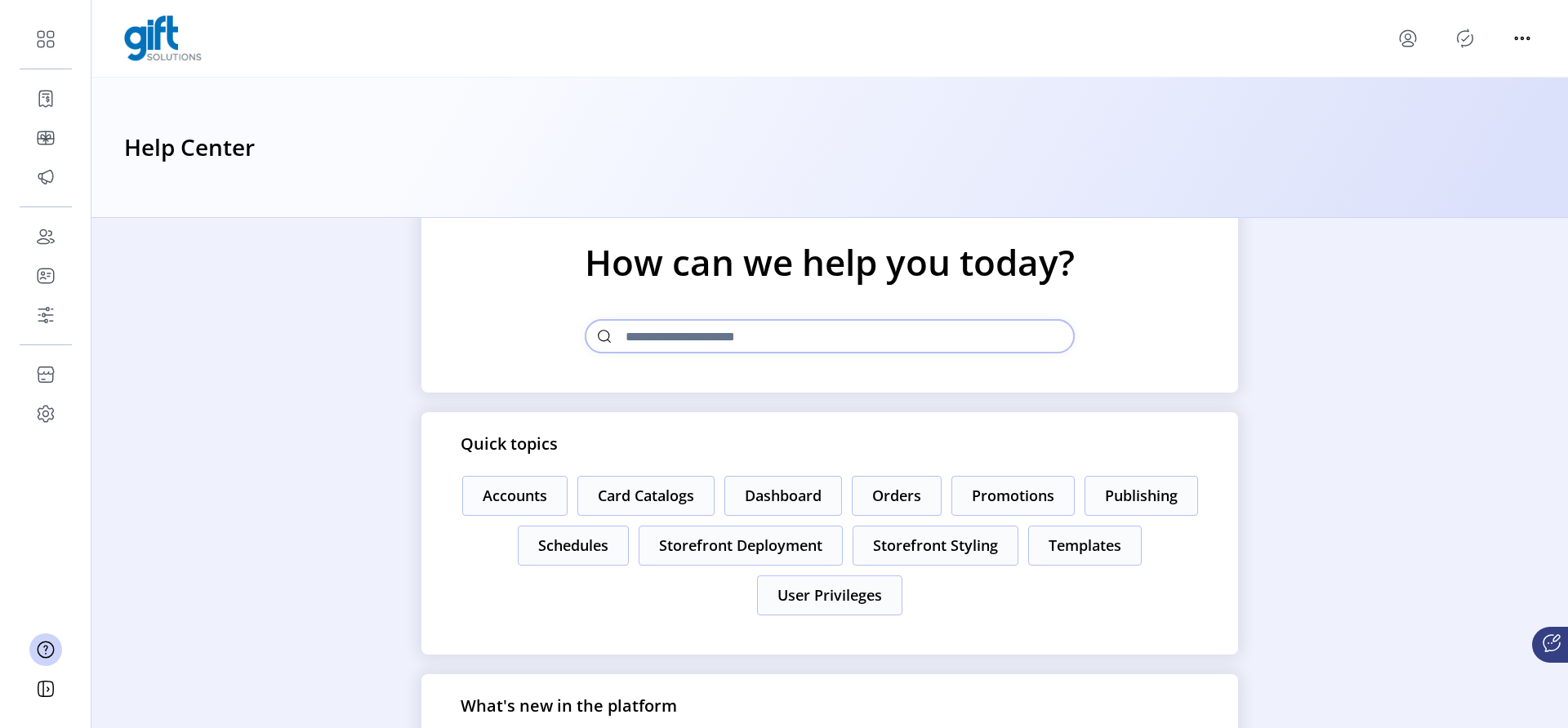 click at bounding box center (830, 336) 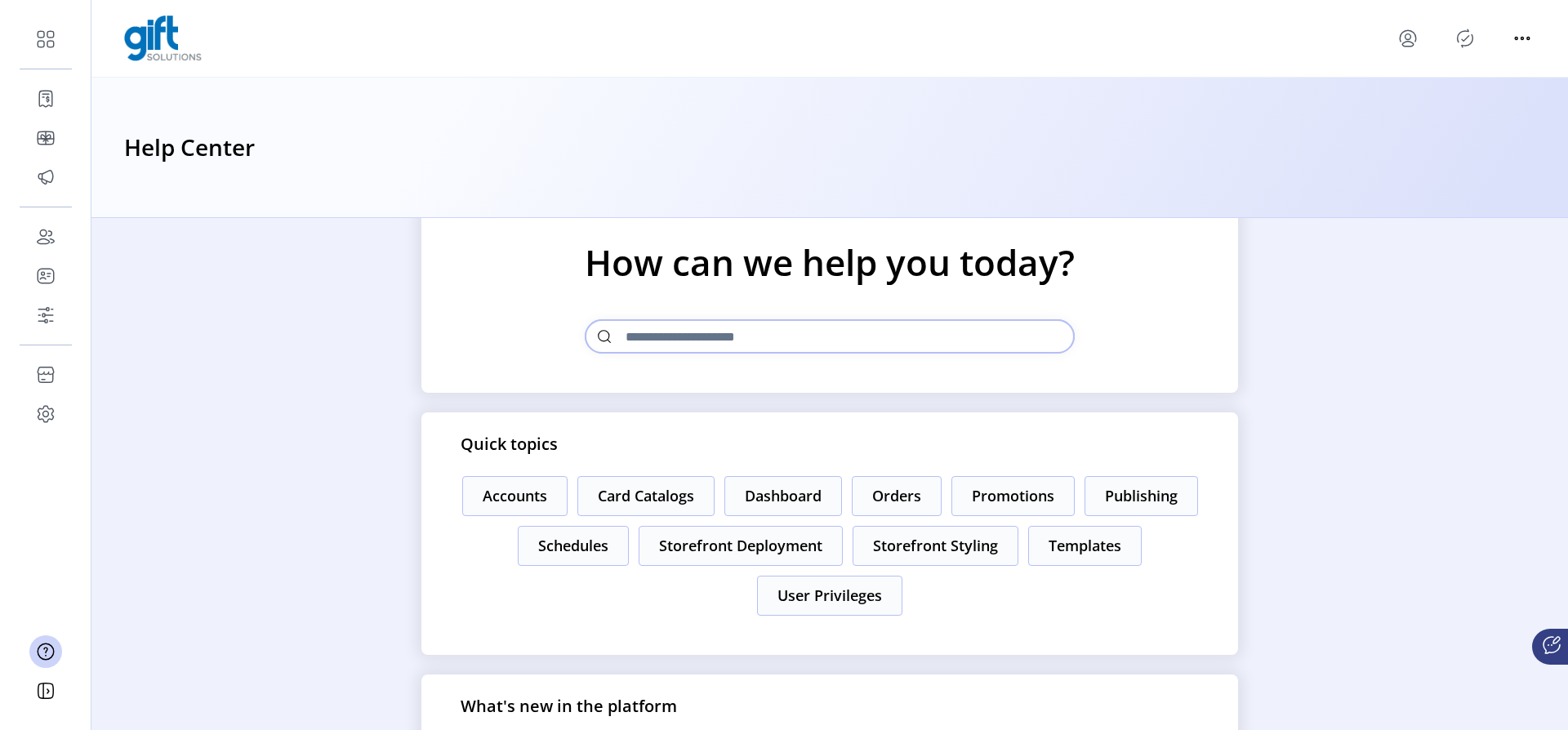 click at bounding box center (830, 336) 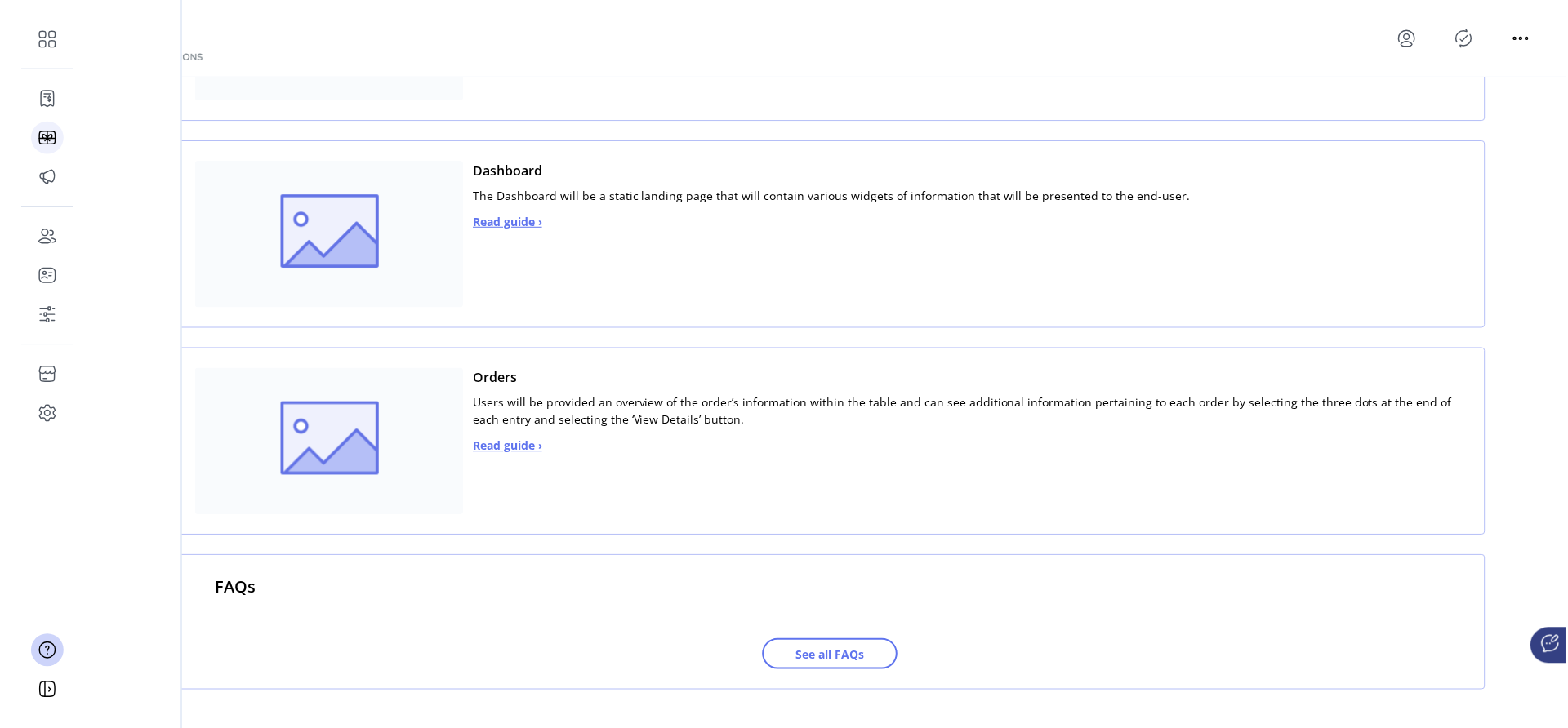scroll, scrollTop: 0, scrollLeft: 0, axis: both 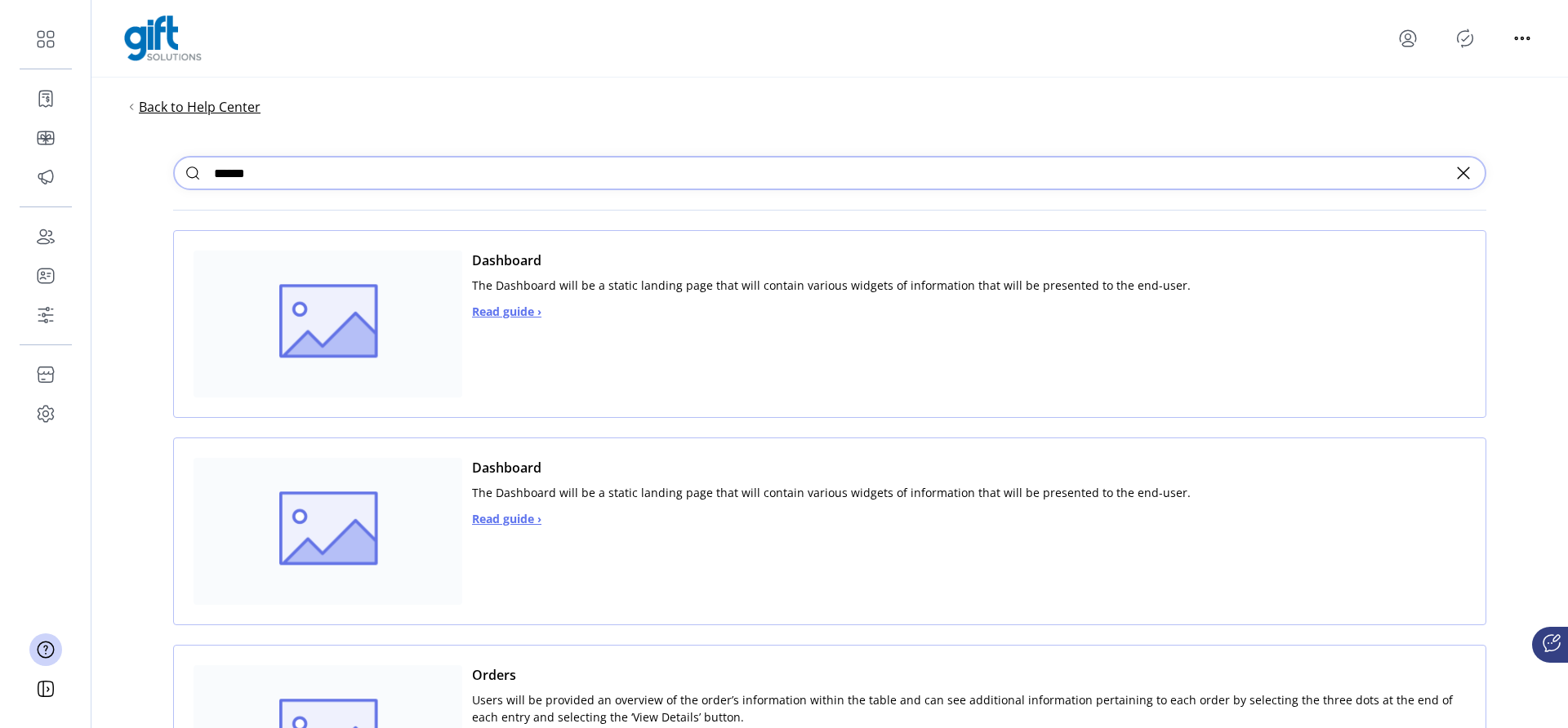 click on "Back to Help Center" at bounding box center (199, 107) 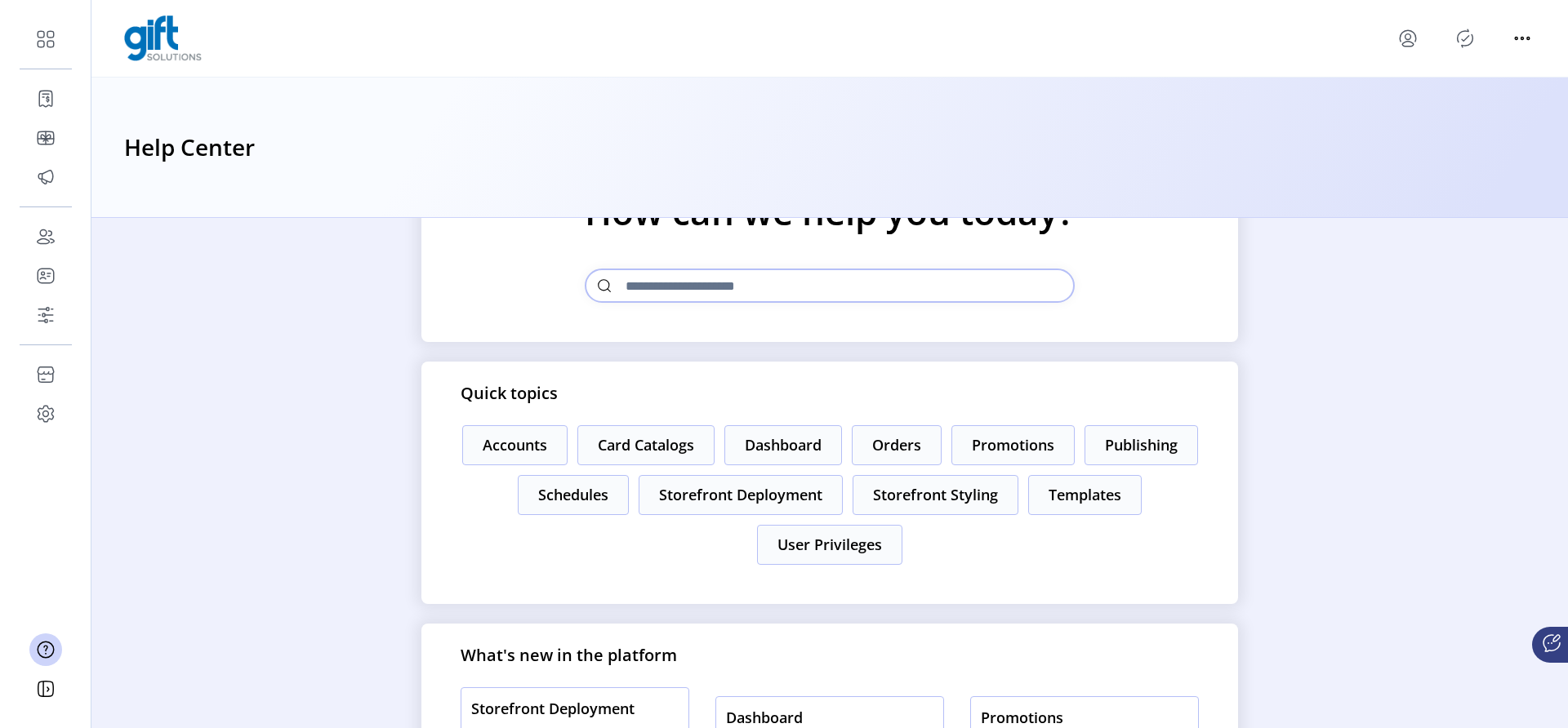 scroll, scrollTop: 101, scrollLeft: 0, axis: vertical 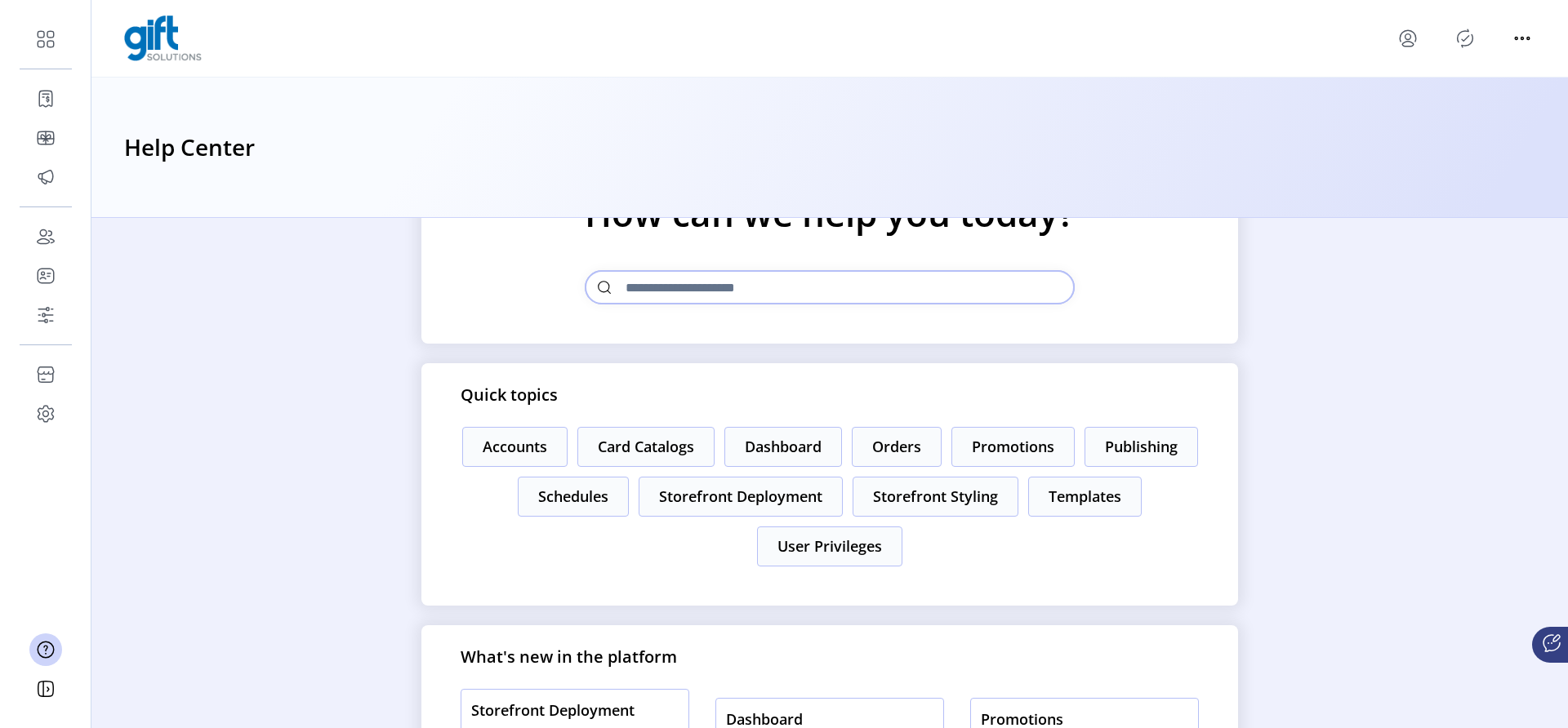 click at bounding box center [830, 287] 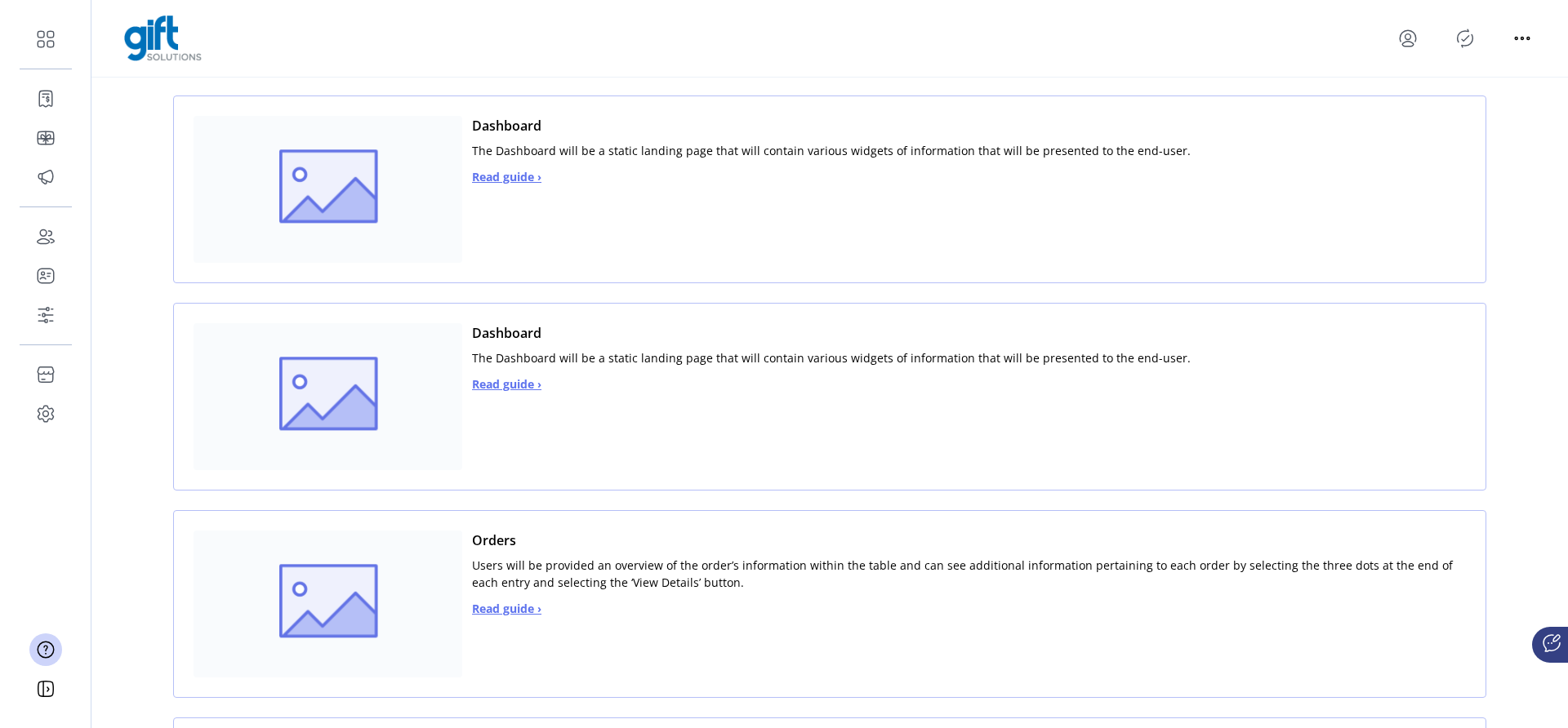 scroll, scrollTop: 133, scrollLeft: 0, axis: vertical 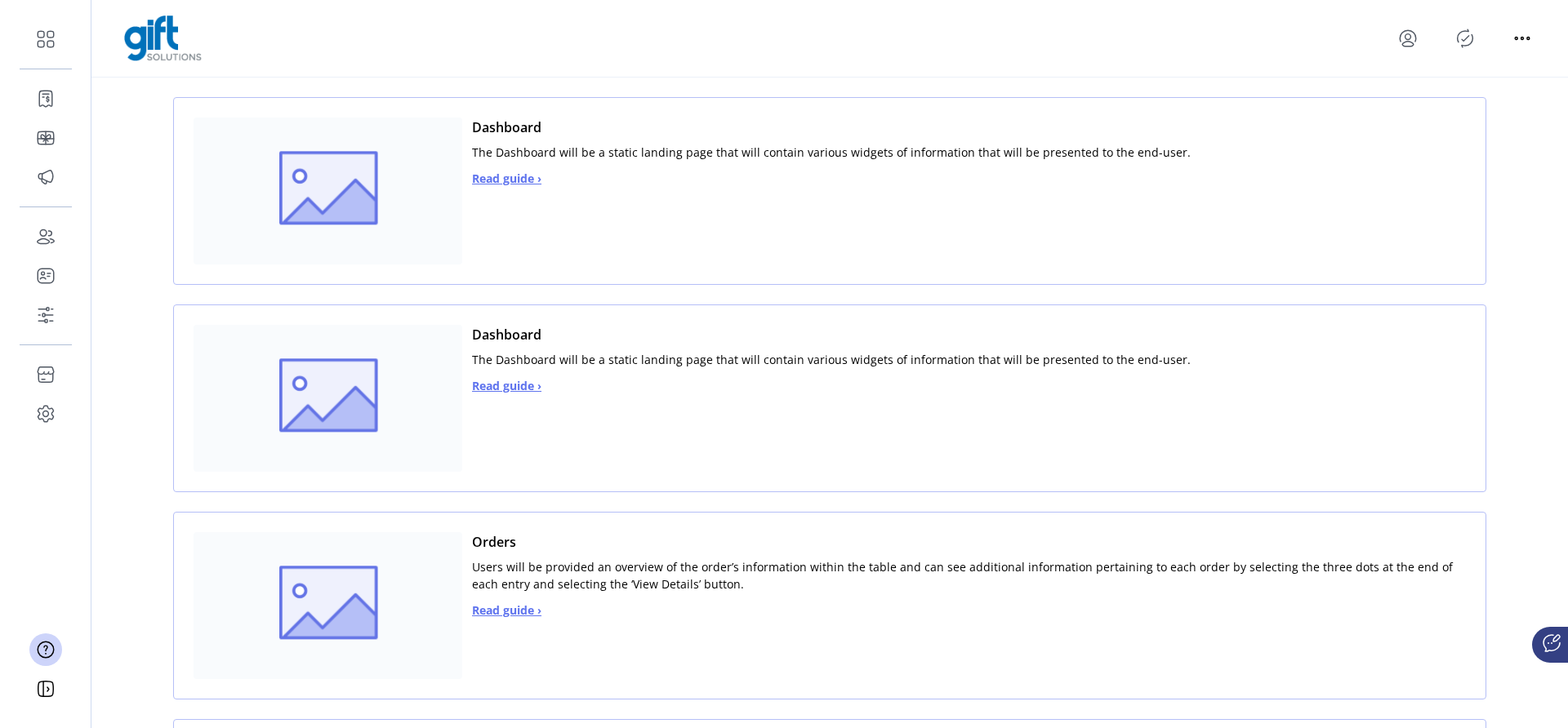 click on "Read guide ›" at bounding box center (506, 178) 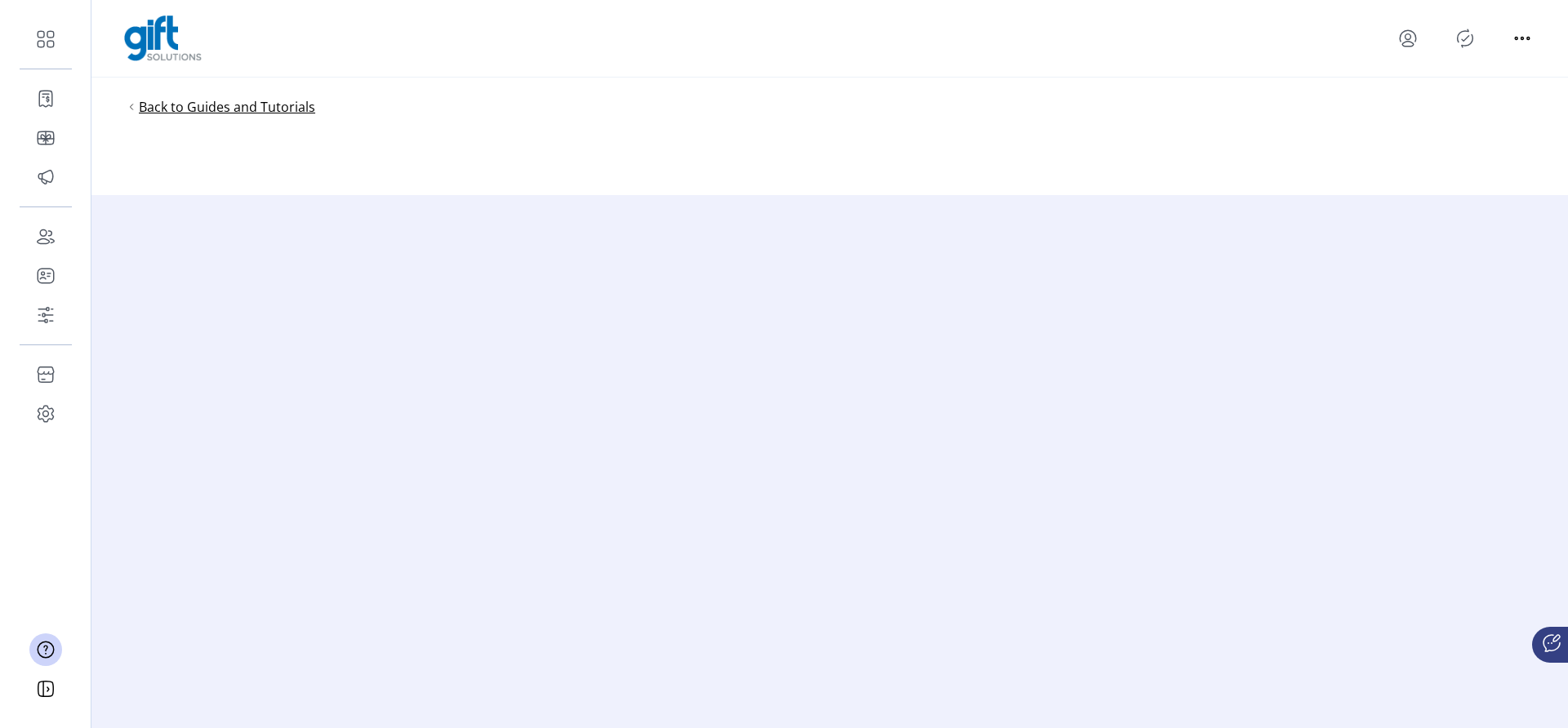 click on "Back to Guides and Tutorials" at bounding box center (227, 107) 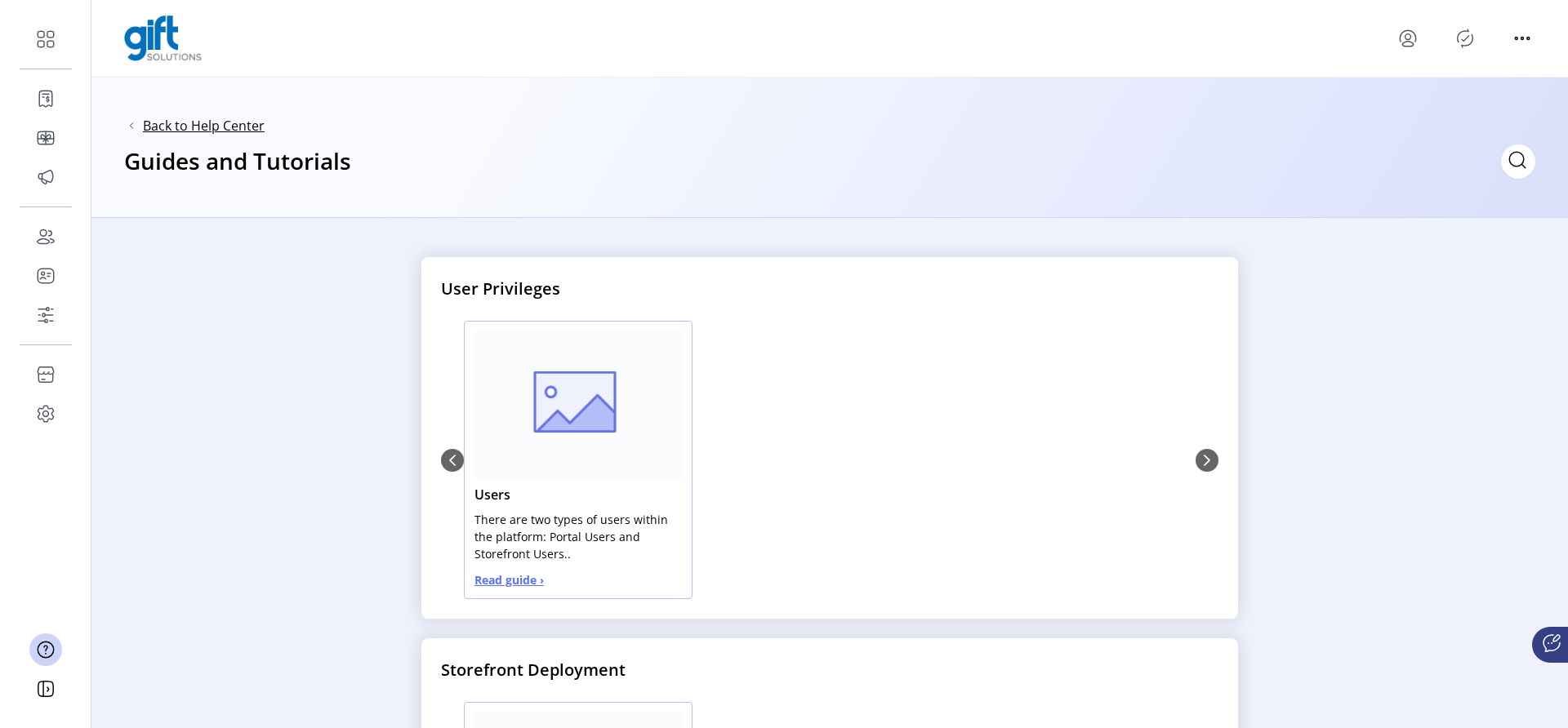 click on "Back to Help Center" at bounding box center (203, 126) 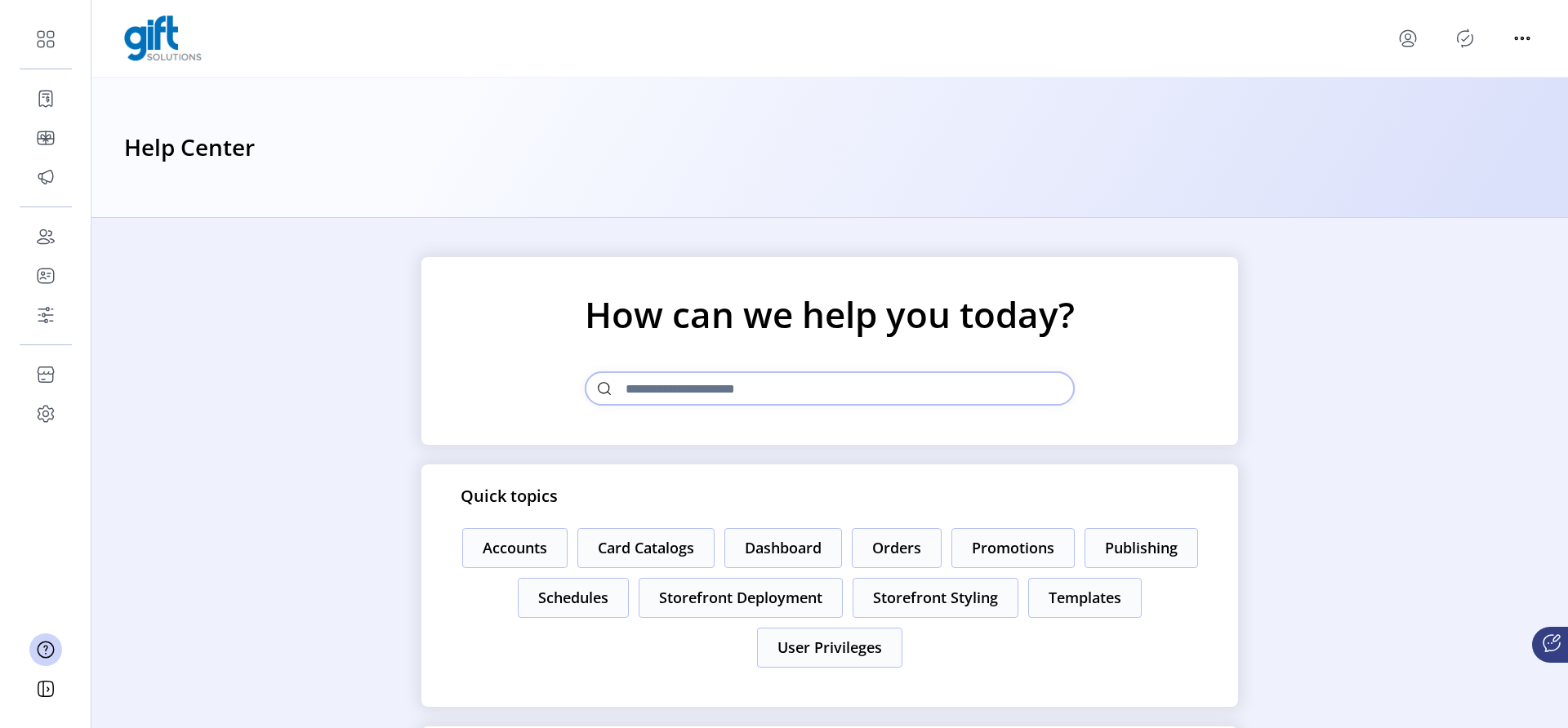 click at bounding box center [830, 388] 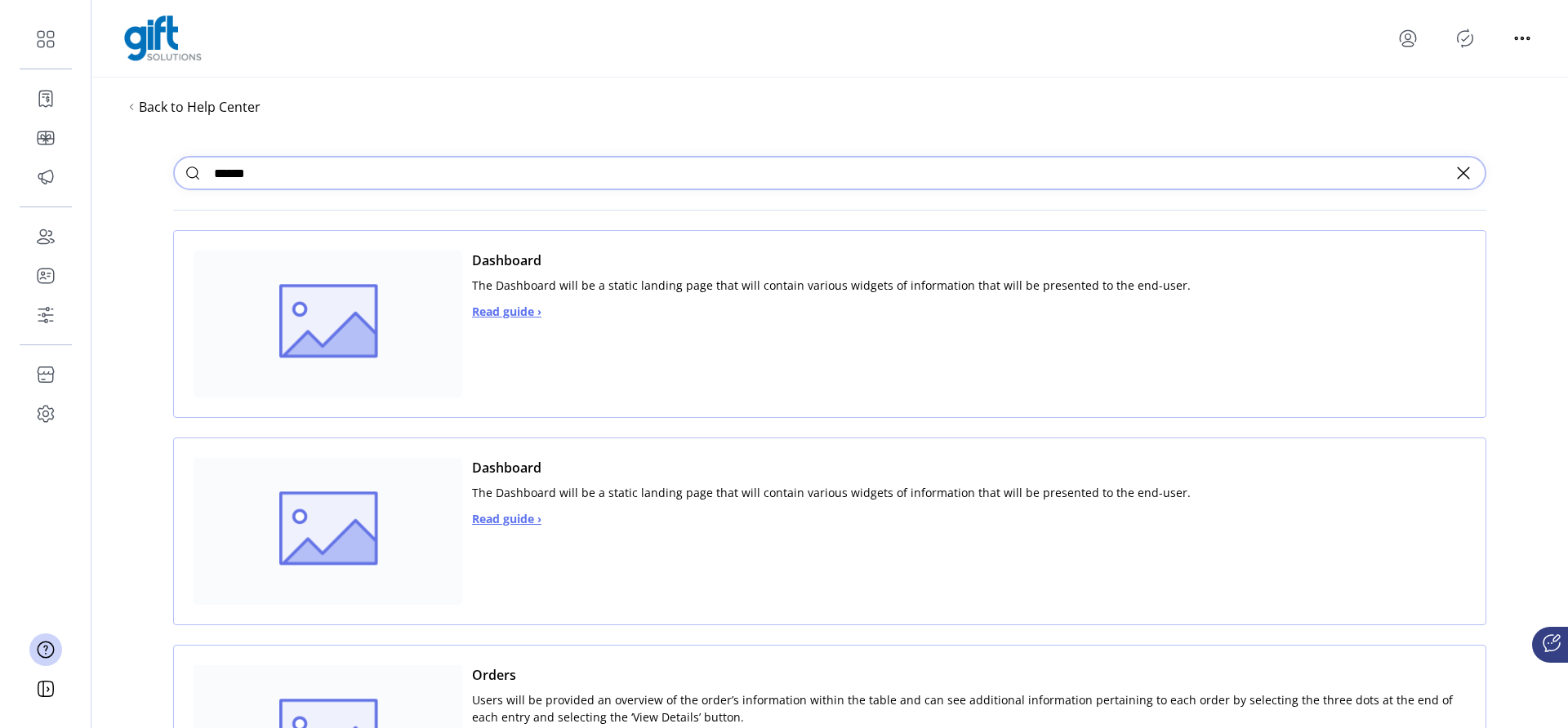 click on "Read guide ›" at bounding box center [506, 311] 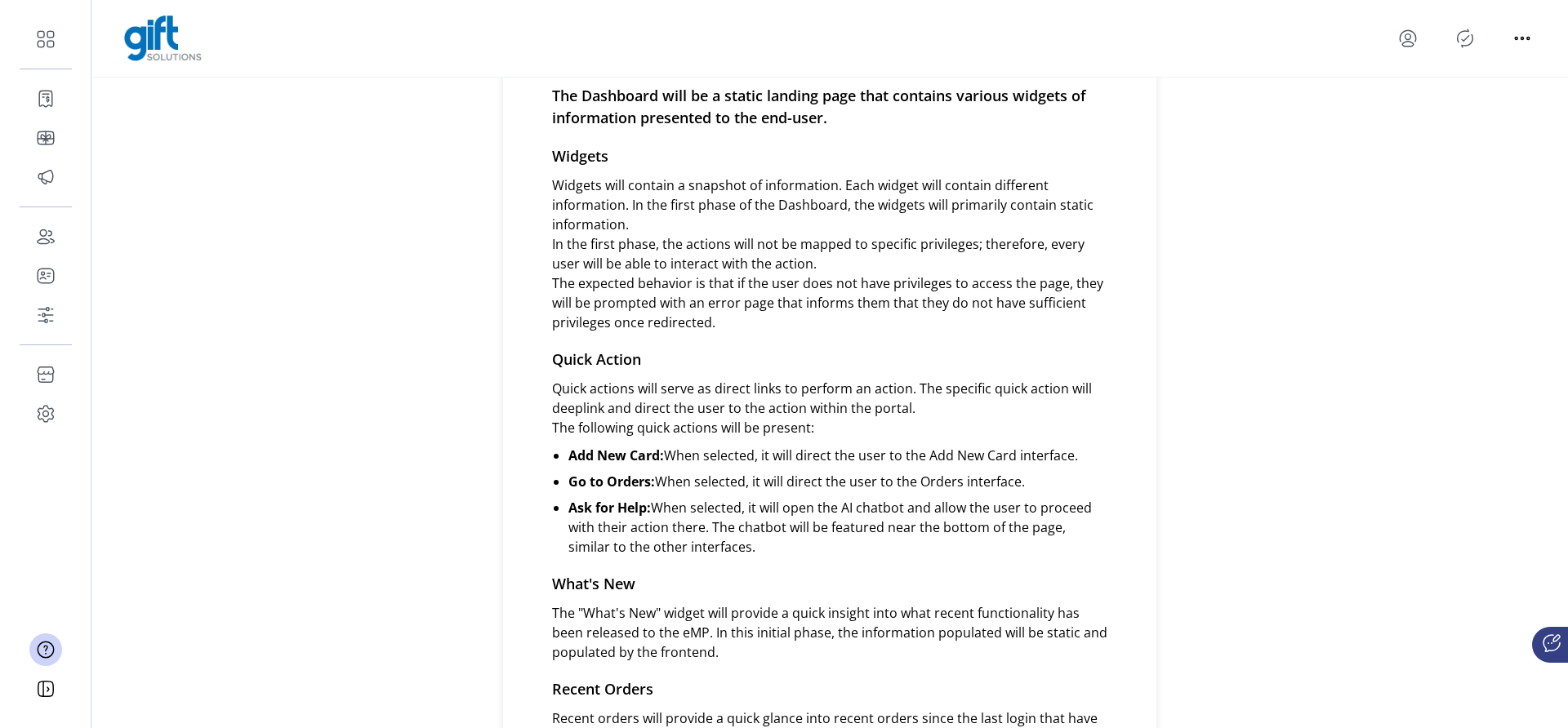 scroll, scrollTop: 0, scrollLeft: 0, axis: both 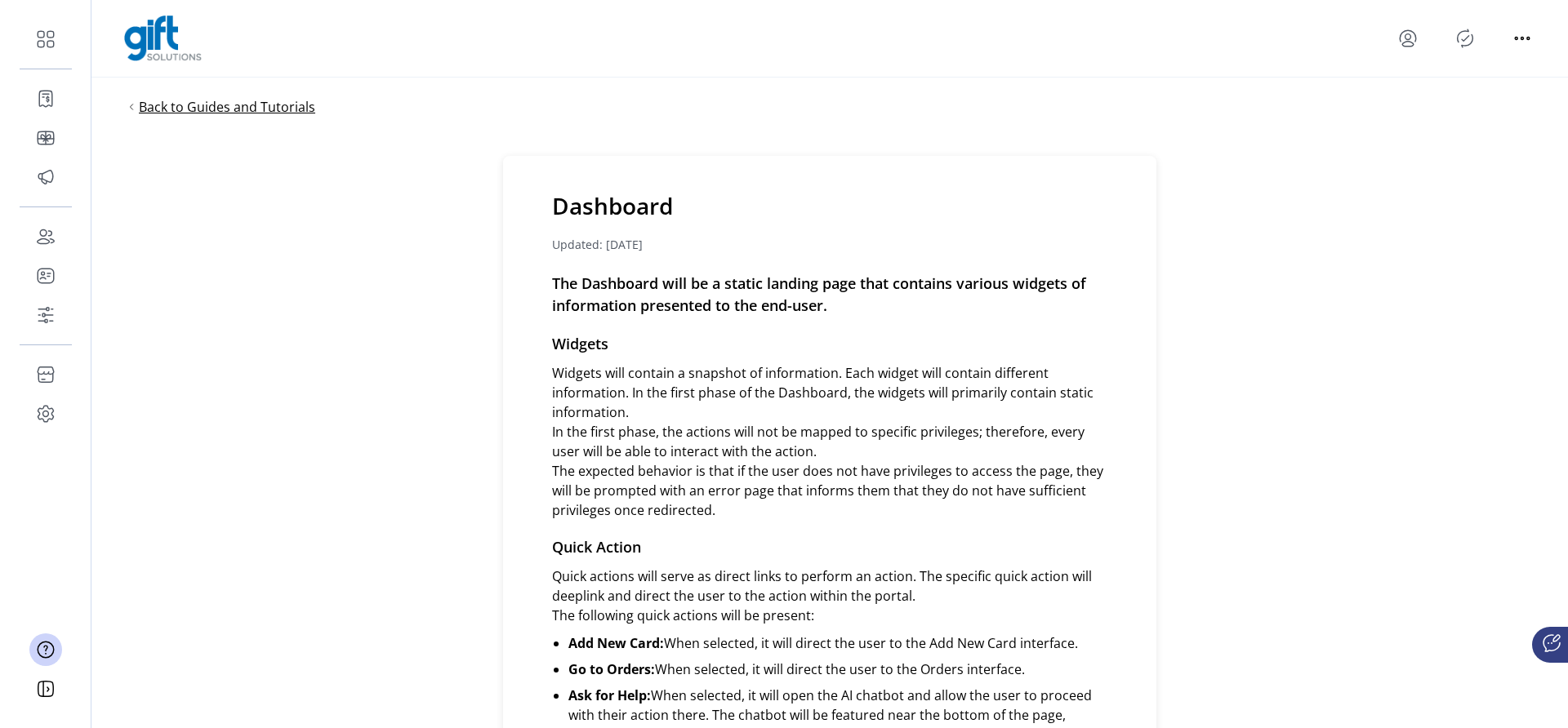 click on "Back to Guides and Tutorials" at bounding box center (227, 107) 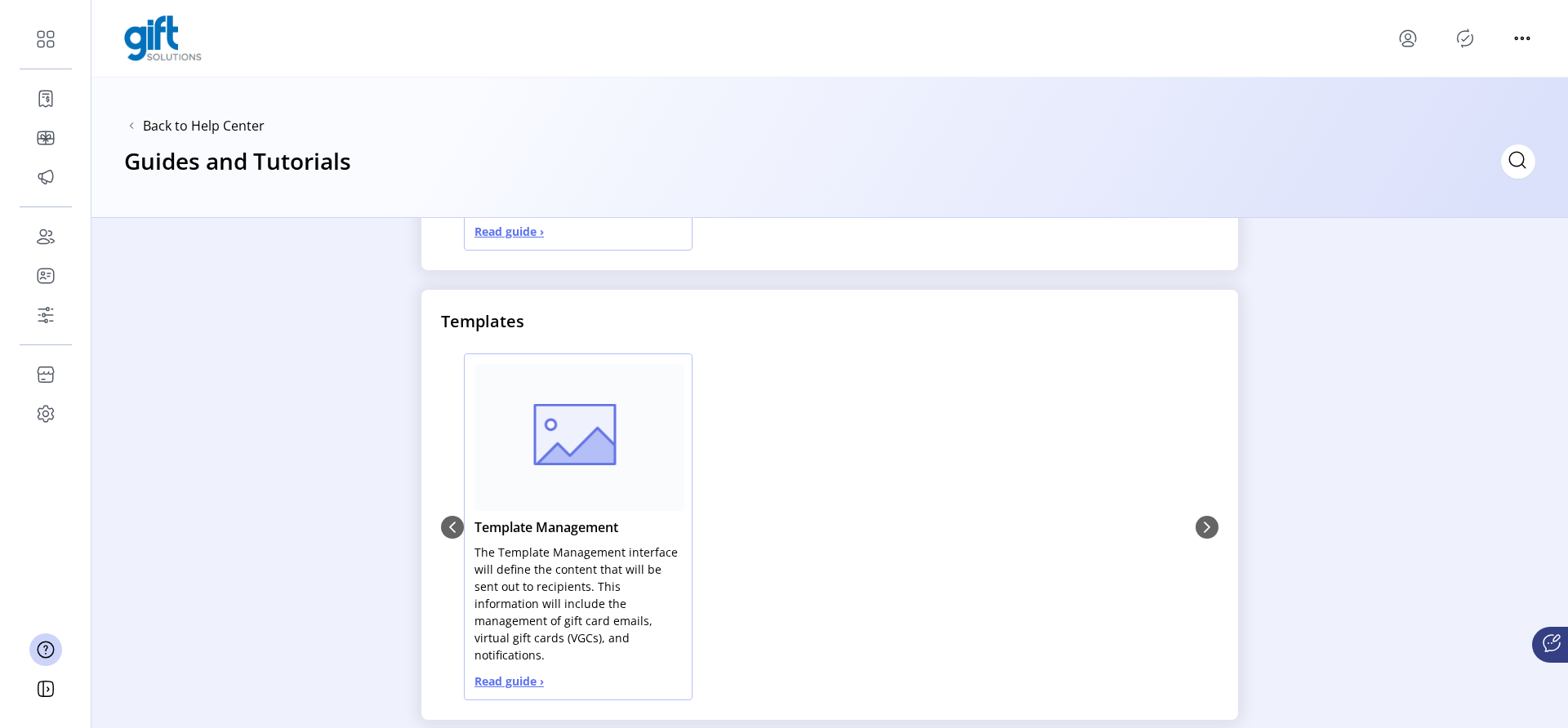 scroll, scrollTop: 3586, scrollLeft: 0, axis: vertical 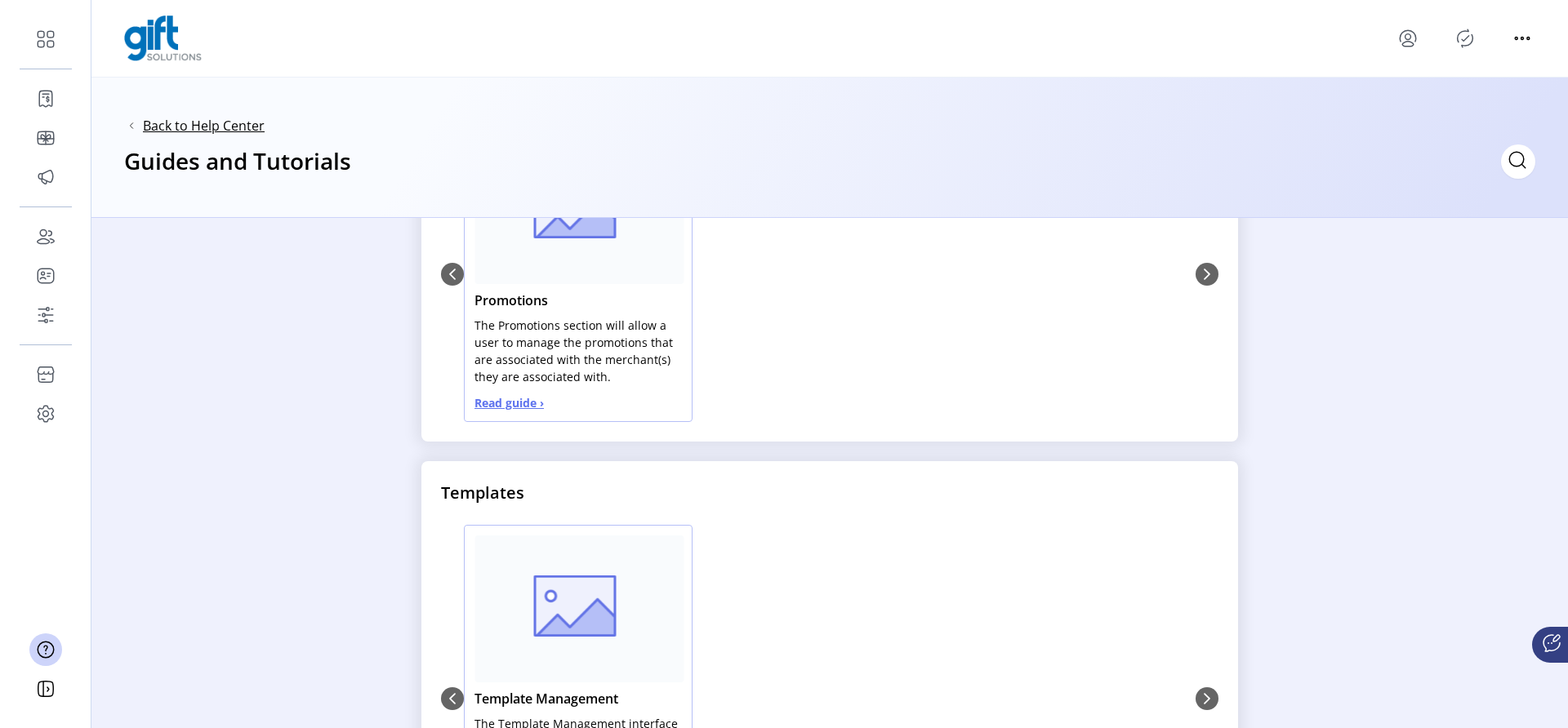 click on "Back to Help Center" at bounding box center (203, 126) 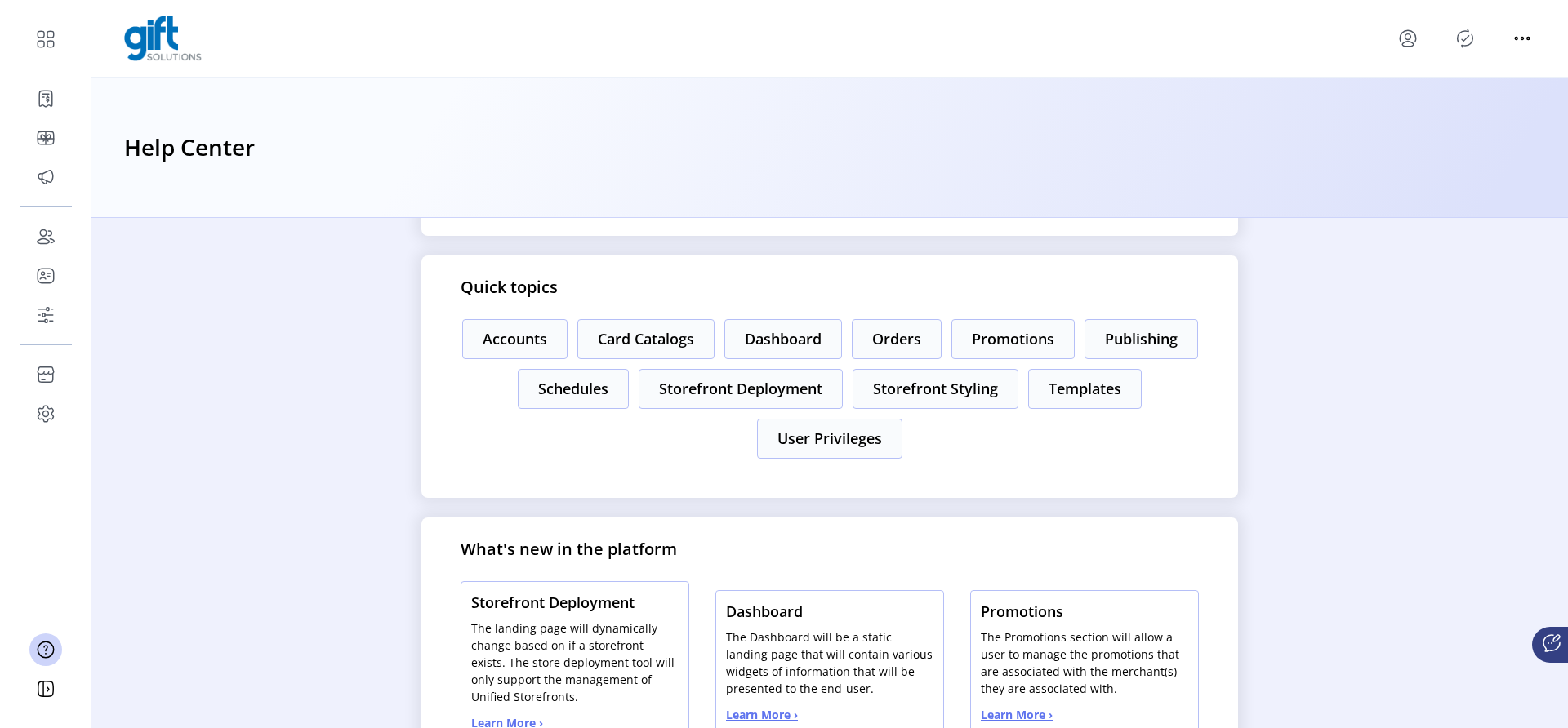 scroll, scrollTop: 223, scrollLeft: 0, axis: vertical 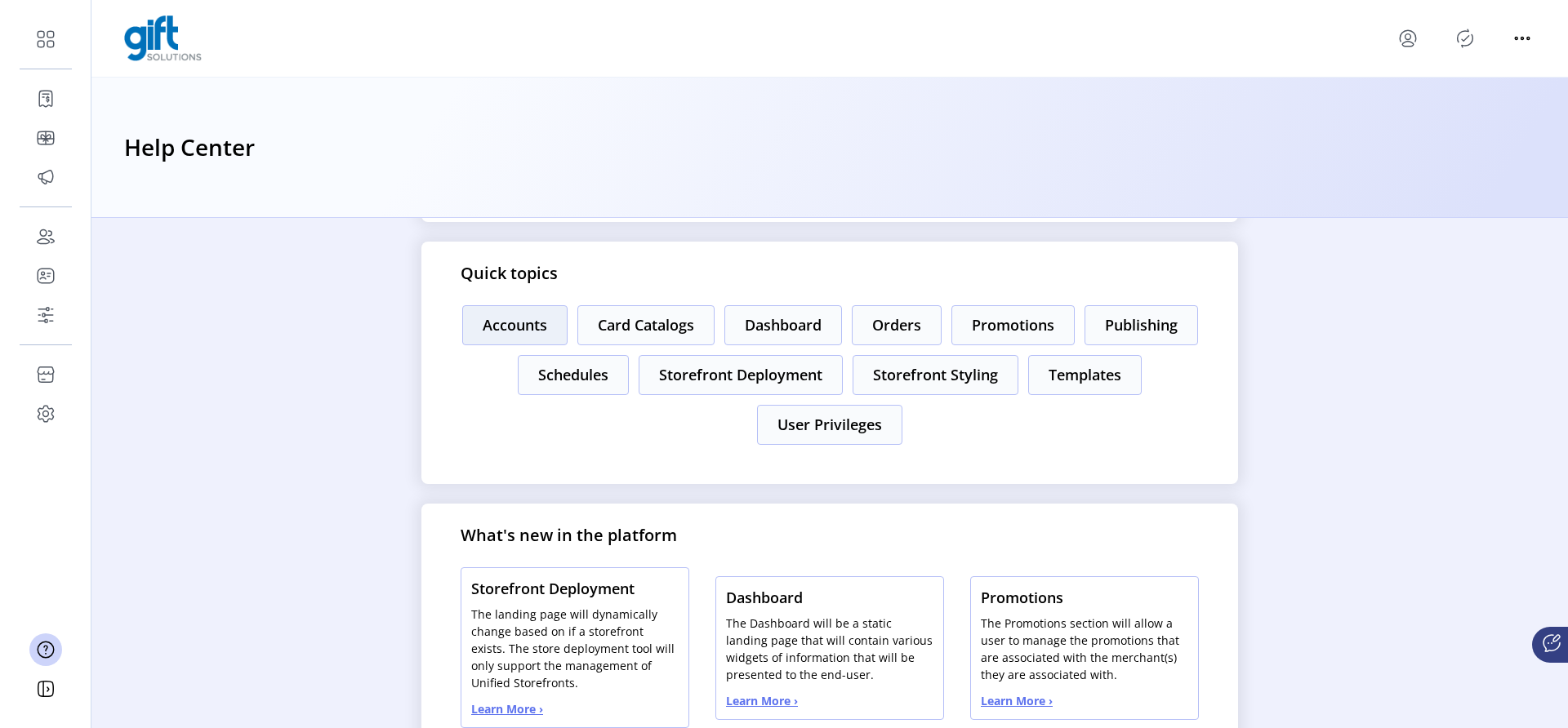 click on "Accounts" at bounding box center (514, 325) 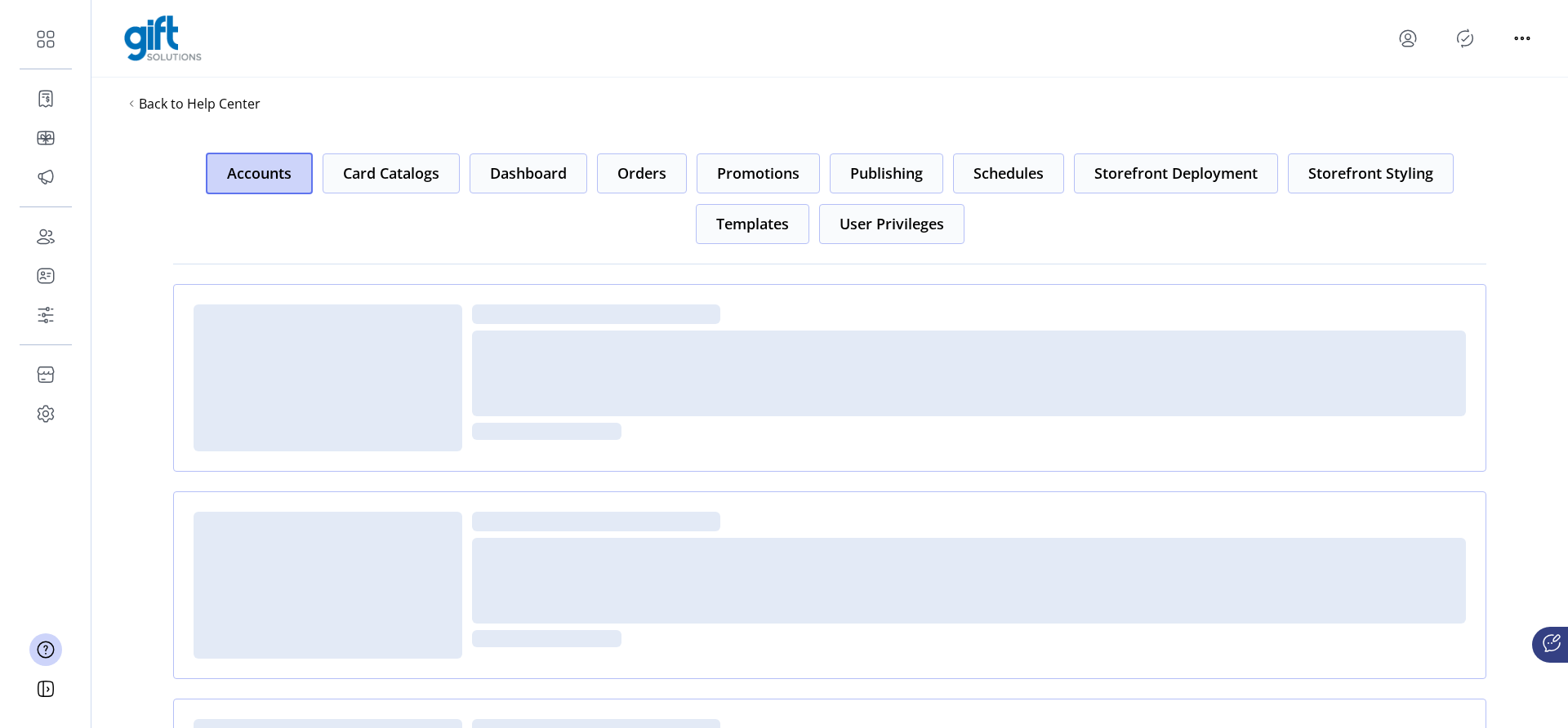 scroll, scrollTop: 0, scrollLeft: 0, axis: both 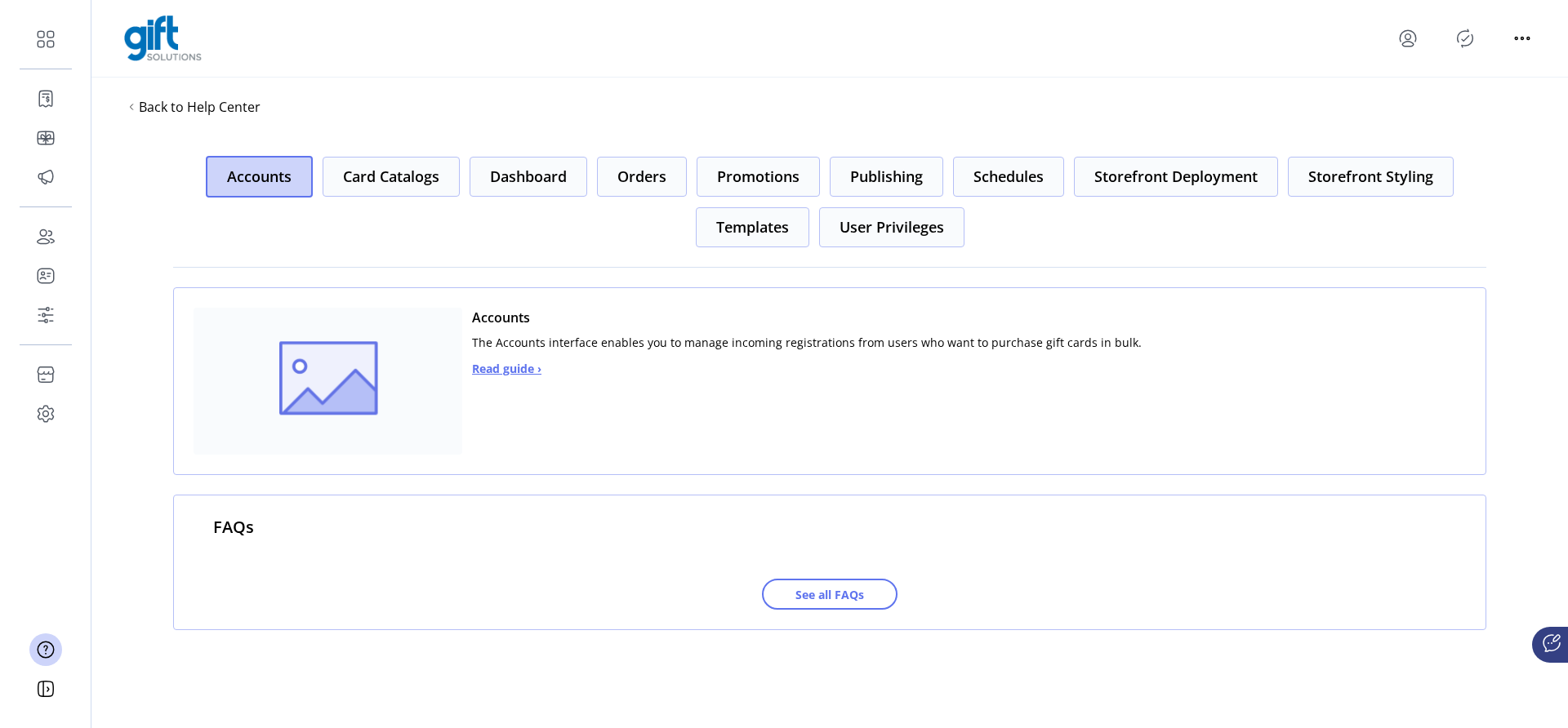 click on "Read guide ›" at bounding box center (969, 367) 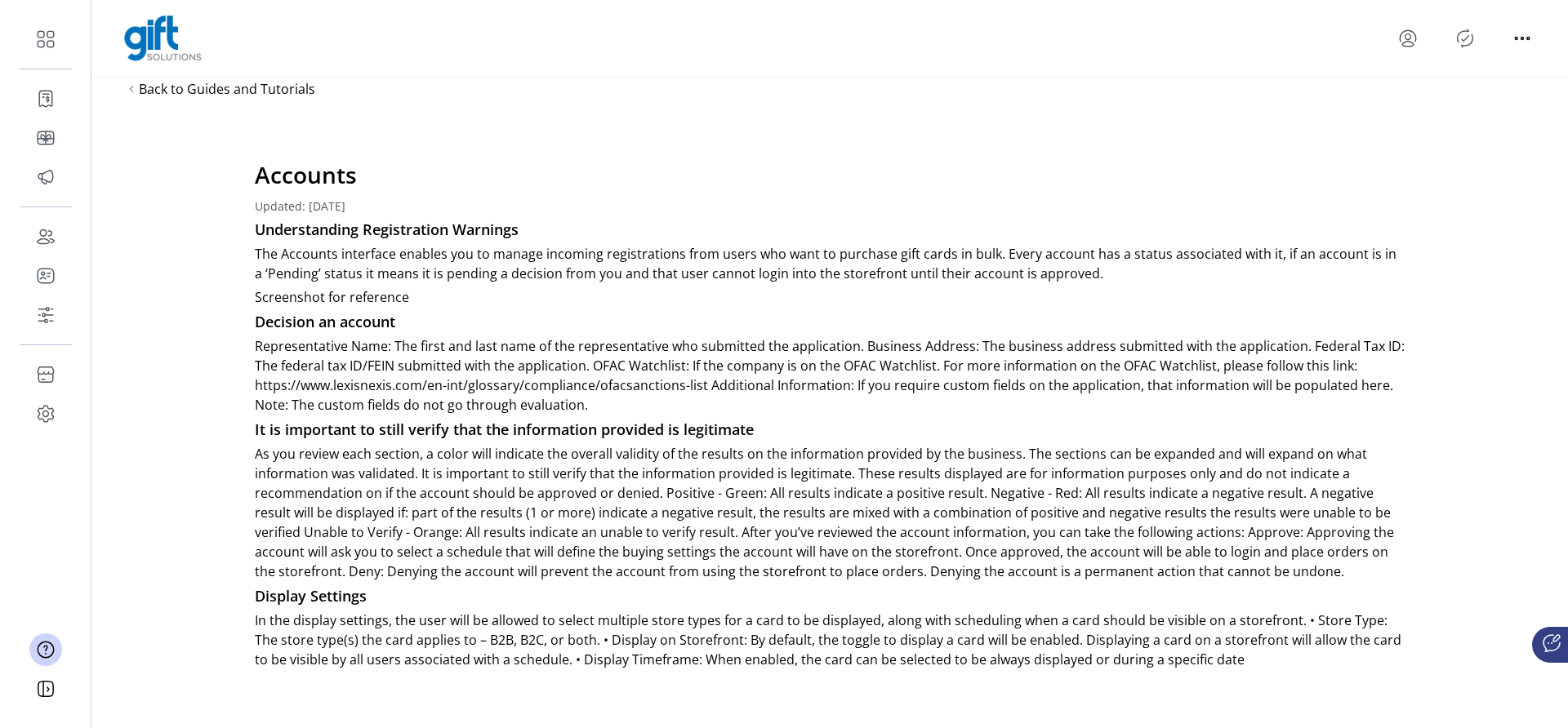 scroll, scrollTop: 0, scrollLeft: 0, axis: both 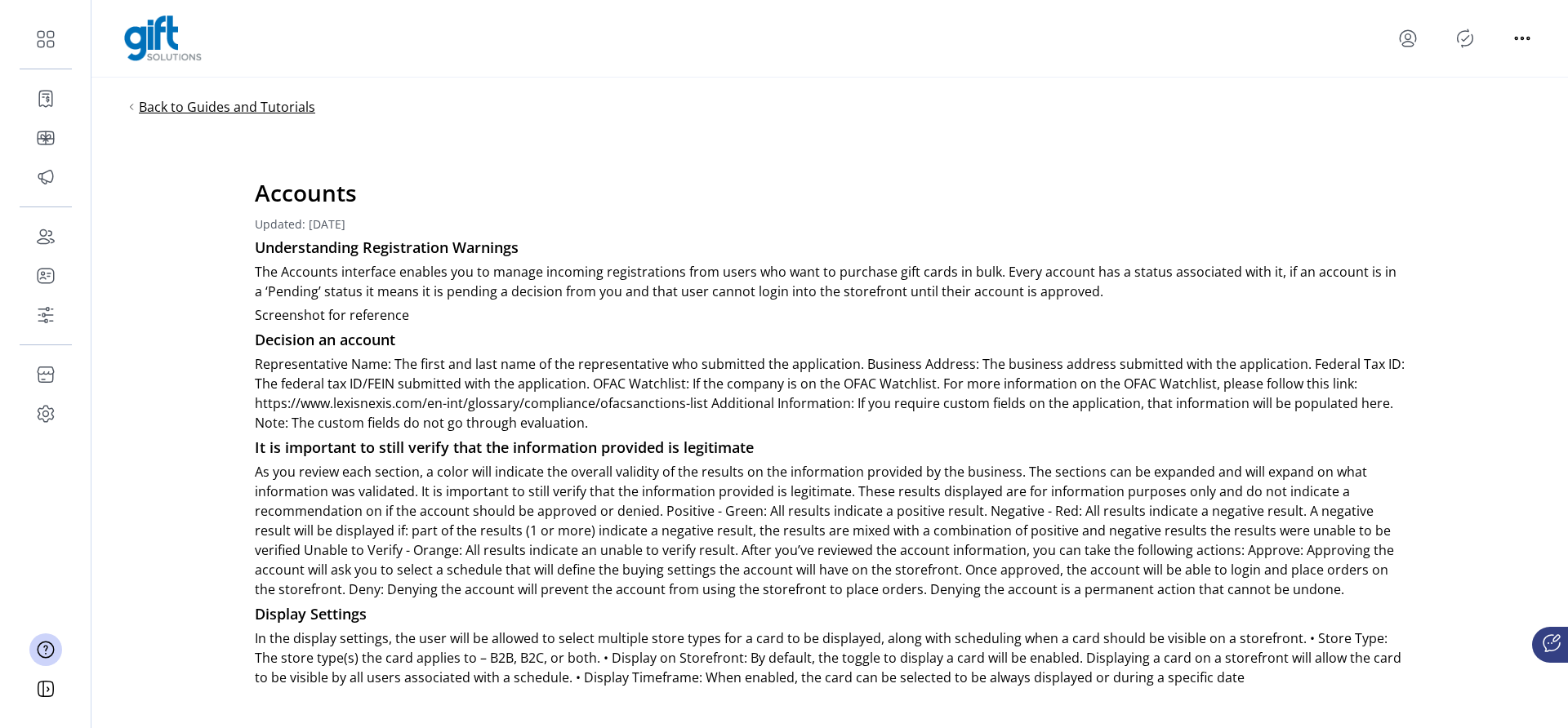 click on "Back to Guides and Tutorials" at bounding box center (227, 107) 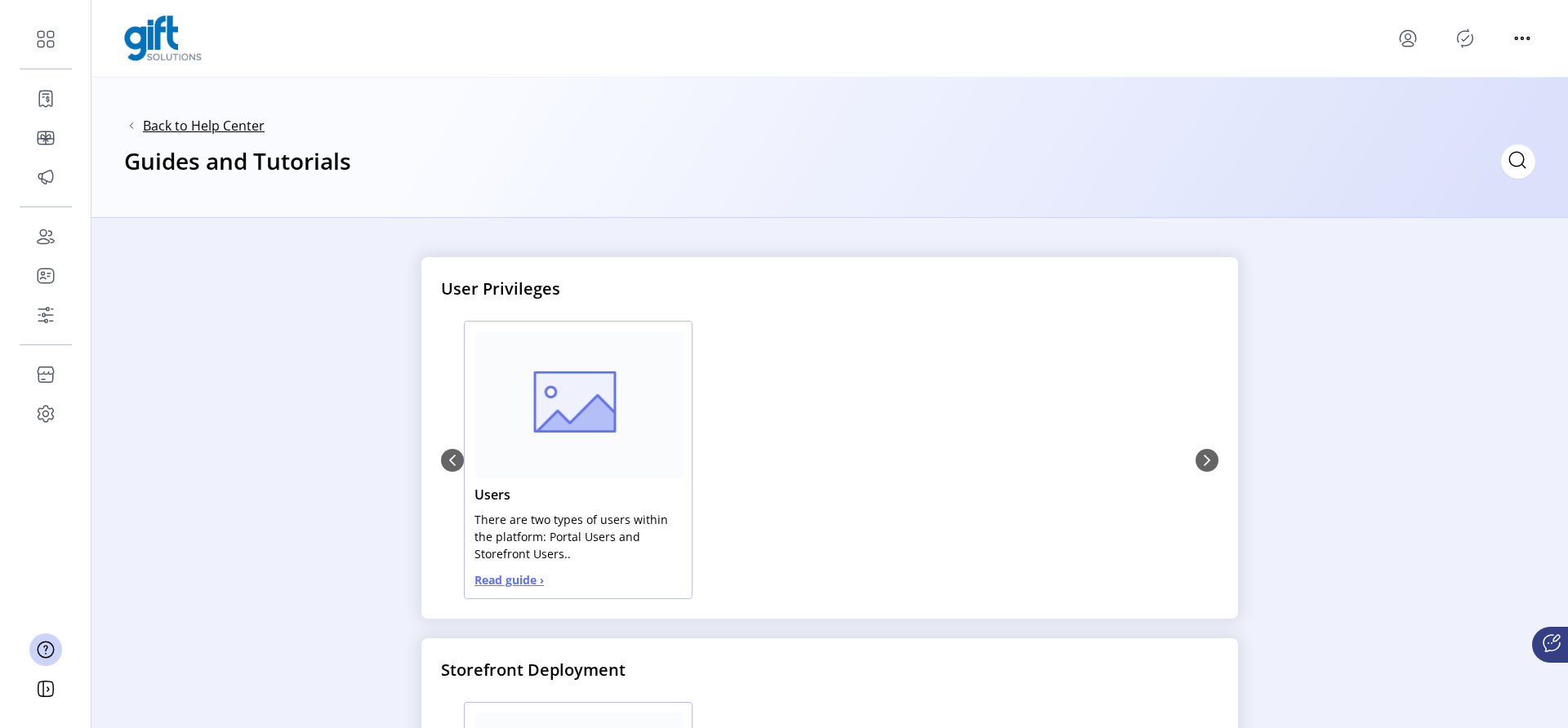 click on "Back to Help Center" at bounding box center (203, 126) 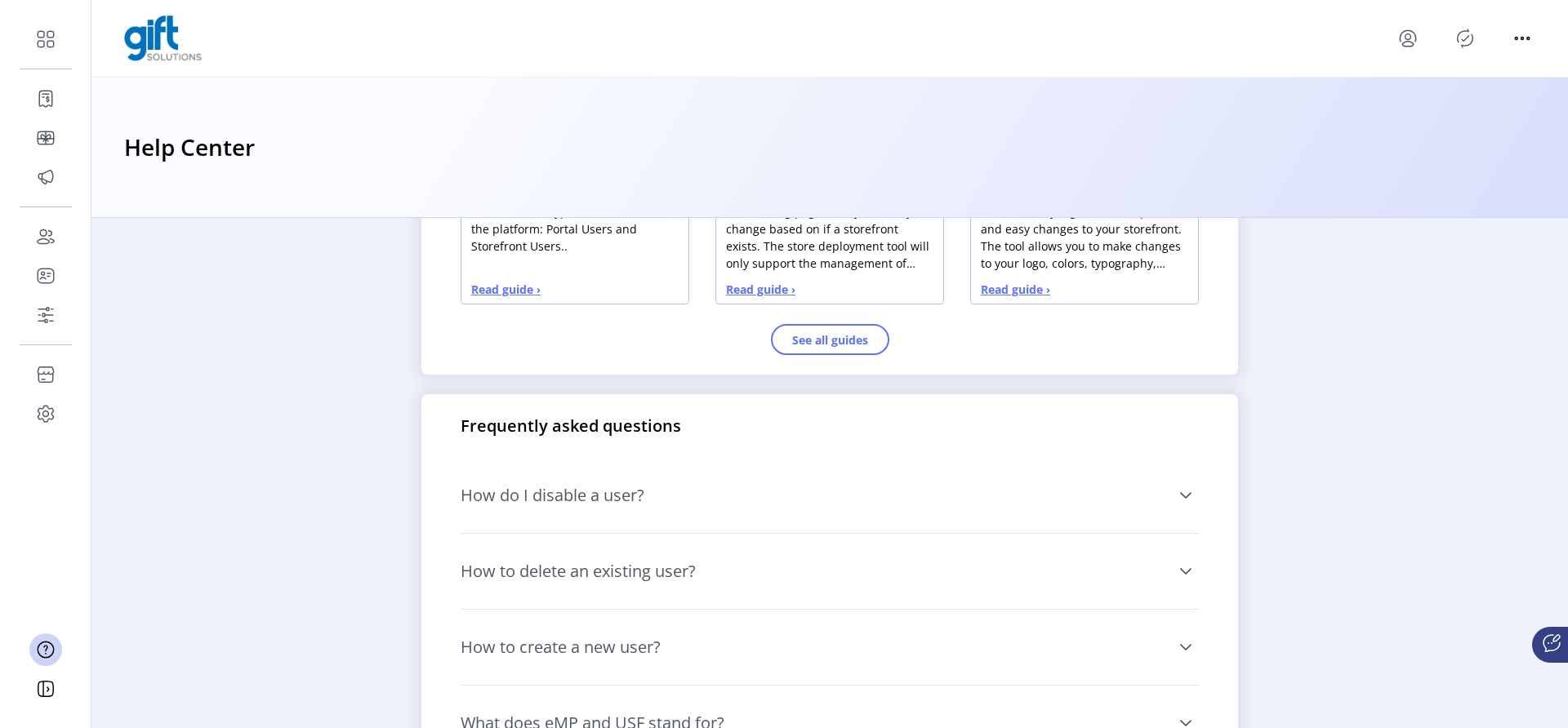 scroll, scrollTop: 1130, scrollLeft: 0, axis: vertical 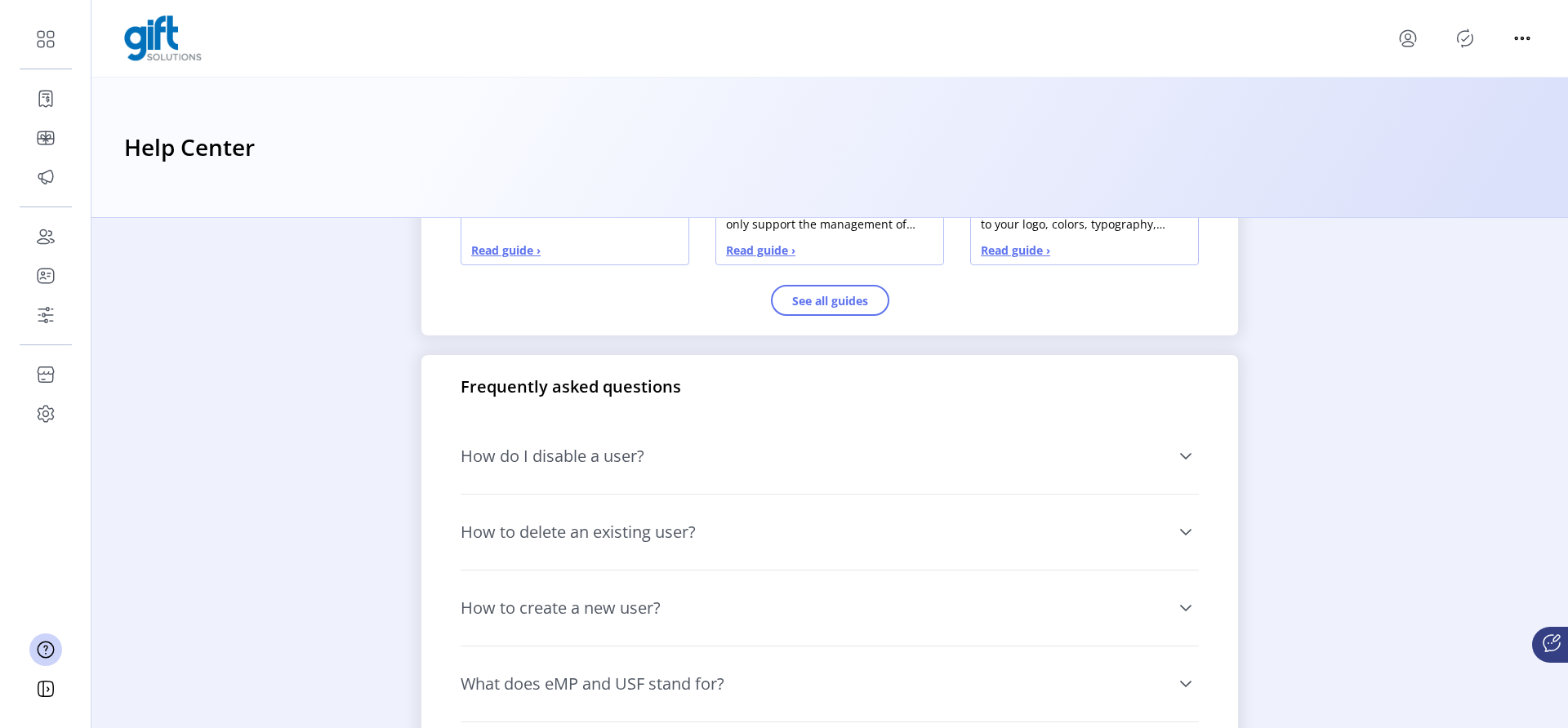 click on "How do I disable a user?" at bounding box center (830, 456) 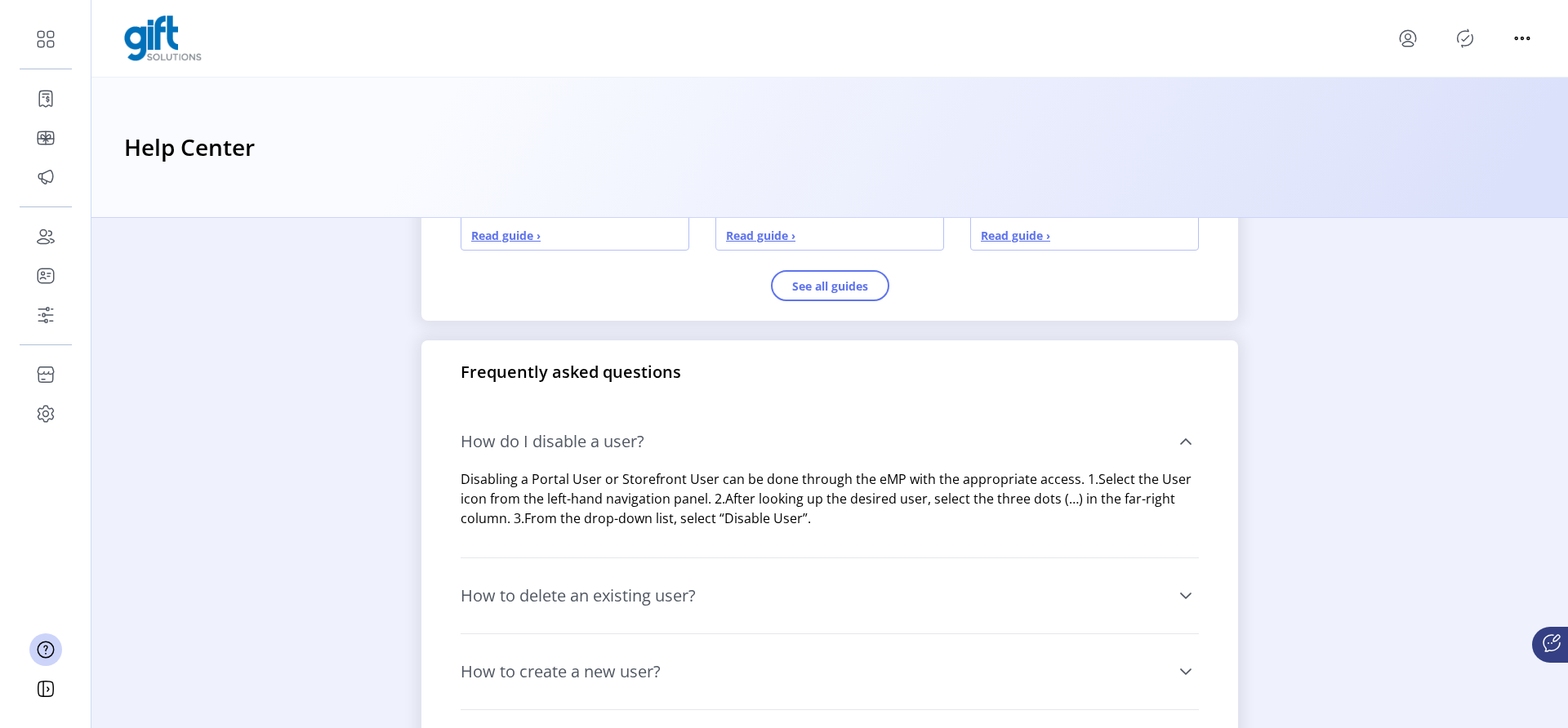 scroll, scrollTop: 1179, scrollLeft: 0, axis: vertical 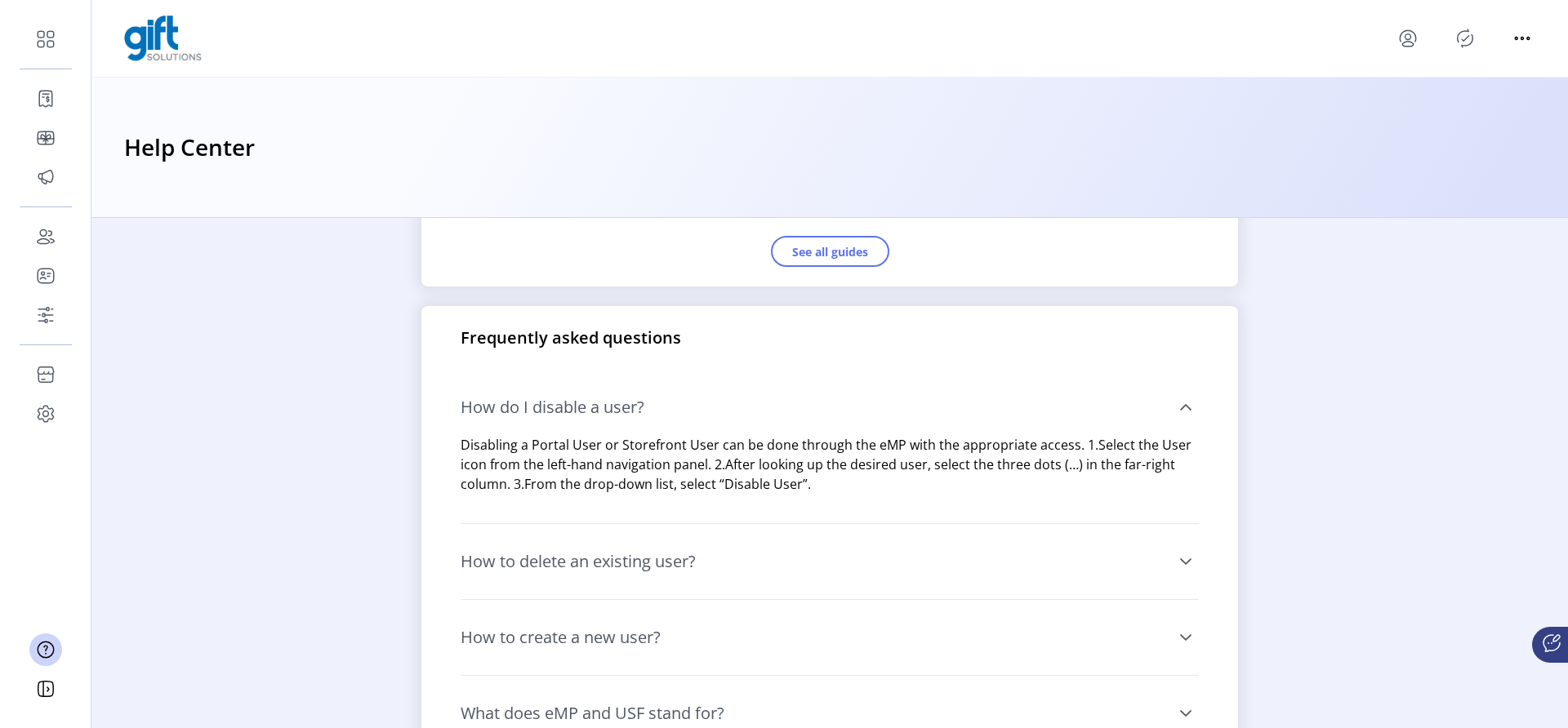 click on "How to delete an existing   user?" at bounding box center [830, 562] 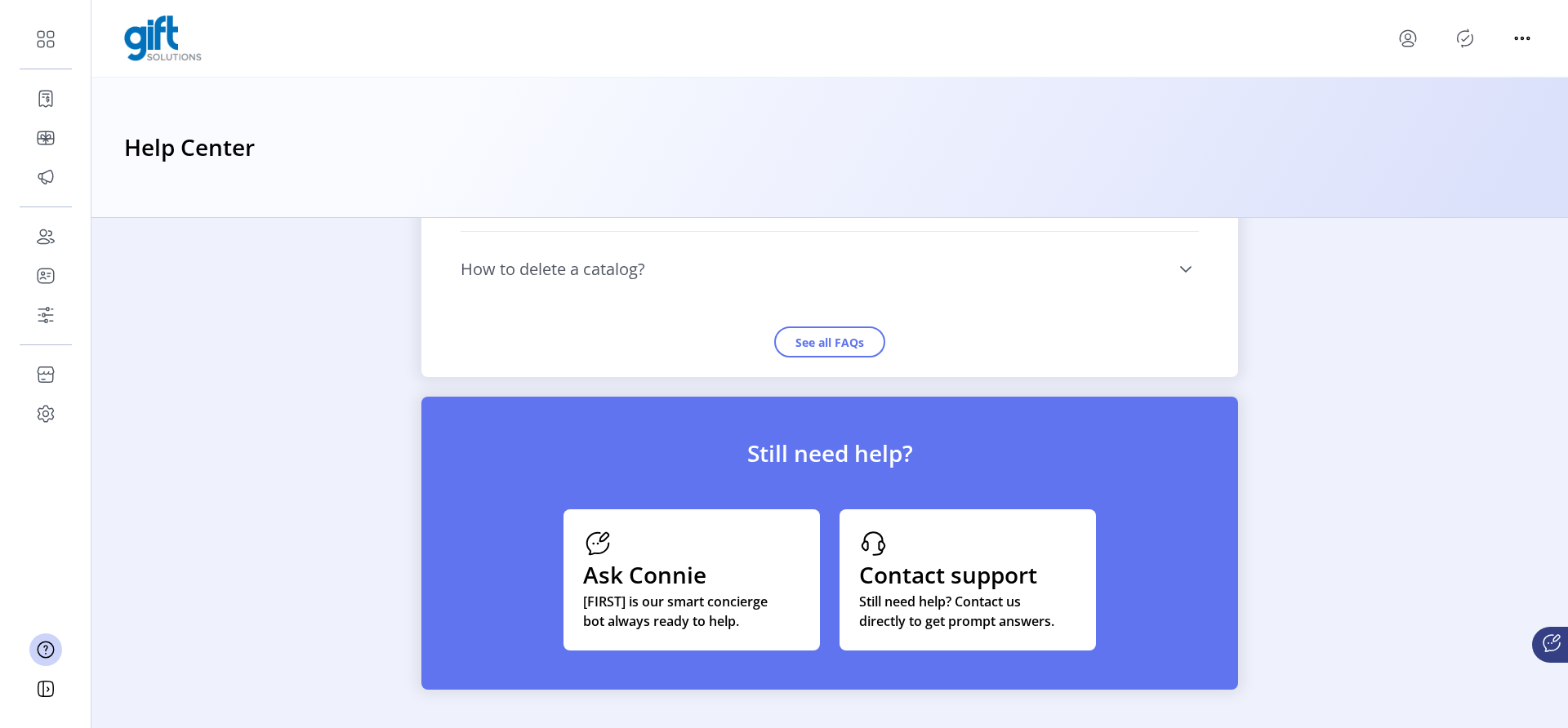 scroll, scrollTop: 1766, scrollLeft: 0, axis: vertical 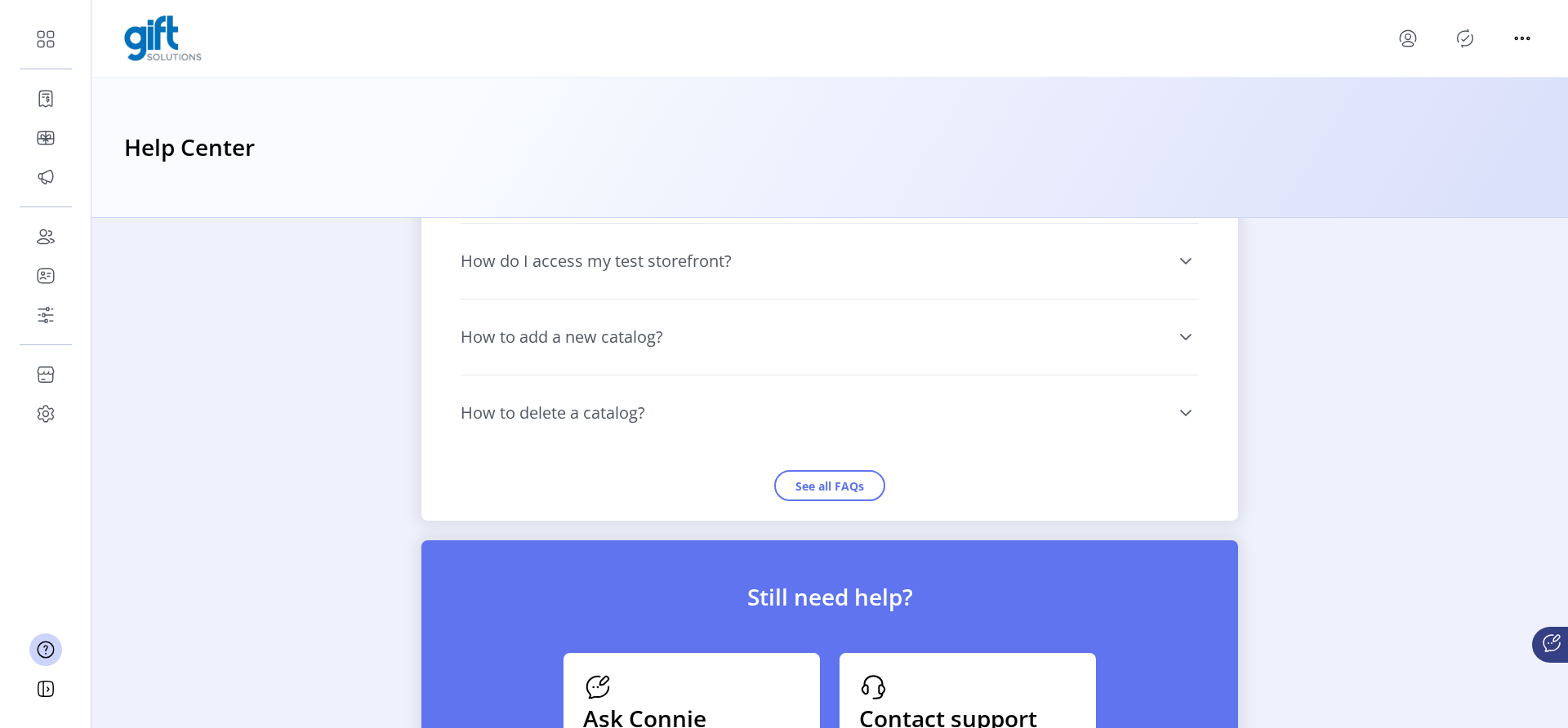 click on "Frequently asked questions  How do I disable a user?   Disabling a Portal User or Storefront User can be done through the eMP with the appropriate access.
1.Select the User icon from the left-hand navigation panel.
2.After looking up the desired user, select the three dots (…) in the far-right column.
3.From the drop-down list, select “Disable User”.    How to delete an existing   user?   As an admin, you can delete privilege to existing user. Select the user you need to add privilege, click edit details, goto privilege section and add new privilege.   How to create a new user?   As an admin, you can create a new user. Select the user you need to add privilege, click edit details, goto privilege section and add new privilege.   What does eMP and USF stand for?   eMP - eCommerce Management Portal: The primary interface that you will use to manage your gift card program. USF - Unified StoreFront: The primary interface that you and your customers will use to fulfill any online gift card needs." at bounding box center (830, 120) 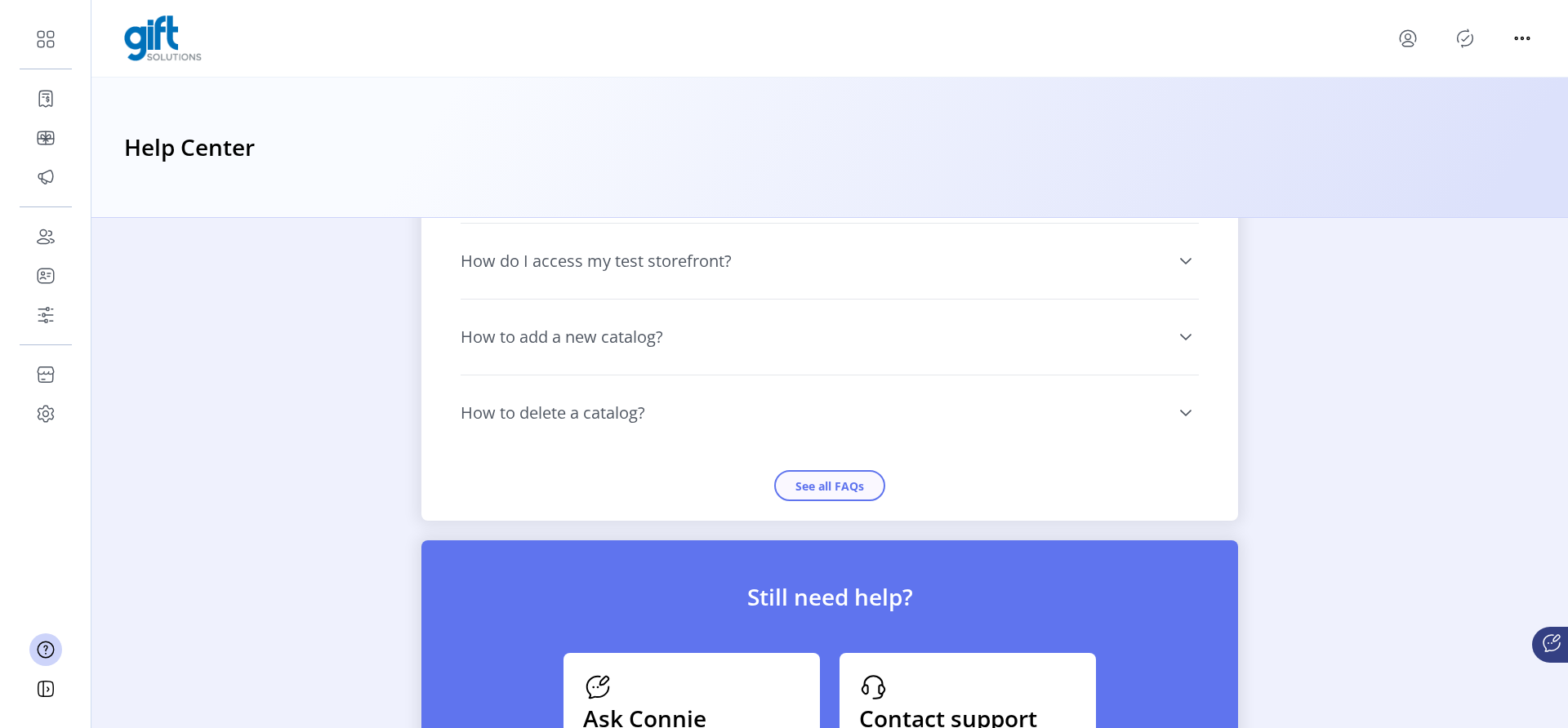 click on "See all FAQs" at bounding box center [830, 486] 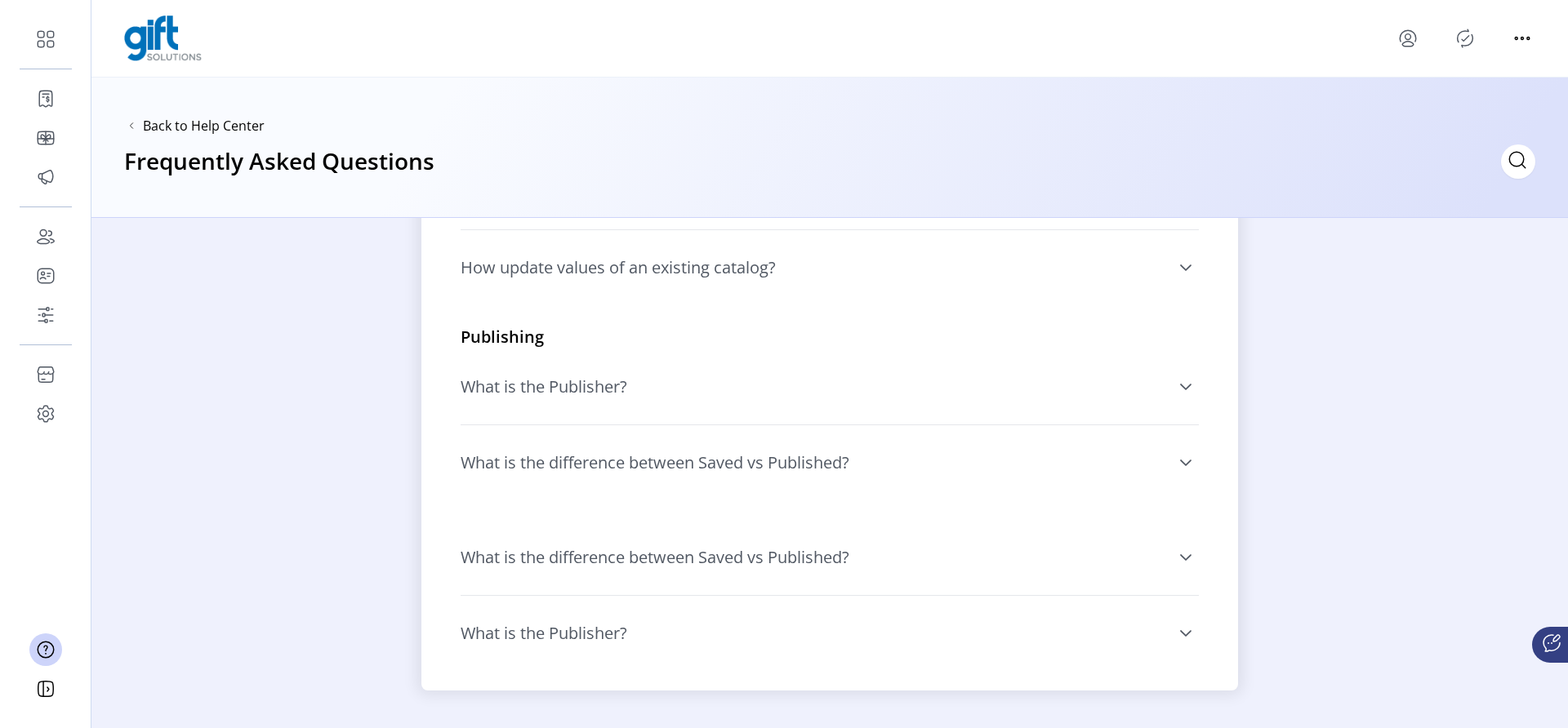 scroll, scrollTop: 918, scrollLeft: 0, axis: vertical 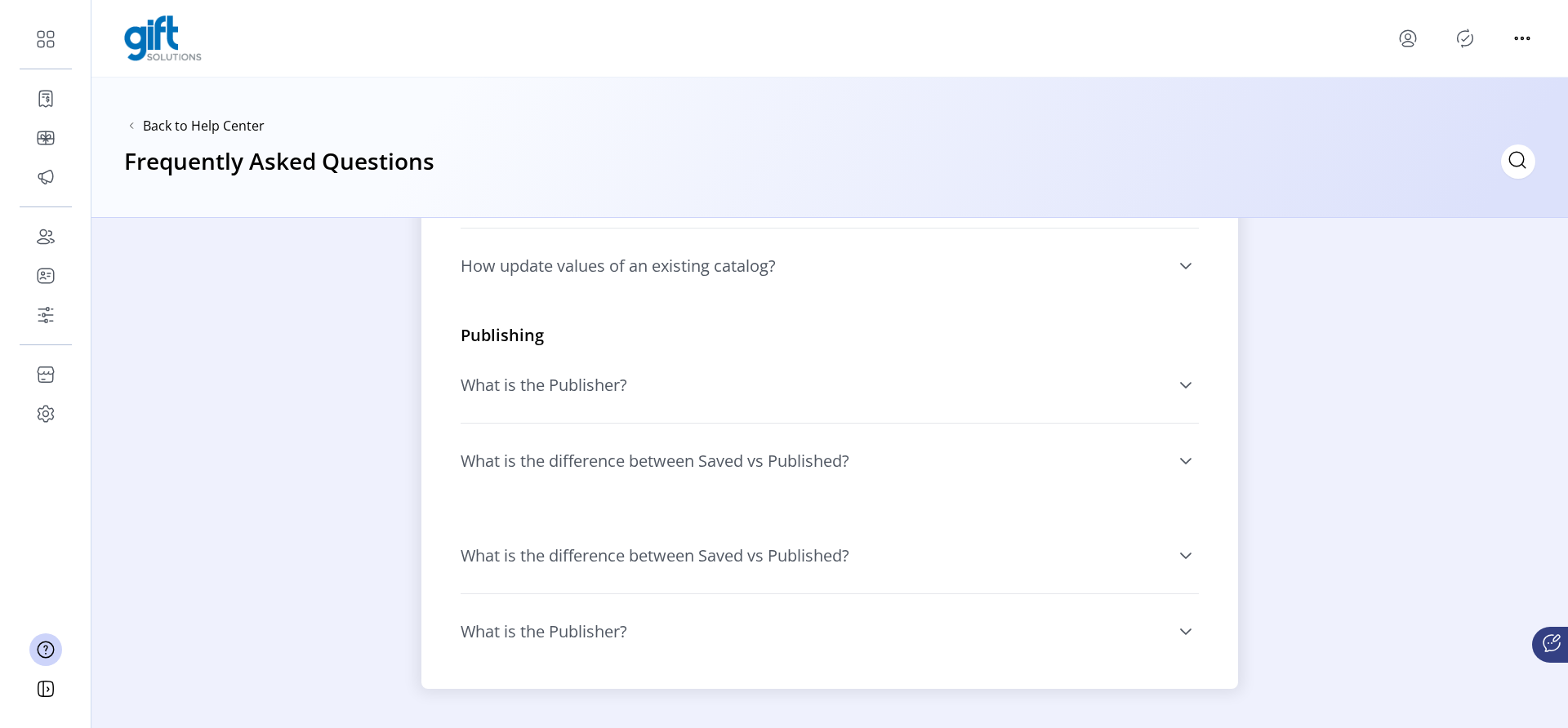 click on "What is the difference between Saved vs Published?" at bounding box center (655, 556) 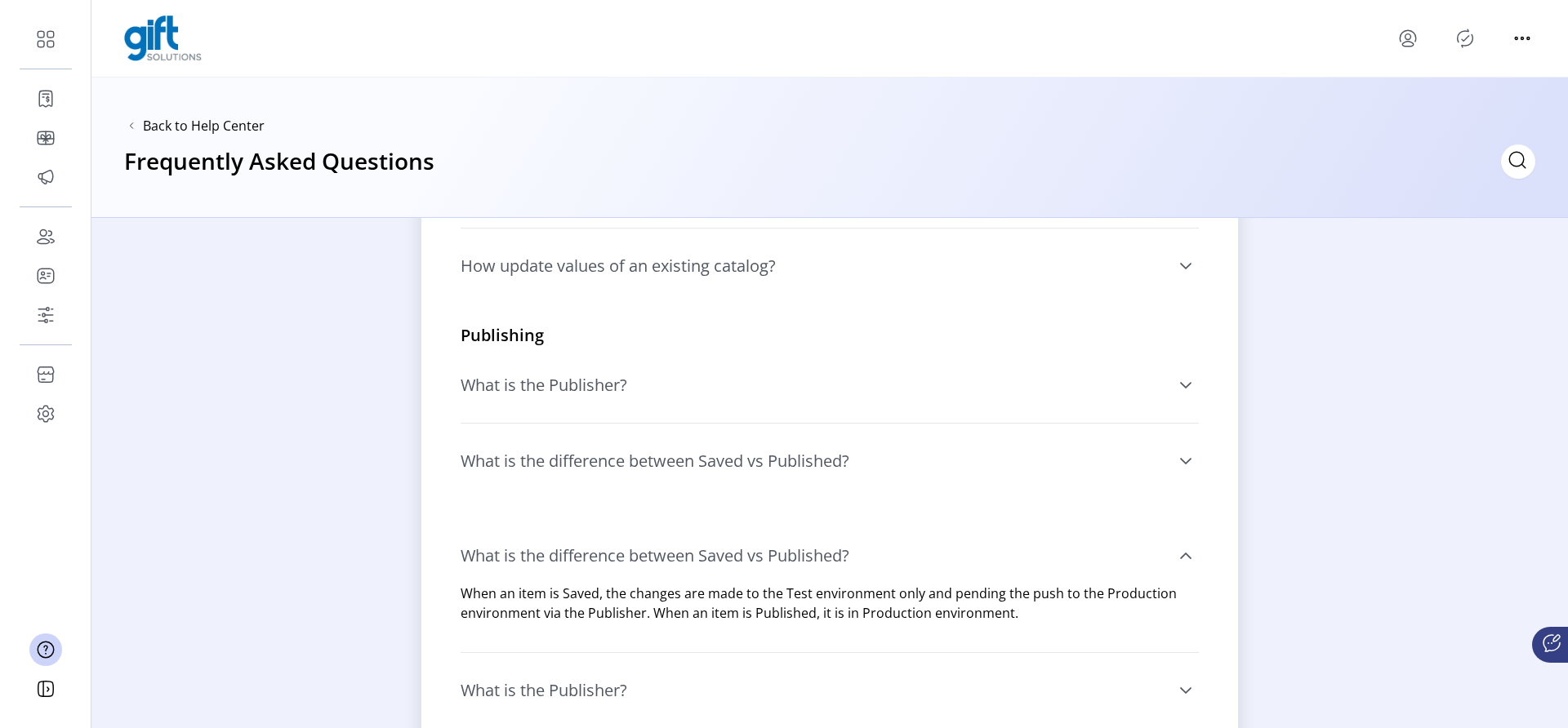 click on "What is the difference between Saved vs Published?" at bounding box center (655, 461) 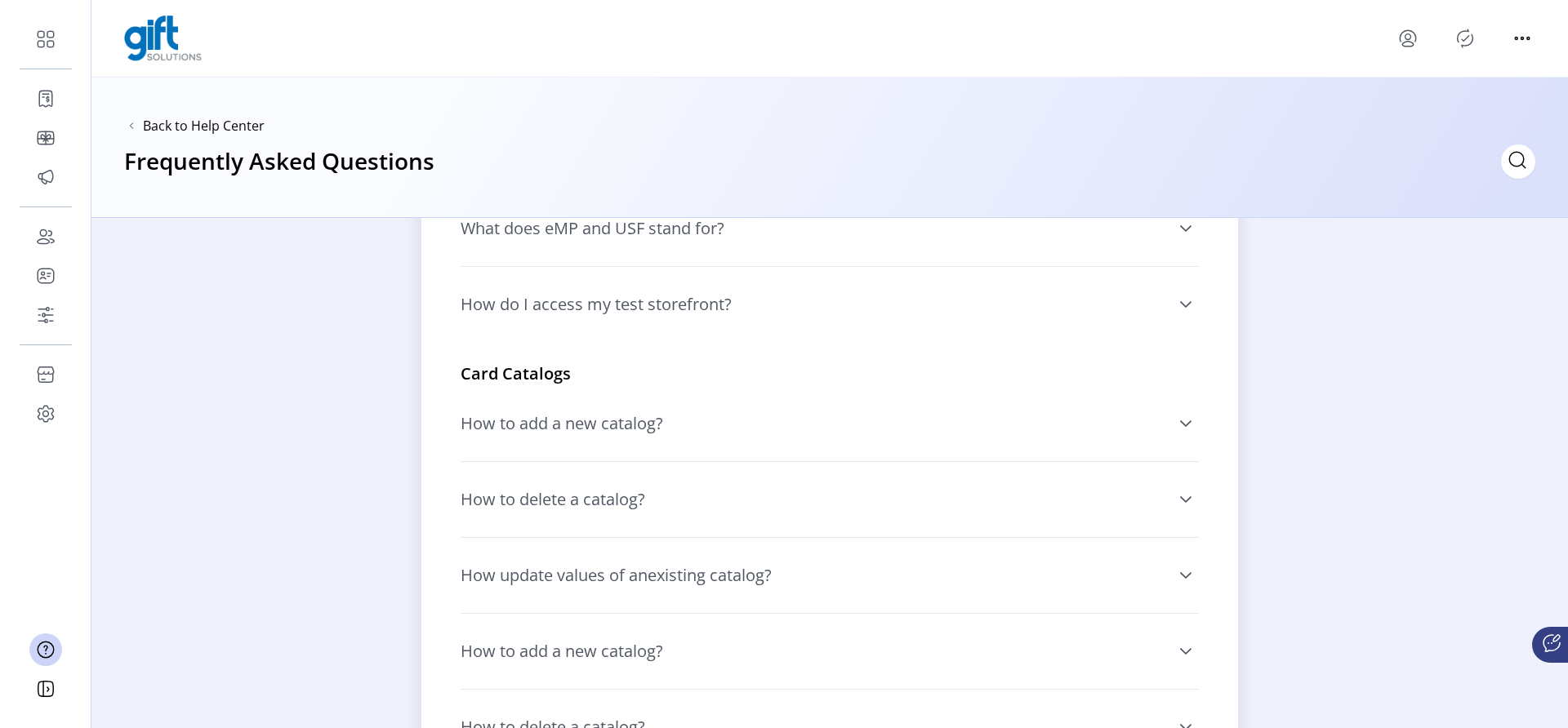 scroll, scrollTop: 378, scrollLeft: 0, axis: vertical 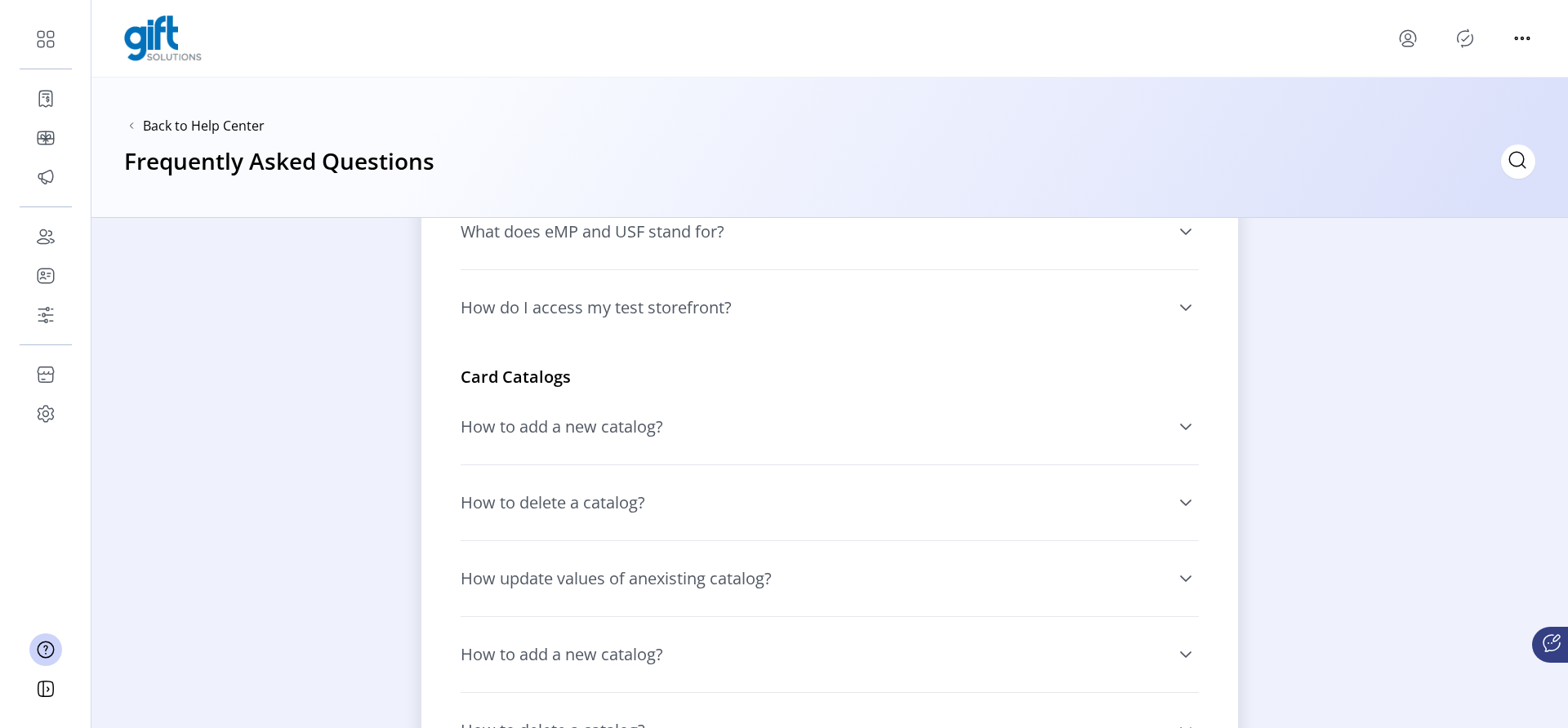 click on "How to add a new catalog?" at bounding box center [562, 427] 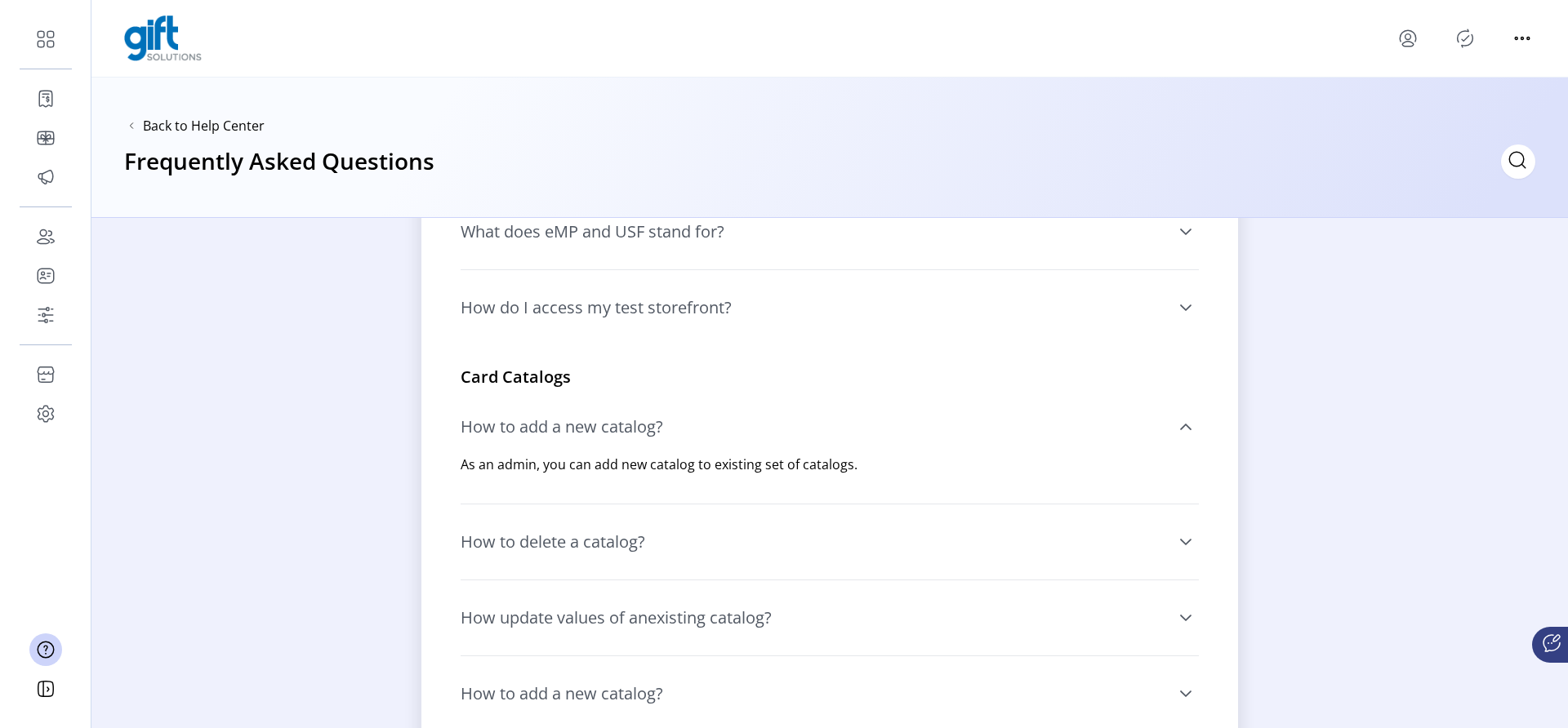 click on "How to delete a catalog?" at bounding box center (553, 542) 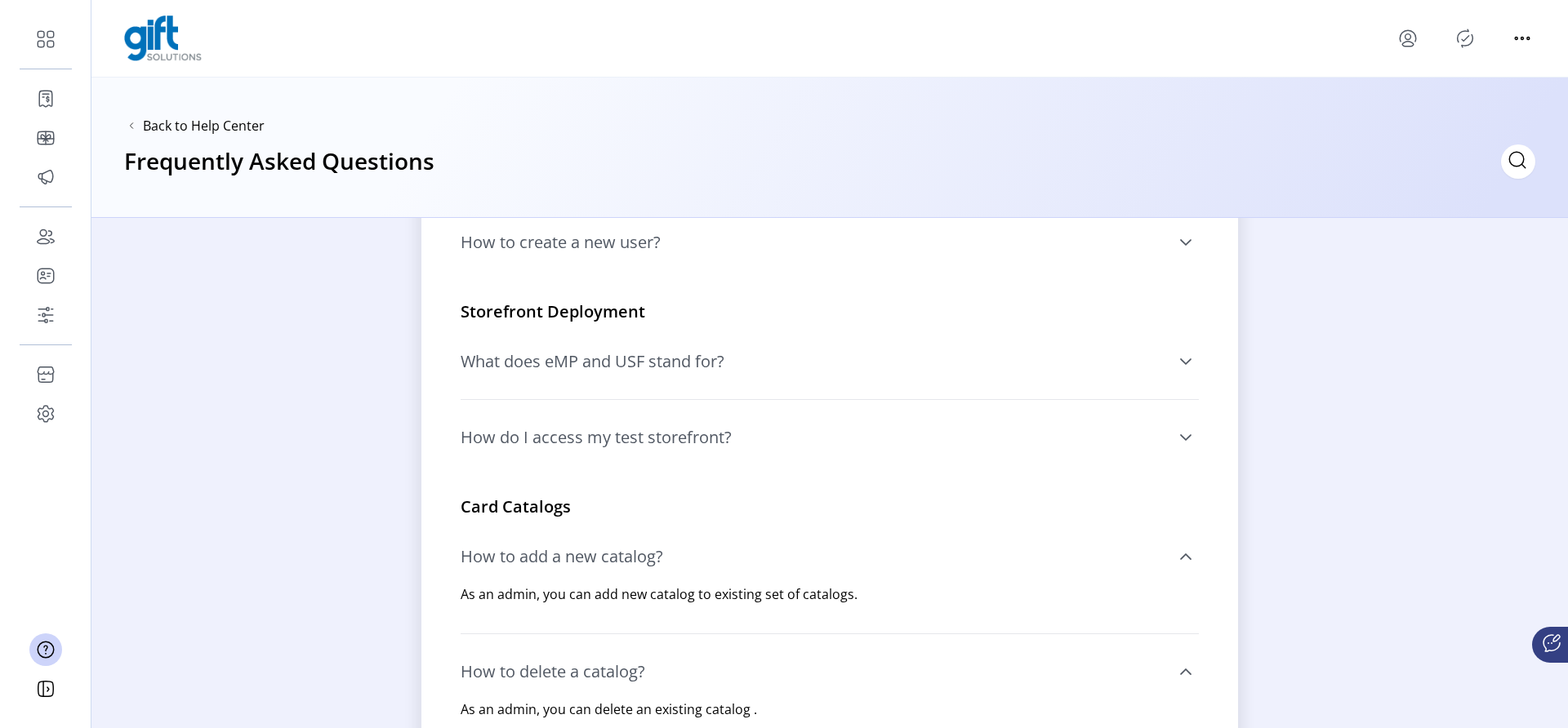scroll, scrollTop: 67, scrollLeft: 0, axis: vertical 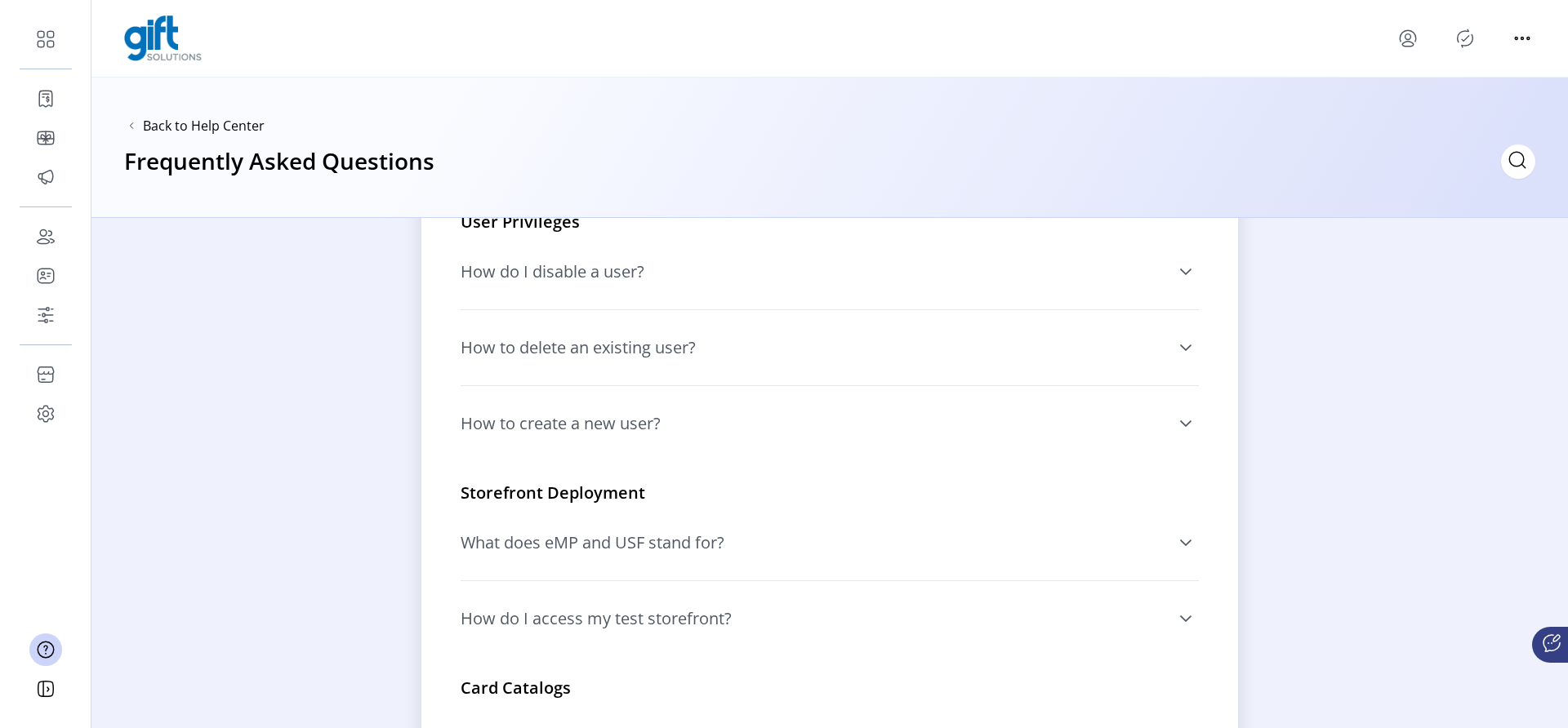 click on "How to create a new user?" at bounding box center (560, 424) 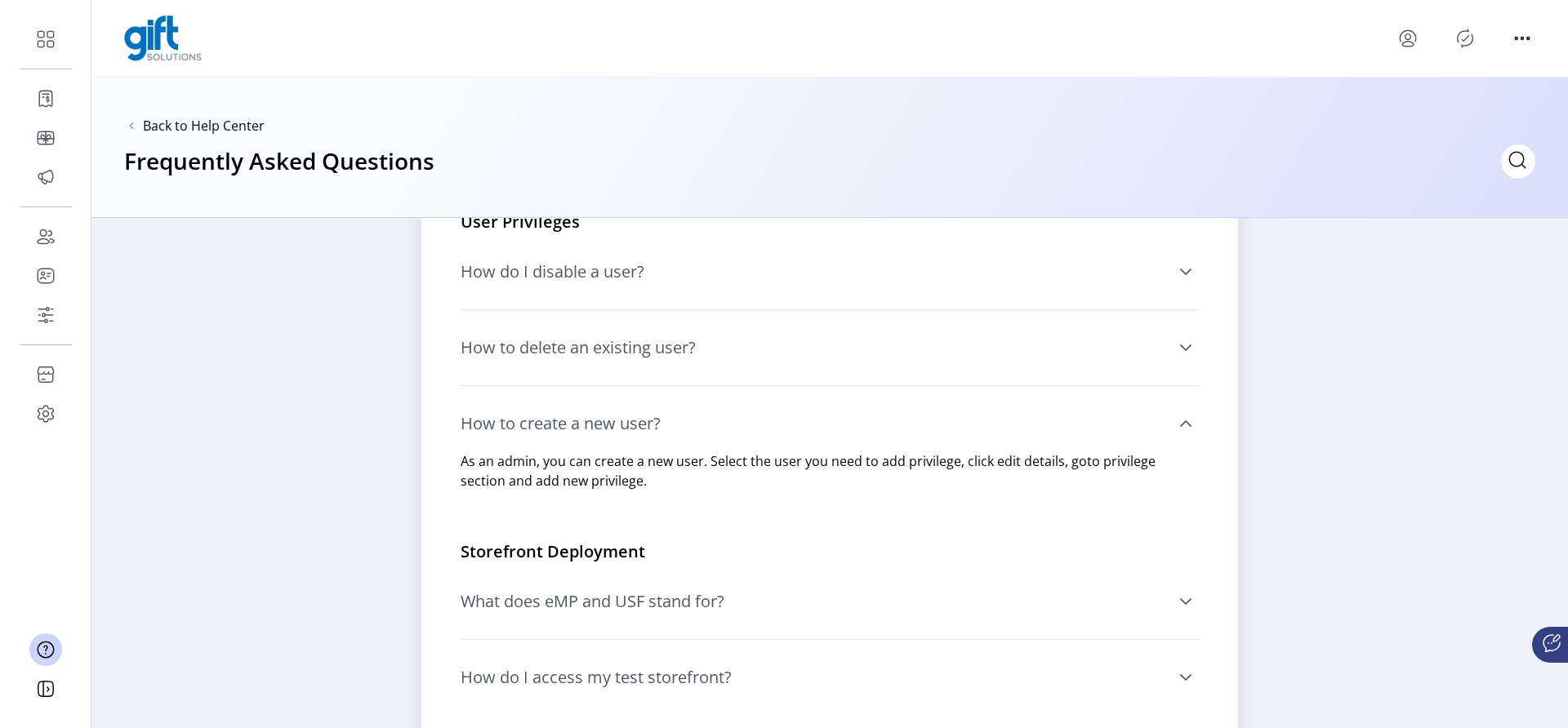click on "How to delete an existing   user?" at bounding box center [830, 348] 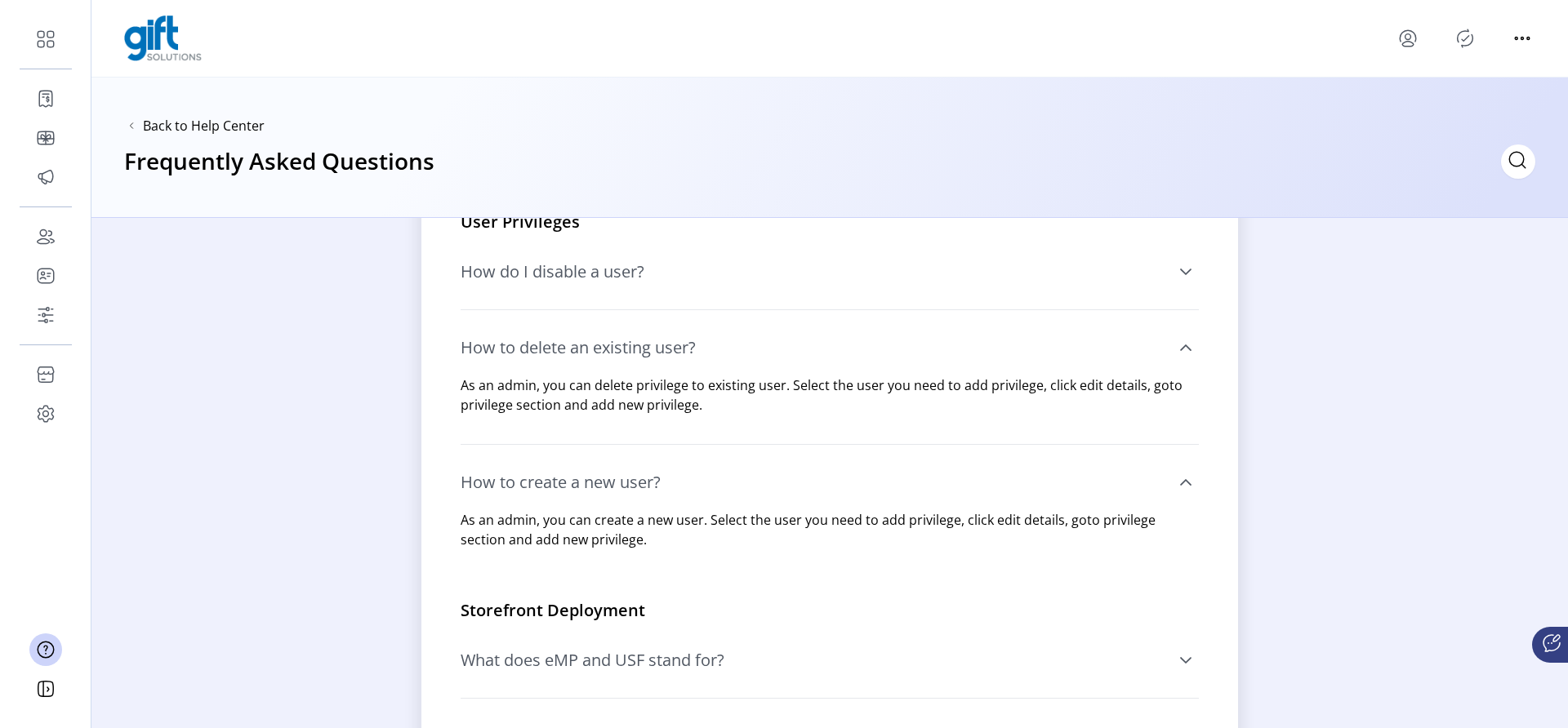 click on "How do I disable a user?" at bounding box center (830, 272) 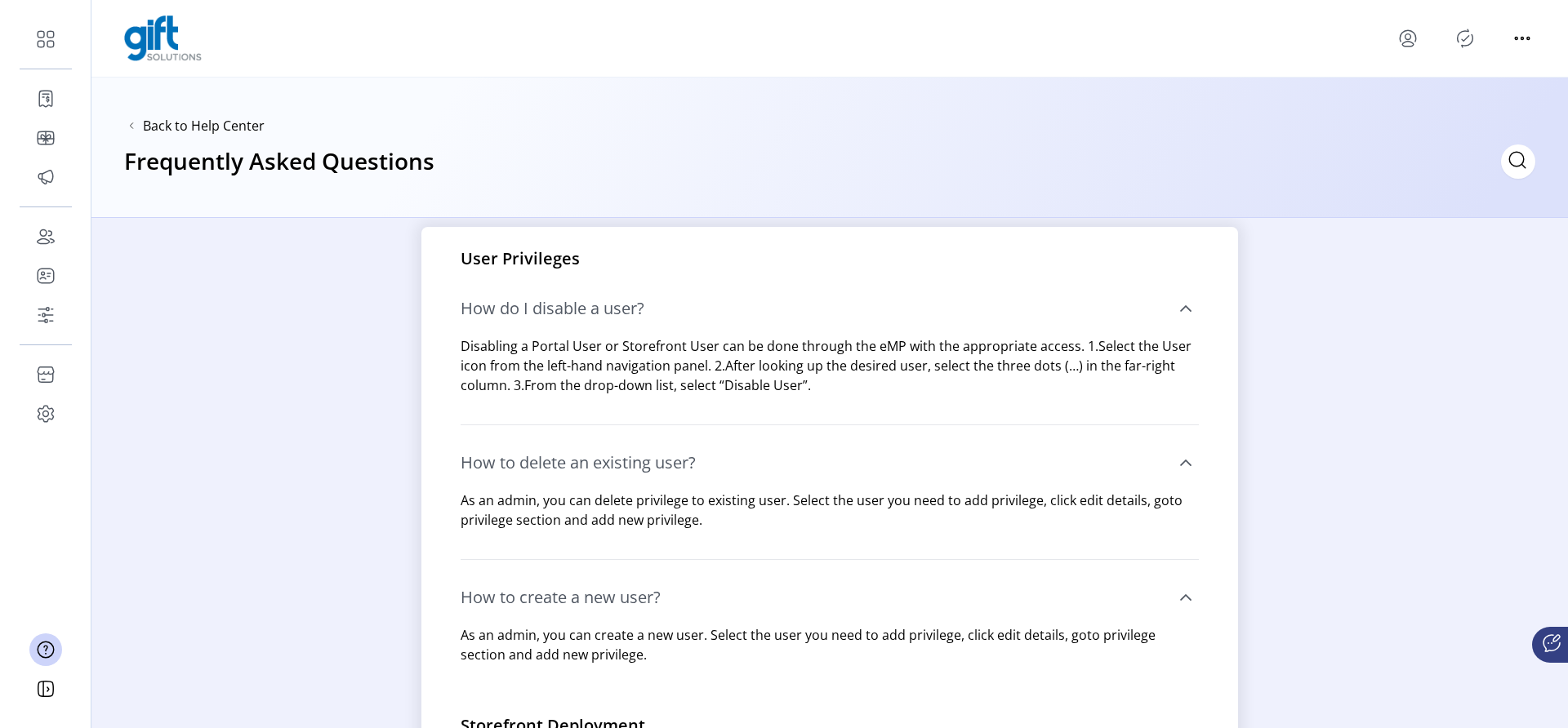 scroll, scrollTop: 0, scrollLeft: 0, axis: both 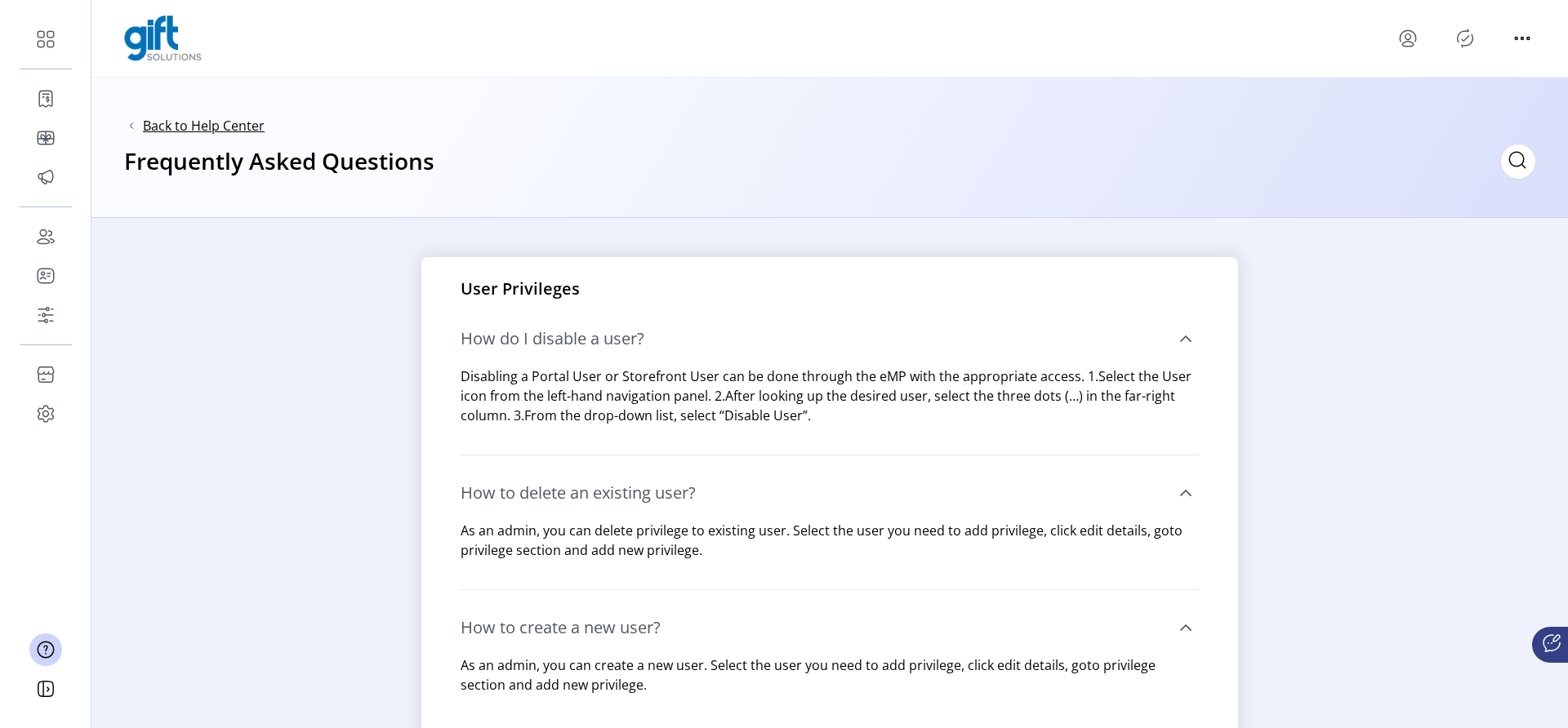 click on "Back to Help Center" at bounding box center (203, 126) 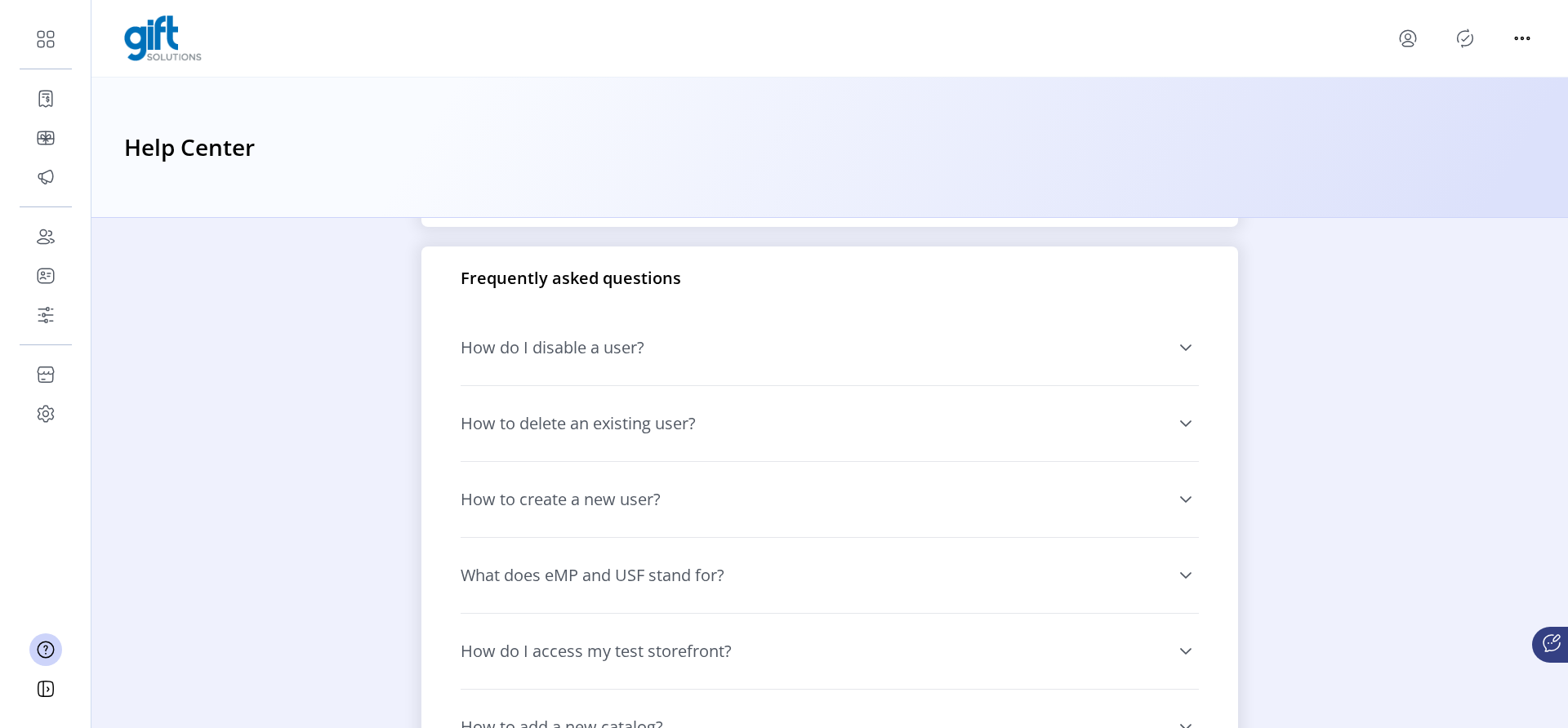 scroll, scrollTop: 1692, scrollLeft: 0, axis: vertical 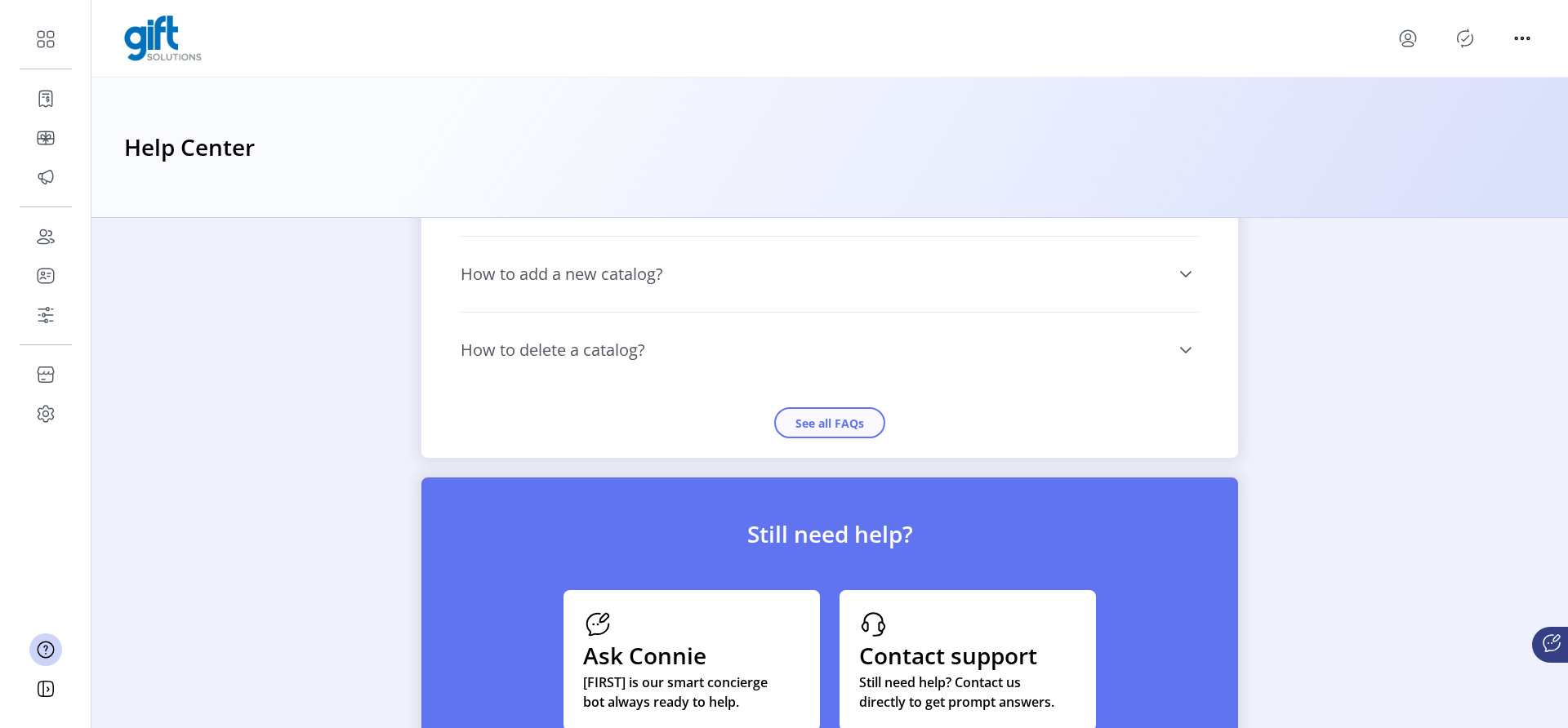 click on "See all FAQs" at bounding box center (830, 423) 